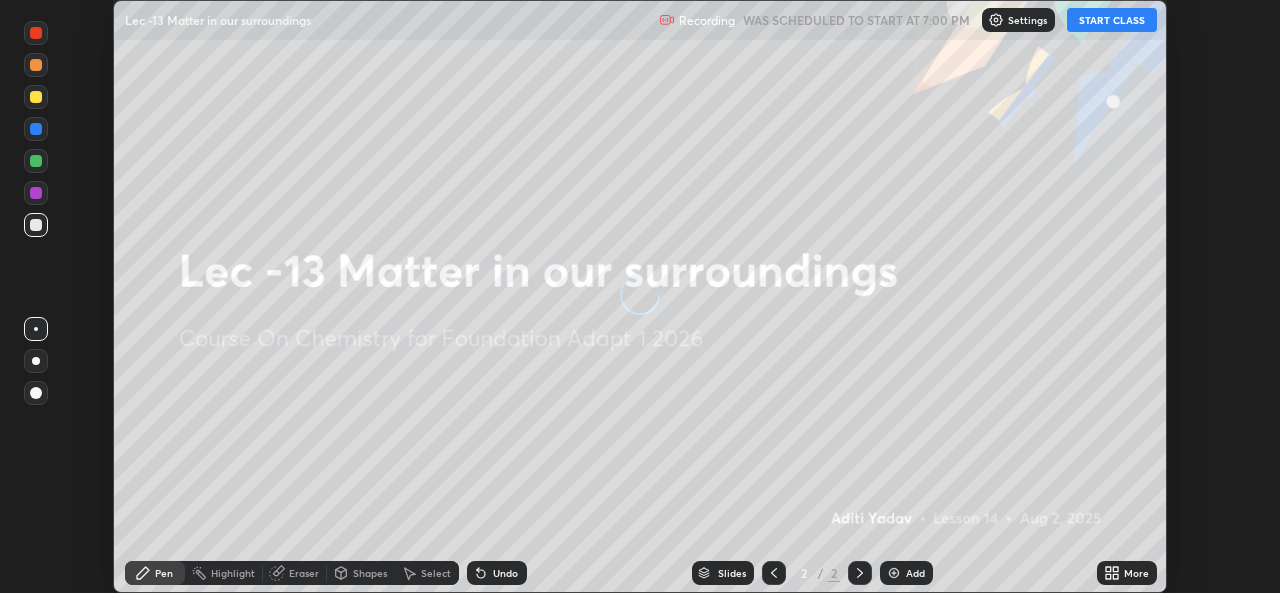 scroll, scrollTop: 0, scrollLeft: 0, axis: both 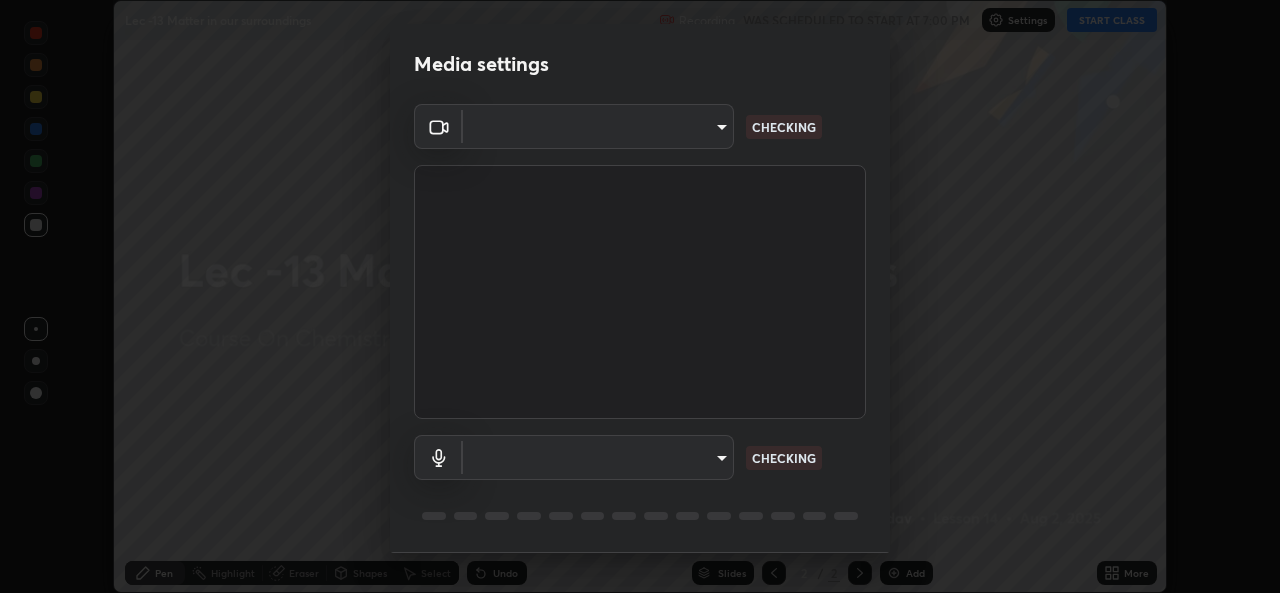 type on "[HASH]" 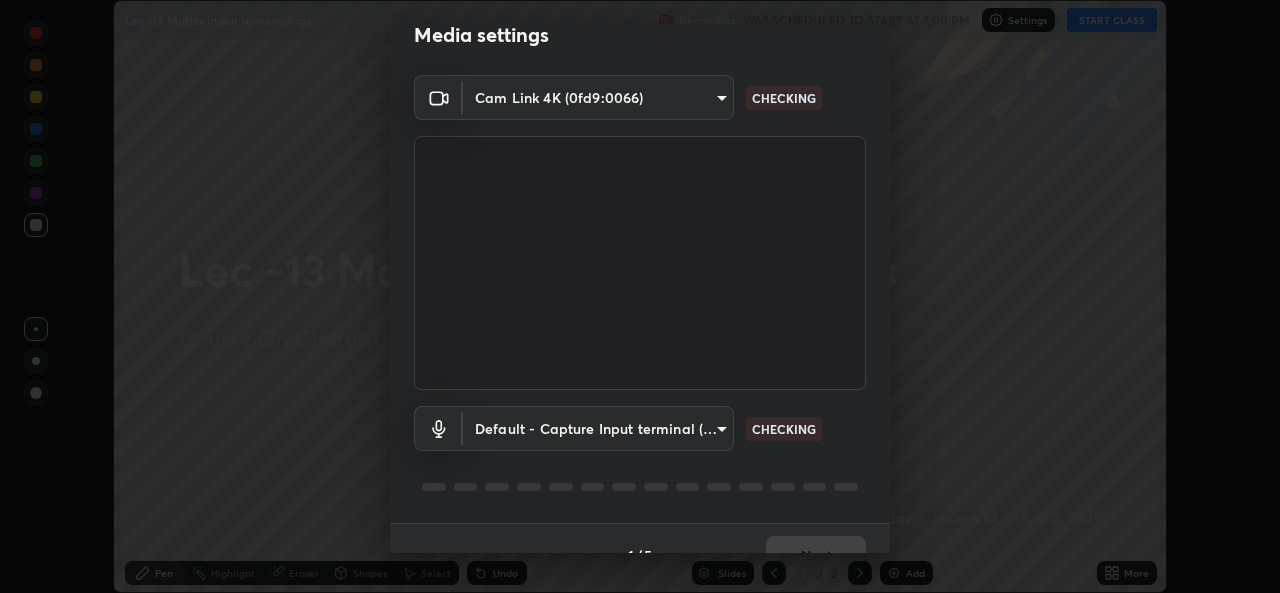 scroll, scrollTop: 40, scrollLeft: 0, axis: vertical 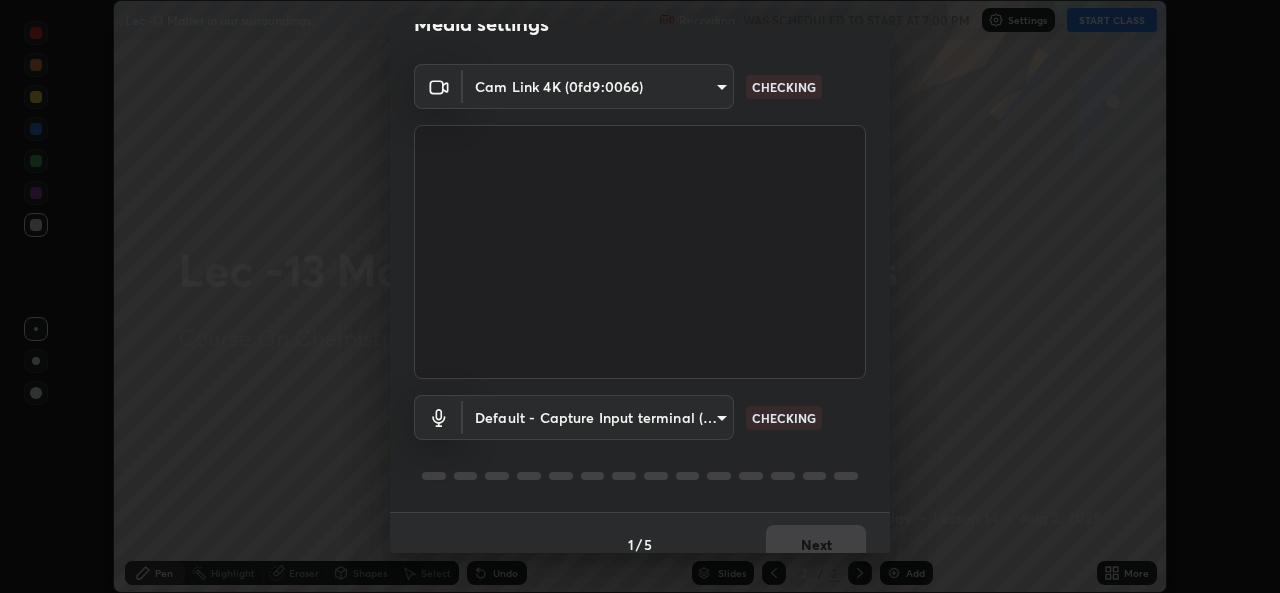 click on "Erase all Lec -13 Matter in our surroundings Recording WAS SCHEDULED TO START AT  7:00 PM Settings START CLASS Setting up your live class Lec -13 Matter in our surroundings • L14 of Course On Chemistry for Foundation Adapt 1 2026 [FIRST] [LAST] Pen Highlight Eraser Shapes Select Undo Slides 2 / 2 Add More No doubts shared Encourage your learners to ask a doubt for better clarity Report an issue Reason for reporting Buffering Chat not working Audio - Video sync issue Educator video quality low ​ Attach an image Report Media settings Cam Link 4K (0fd9:0066) [HASH] CHECKING Default - Capture Input terminal (Digital Array MIC) default CHECKING 1 / 5 Next" at bounding box center (640, 296) 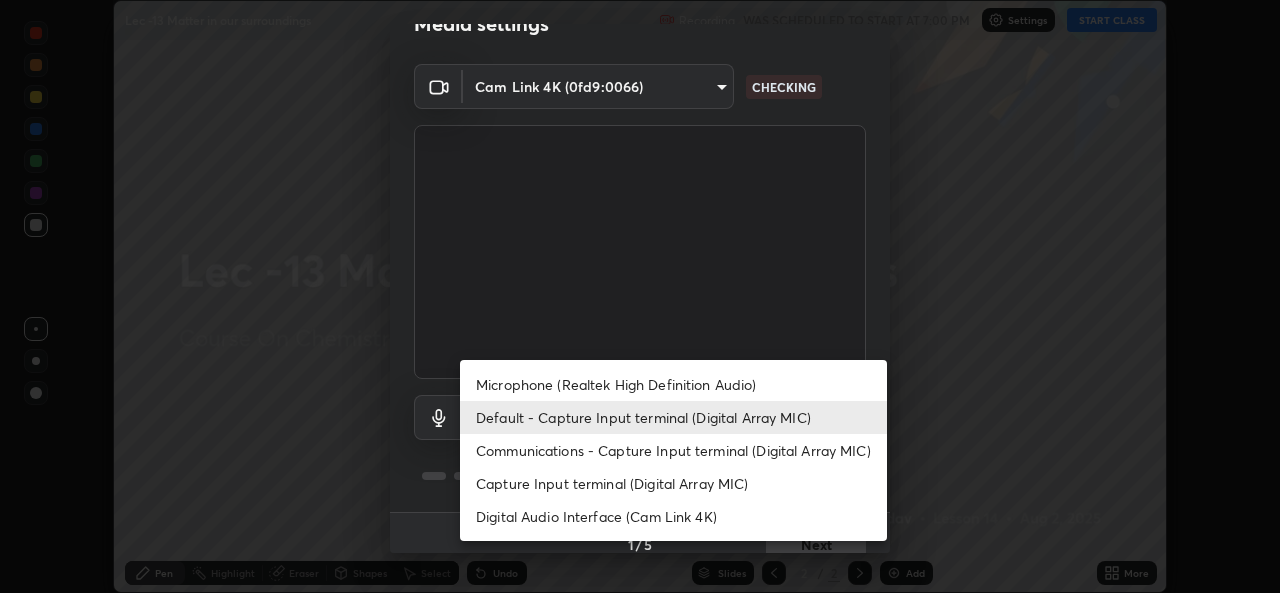 click on "Default - Capture Input terminal (Digital Array MIC)" at bounding box center (673, 417) 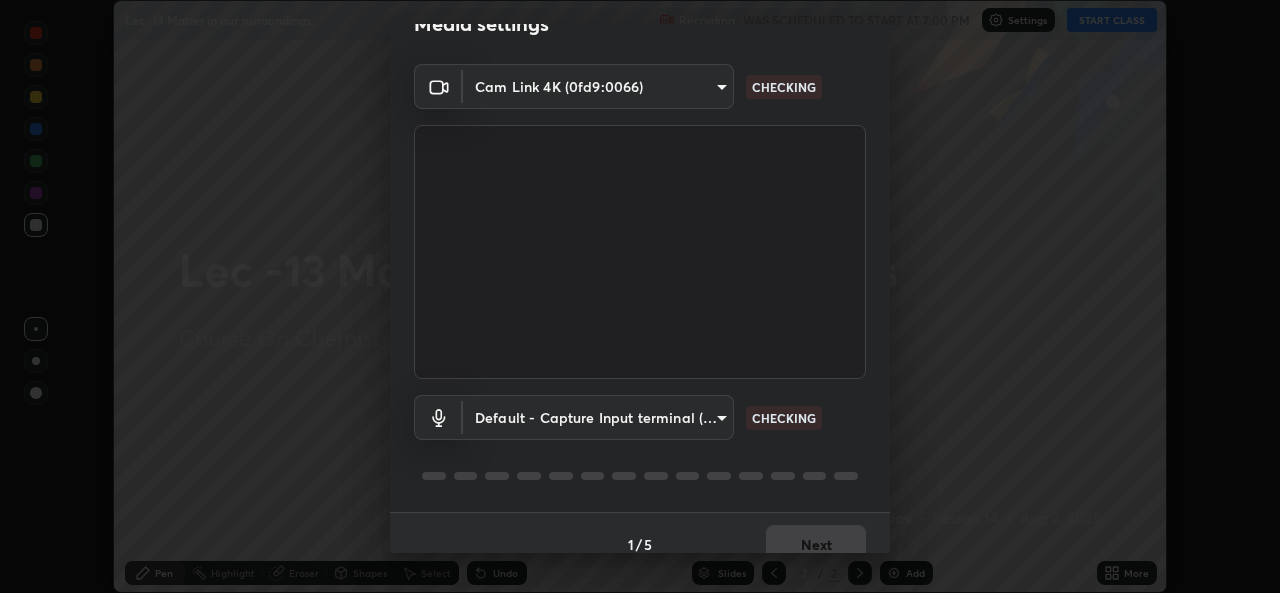 click on "Erase all Lec -13 Matter in our surroundings Recording WAS SCHEDULED TO START AT  7:00 PM Settings START CLASS Setting up your live class Lec -13 Matter in our surroundings • L14 of Course On Chemistry for Foundation Adapt 1 2026 [FIRST] [LAST] Pen Highlight Eraser Shapes Select Undo Slides 2 / 2 Add More No doubts shared Encourage your learners to ask a doubt for better clarity Report an issue Reason for reporting Buffering Chat not working Audio - Video sync issue Educator video quality low ​ Attach an image Report Media settings Cam Link 4K (0fd9:0066) [HASH] CHECKING Default - Capture Input terminal (Digital Array MIC) default CHECKING 1 / 5 Next" at bounding box center (640, 296) 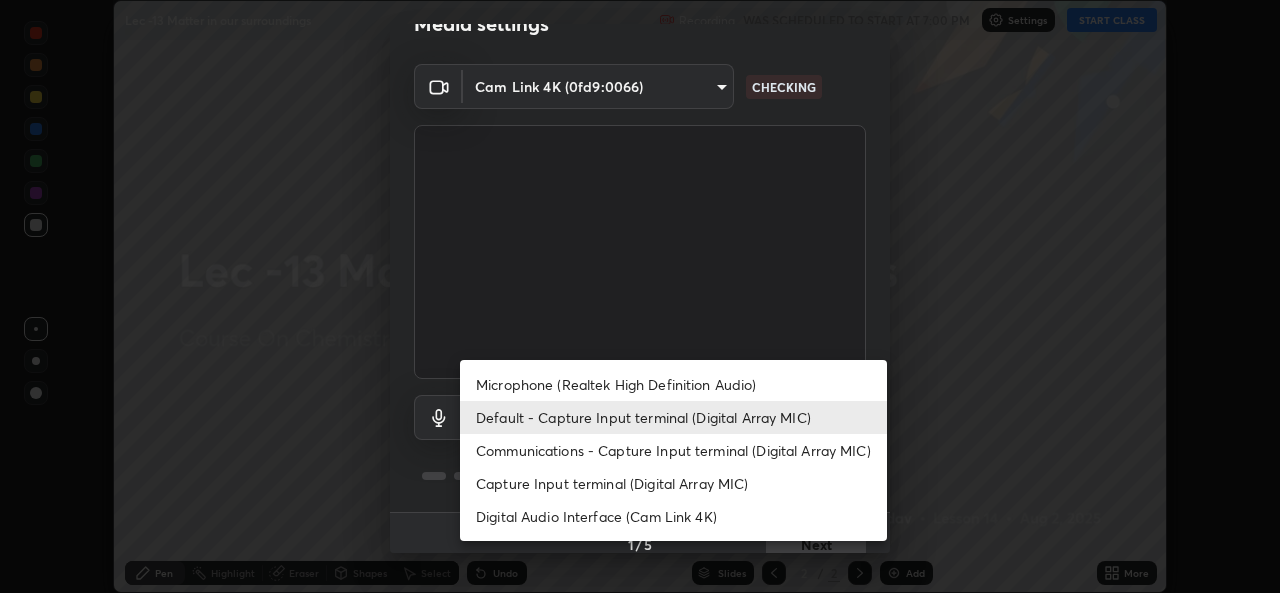 click on "Microphone (Realtek High Definition Audio)" at bounding box center (673, 384) 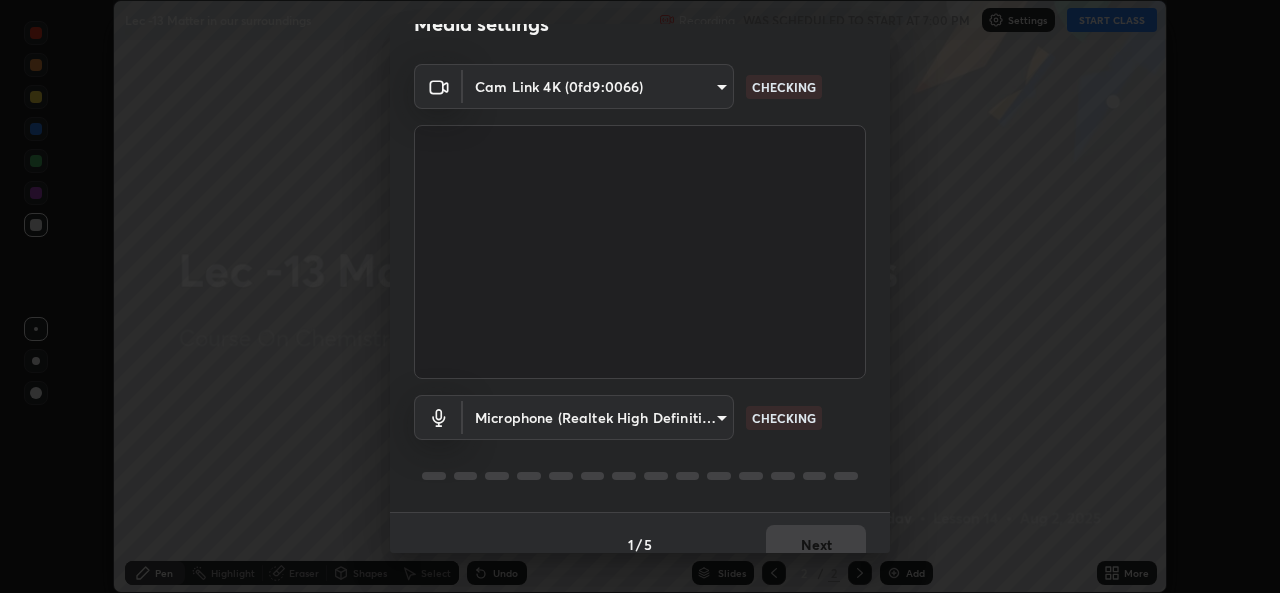 scroll, scrollTop: 63, scrollLeft: 0, axis: vertical 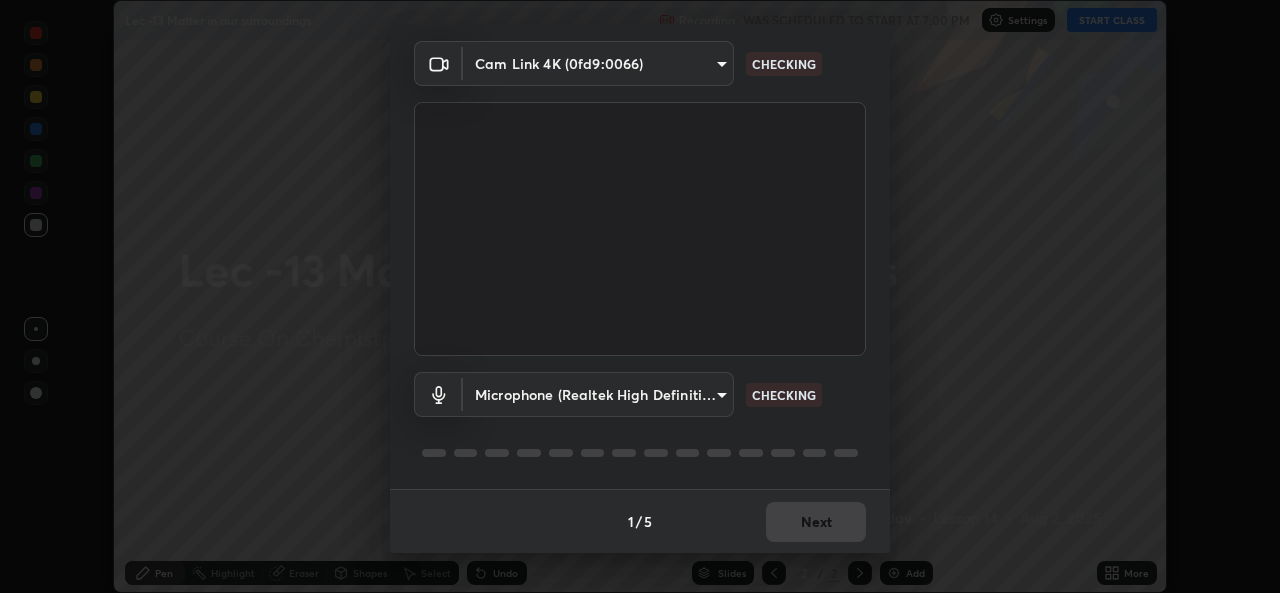 click on "Erase all Lec -13 Matter in our surroundings Recording WAS SCHEDULED TO START AT  7:00 PM Settings START CLASS Setting up your live class Lec -13 Matter in our surroundings • L14 of Course On Chemistry for Foundation Adapt 1 2026 Aditi Yadav Pen Highlight Eraser Shapes Select Undo Slides 2 / 2 Add More No doubts shared Encourage your learners to ask a doubt for better clarity Report an issue Reason for reporting Buffering Chat not working Audio - Video sync issue Educator video quality low ​ Attach an image Report Media settings Cam Link 4K (0fd9:0066) 78e73baf3d63bceb4c45423e3c658d9595c8caa1ee6d34b79bc6d5c79dc82097 CHECKING Microphone (Realtek High Definition Audio) d370b0364888e0dd42ba84505d9314621ab0371e0b4b10ef0bc75dd35080b5b9 CHECKING 1 / 5 Next" at bounding box center (640, 296) 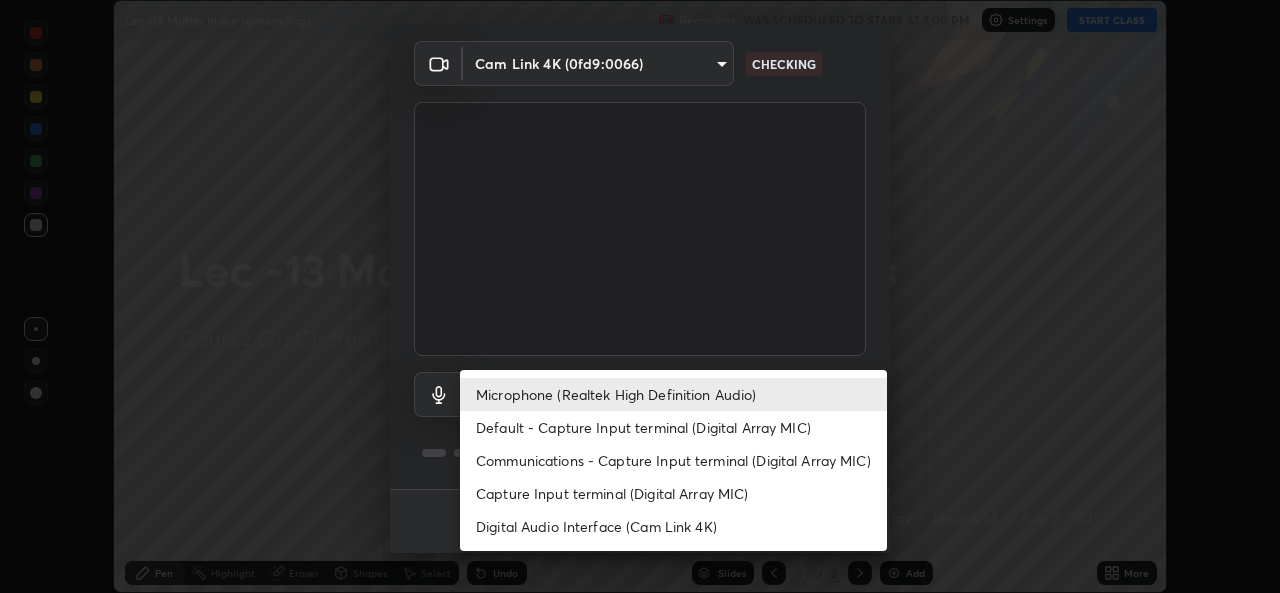 click on "Microphone (Realtek High Definition Audio)" at bounding box center (673, 394) 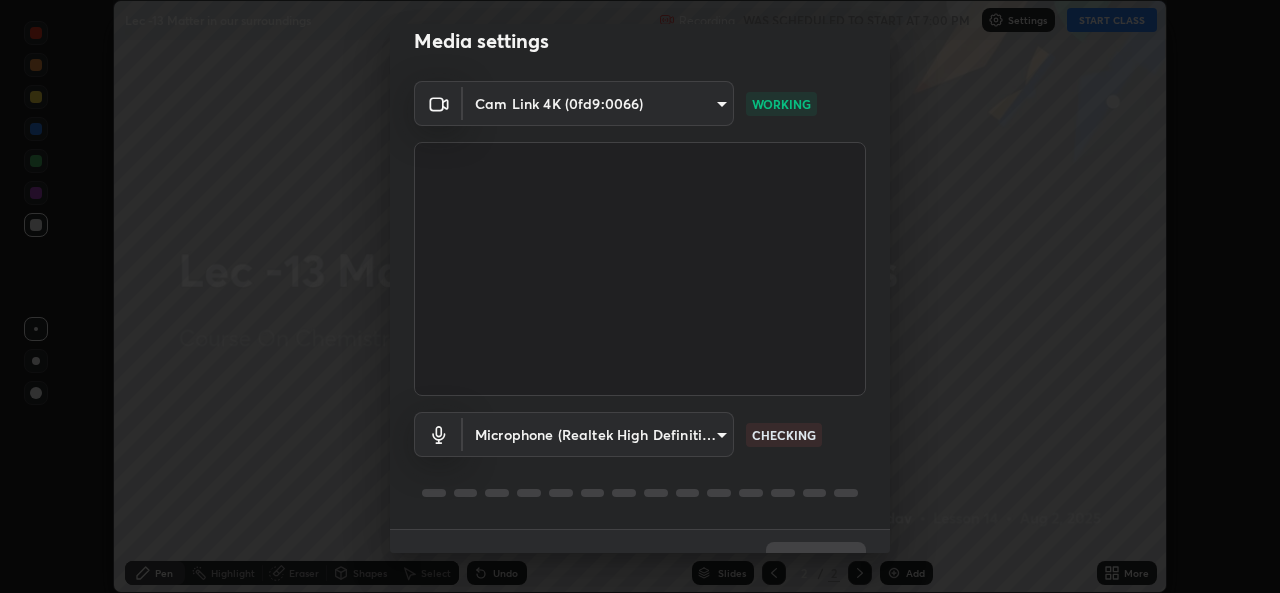 scroll, scrollTop: 24, scrollLeft: 0, axis: vertical 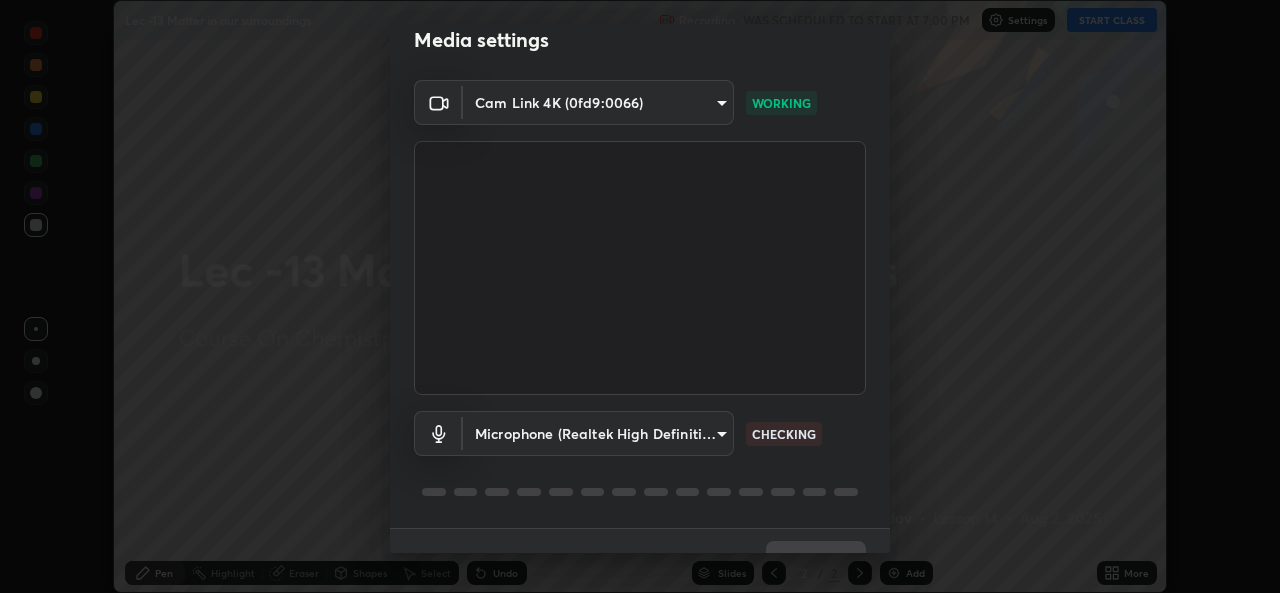 click on "Erase all Lec -13 Matter in our surroundings Recording WAS SCHEDULED TO START AT  7:00 PM Settings START CLASS Setting up your live class Lec -13 Matter in our surroundings • L14 of Course On Chemistry for Foundation Adapt 1 2026 Aditi Yadav Pen Highlight Eraser Shapes Select Undo Slides 2 / 2 Add More No doubts shared Encourage your learners to ask a doubt for better clarity Report an issue Reason for reporting Buffering Chat not working Audio - Video sync issue Educator video quality low ​ Attach an image Report Media settings Cam Link 4K (0fd9:0066) 78e73baf3d63bceb4c45423e3c658d9595c8caa1ee6d34b79bc6d5c79dc82097 WORKING Microphone (Realtek High Definition Audio) d370b0364888e0dd42ba84505d9314621ab0371e0b4b10ef0bc75dd35080b5b9 CHECKING 1 / 5 Next" at bounding box center [640, 296] 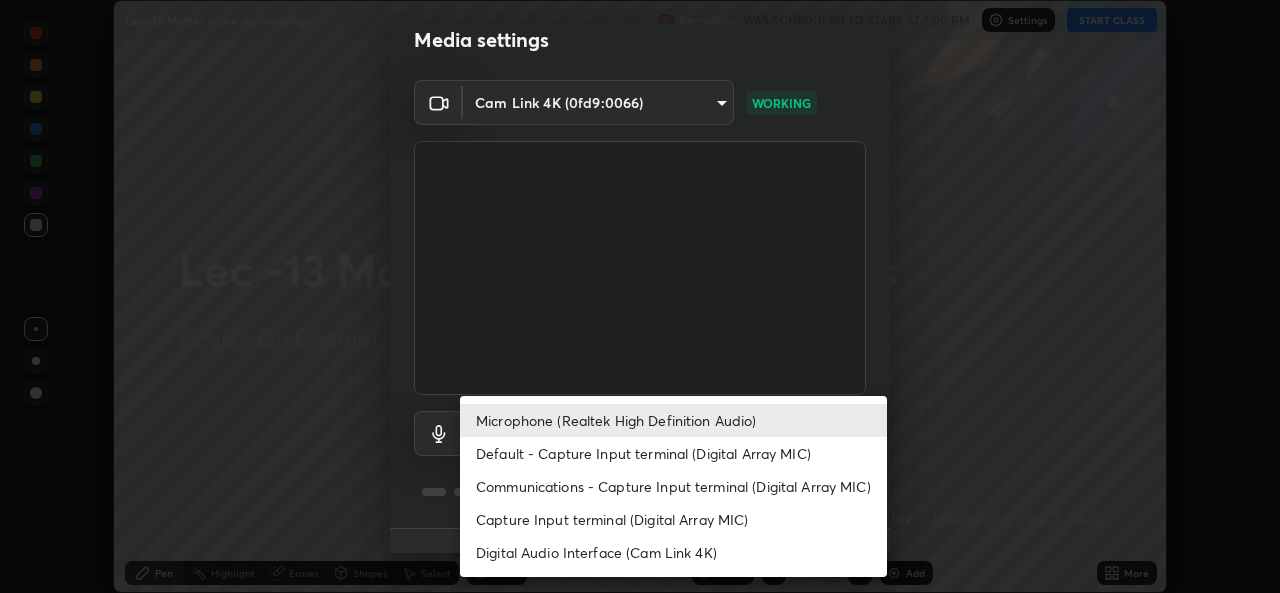 click on "Default - Capture Input terminal (Digital Array MIC)" at bounding box center (673, 453) 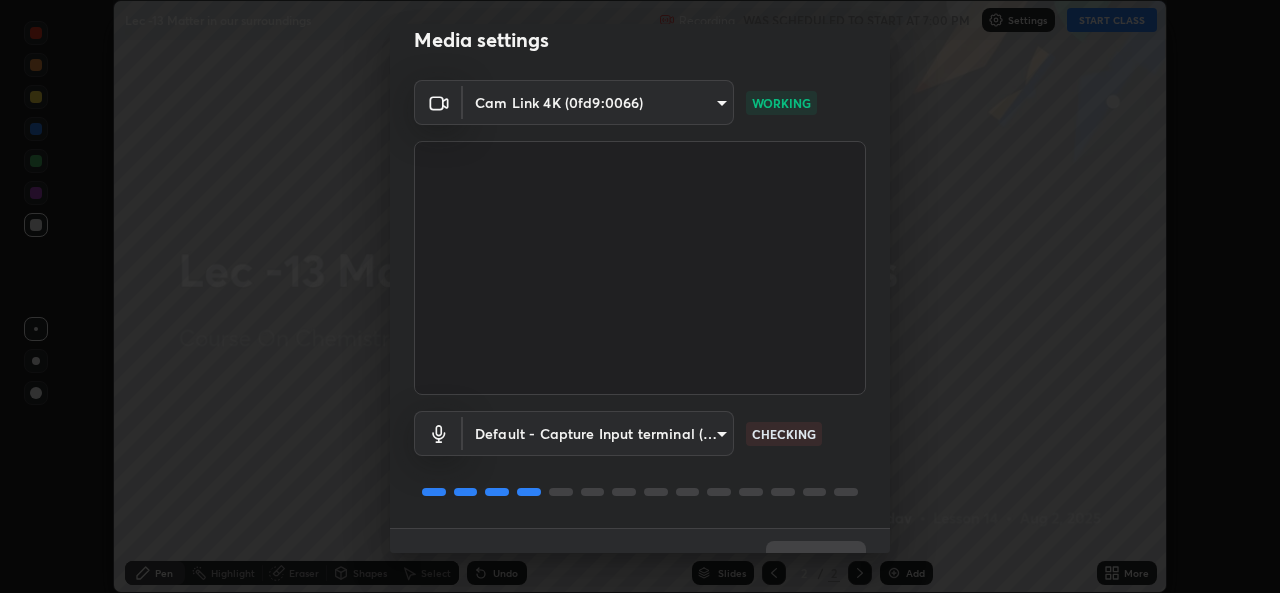 click on "Erase all Lec -13 Matter in our surroundings Recording WAS SCHEDULED TO START AT  7:00 PM Settings START CLASS Setting up your live class Lec -13 Matter in our surroundings • L14 of Course On Chemistry for Foundation Adapt 1 2026 Aditi Yadav Pen Highlight Eraser Shapes Select Undo Slides 2 / 2 Add More No doubts shared Encourage your learners to ask a doubt for better clarity Report an issue Reason for reporting Buffering Chat not working Audio - Video sync issue Educator video quality low ​ Attach an image Report Media settings Cam Link 4K (0fd9:0066) 78e73baf3d63bceb4c45423e3c658d9595c8caa1ee6d34b79bc6d5c79dc82097 WORKING Default - Capture Input terminal (Digital Array MIC) default CHECKING 1 / 5 Next" at bounding box center (640, 296) 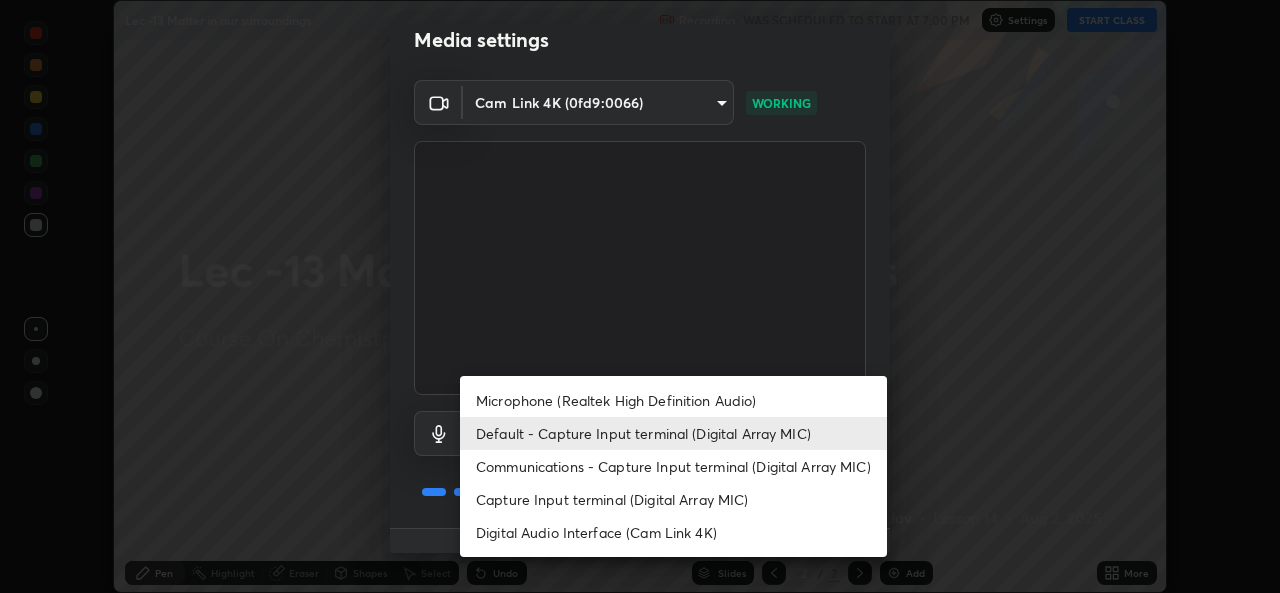 click on "Microphone (Realtek High Definition Audio)" at bounding box center [673, 400] 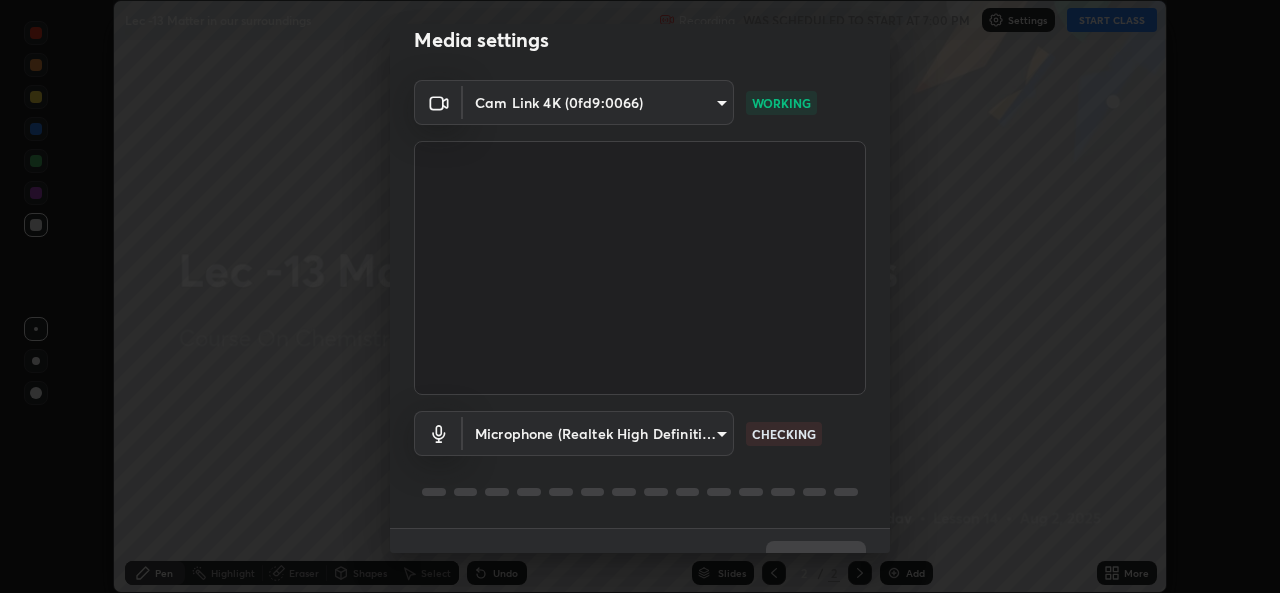 scroll, scrollTop: 63, scrollLeft: 0, axis: vertical 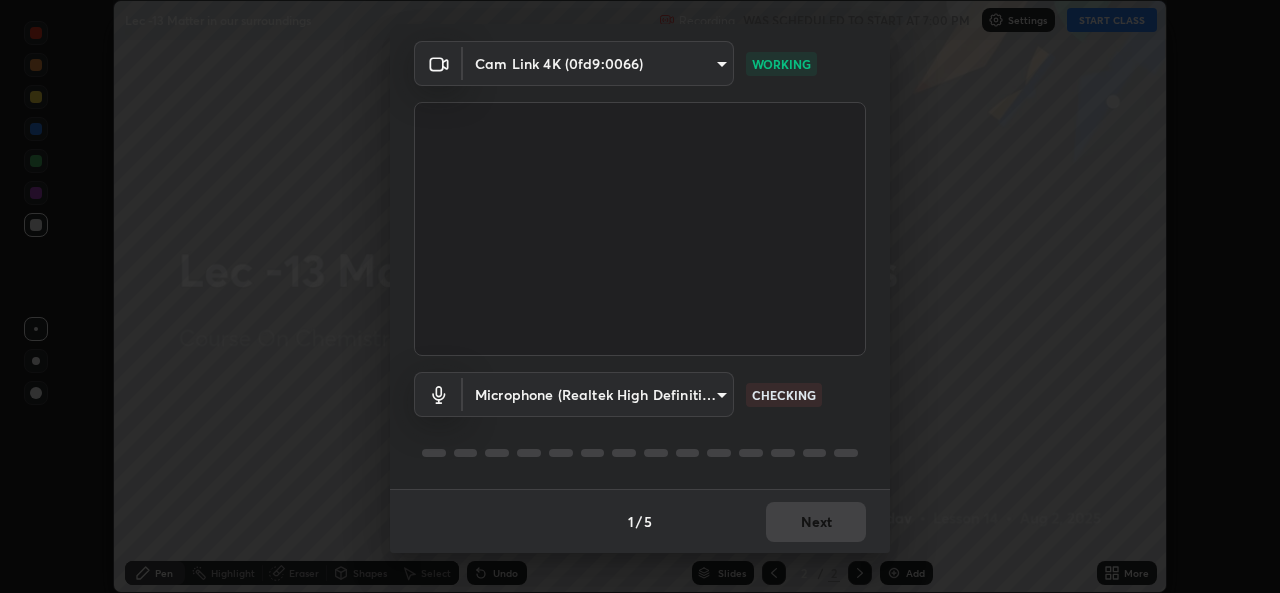 click on "Erase all Lec -13 Matter in our surroundings Recording WAS SCHEDULED TO START AT  7:00 PM Settings START CLASS Setting up your live class Lec -13 Matter in our surroundings • L14 of Course On Chemistry for Foundation Adapt 1 2026 Aditi Yadav Pen Highlight Eraser Shapes Select Undo Slides 2 / 2 Add More No doubts shared Encourage your learners to ask a doubt for better clarity Report an issue Reason for reporting Buffering Chat not working Audio - Video sync issue Educator video quality low ​ Attach an image Report Media settings Cam Link 4K (0fd9:0066) 78e73baf3d63bceb4c45423e3c658d9595c8caa1ee6d34b79bc6d5c79dc82097 WORKING Microphone (Realtek High Definition Audio) d370b0364888e0dd42ba84505d9314621ab0371e0b4b10ef0bc75dd35080b5b9 CHECKING 1 / 5 Next" at bounding box center (640, 296) 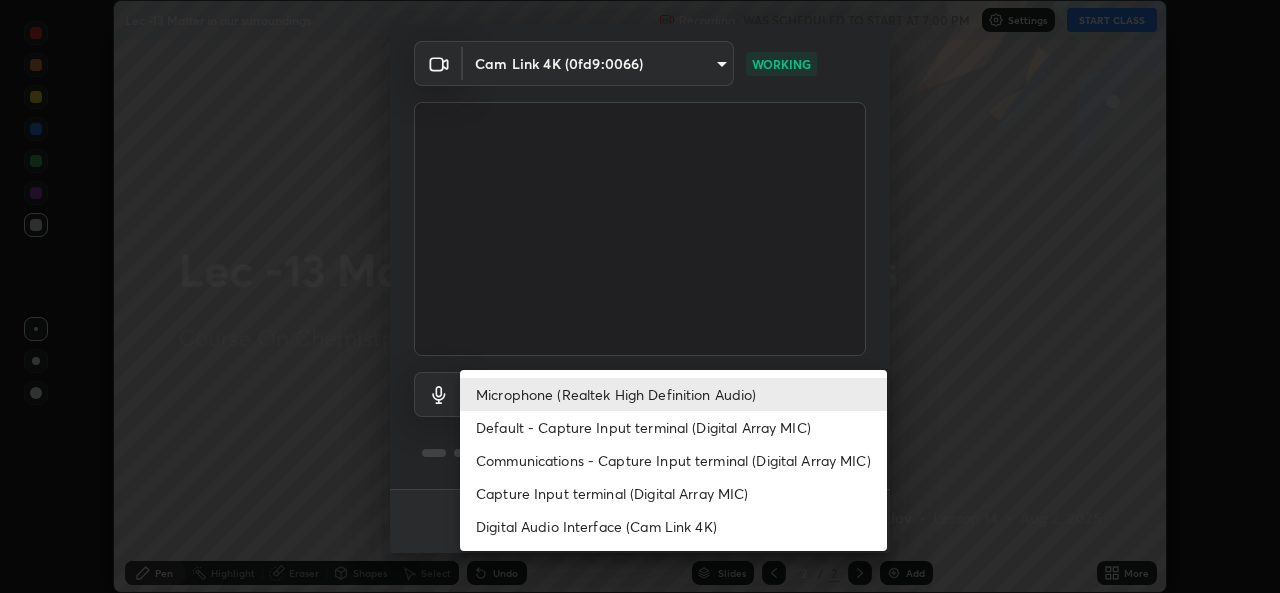click on "Default - Capture Input terminal (Digital Array MIC)" at bounding box center (673, 427) 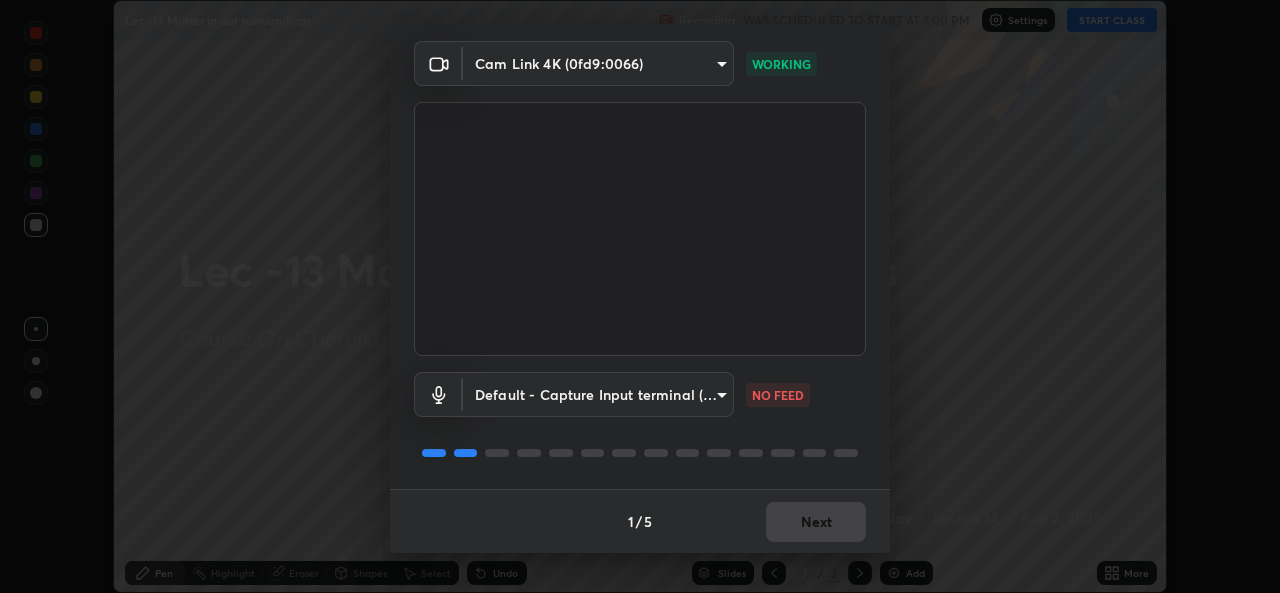 click on "Erase all Lec -13 Matter in our surroundings Recording WAS SCHEDULED TO START AT  7:00 PM Settings START CLASS Setting up your live class Lec -13 Matter in our surroundings • L14 of Course On Chemistry for Foundation Adapt 1 2026 Aditi Yadav Pen Highlight Eraser Shapes Select Undo Slides 2 / 2 Add More No doubts shared Encourage your learners to ask a doubt for better clarity Report an issue Reason for reporting Buffering Chat not working Audio - Video sync issue Educator video quality low ​ Attach an image Report Media settings Cam Link 4K (0fd9:0066) 78e73baf3d63bceb4c45423e3c658d9595c8caa1ee6d34b79bc6d5c79dc82097 WORKING Default - Capture Input terminal (Digital Array MIC) default NO FEED 1 / 5 Next" at bounding box center [640, 296] 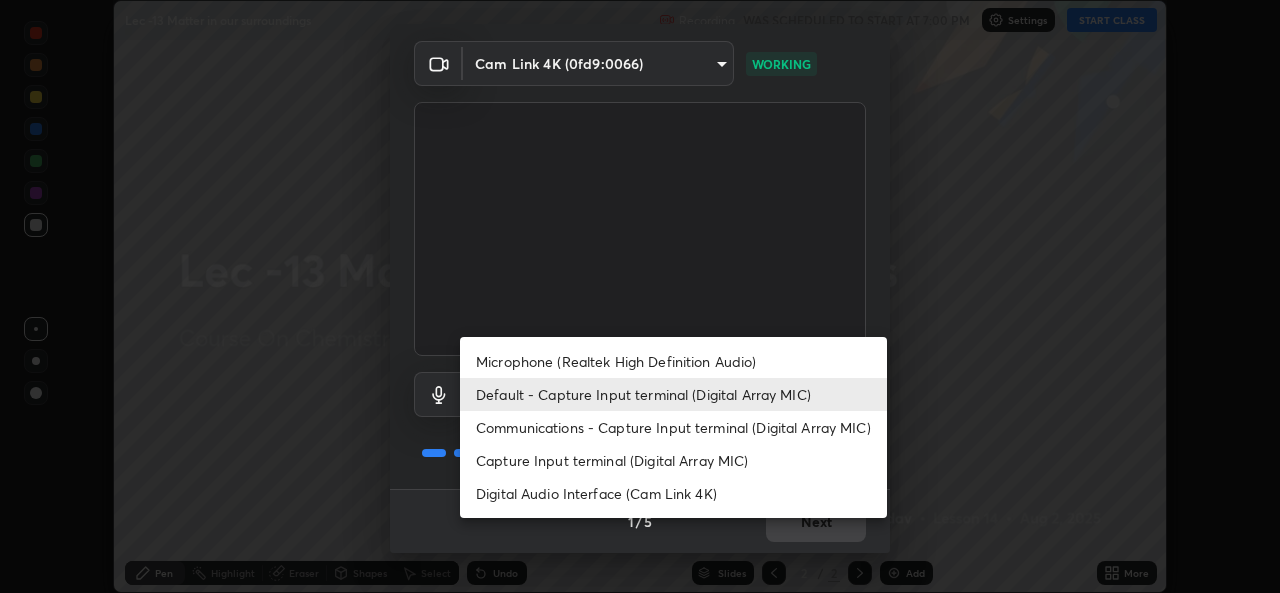 click on "Microphone (Realtek High Definition Audio)" at bounding box center (673, 361) 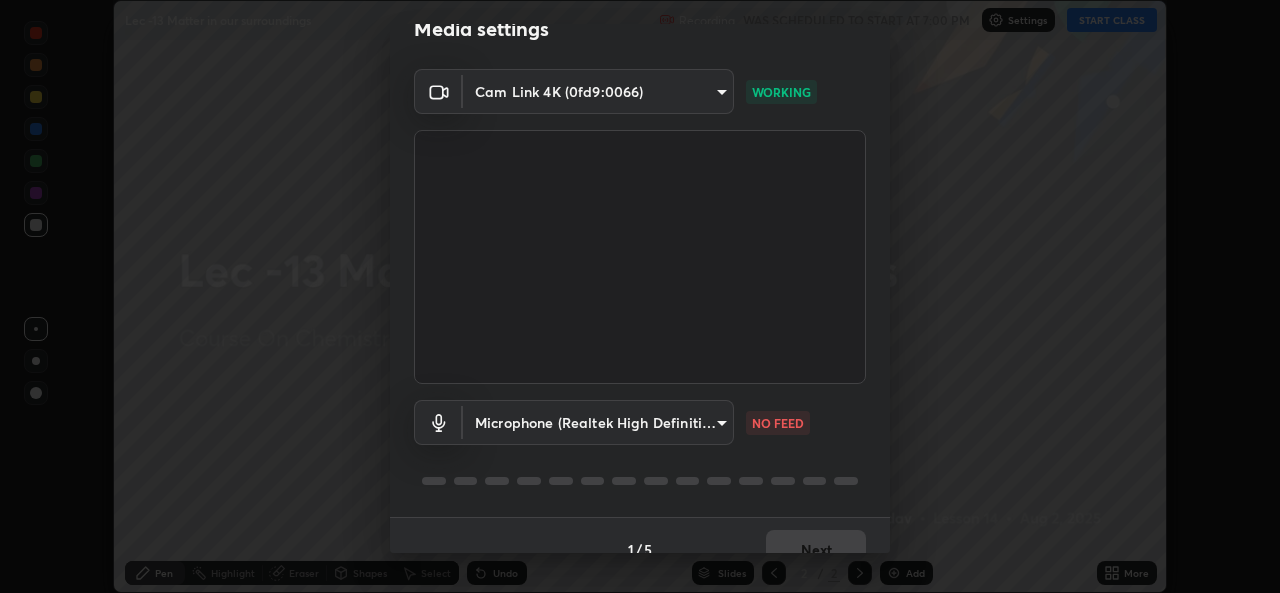 scroll, scrollTop: 36, scrollLeft: 0, axis: vertical 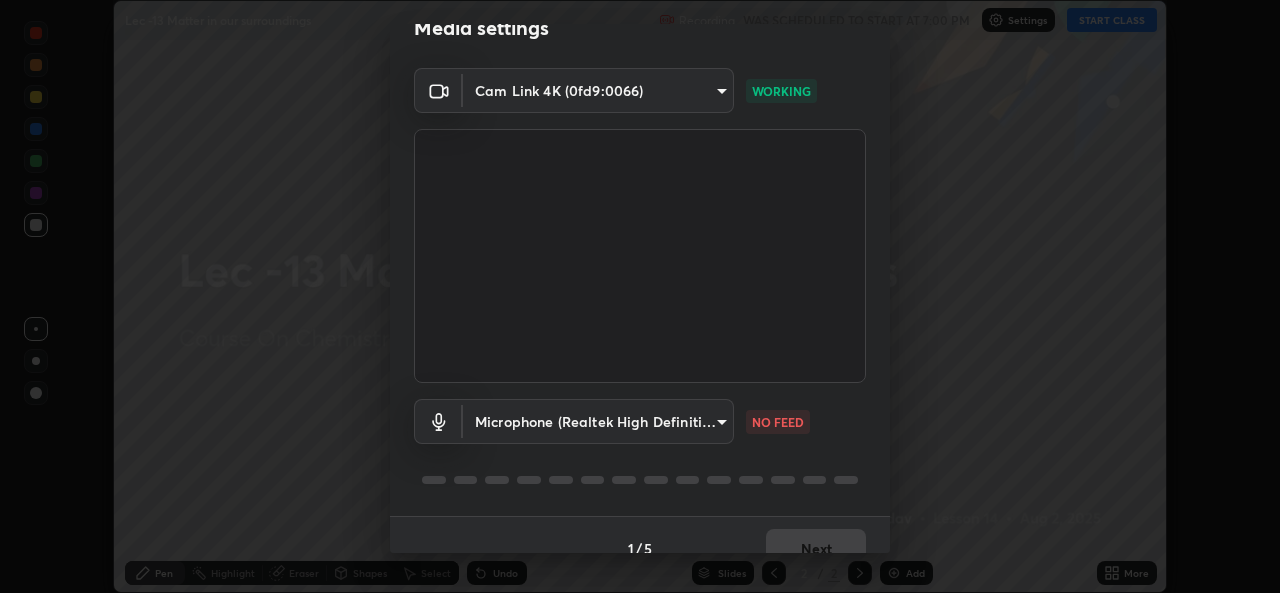 click on "Erase all Lec -13 Matter in our surroundings Recording WAS SCHEDULED TO START AT  7:00 PM Settings START CLASS Setting up your live class Lec -13 Matter in our surroundings • L14 of Course On Chemistry for Foundation Adapt 1 2026 Aditi Yadav Pen Highlight Eraser Shapes Select Undo Slides 2 / 2 Add More No doubts shared Encourage your learners to ask a doubt for better clarity Report an issue Reason for reporting Buffering Chat not working Audio - Video sync issue Educator video quality low ​ Attach an image Report Media settings Cam Link 4K (0fd9:0066) 78e73baf3d63bceb4c45423e3c658d9595c8caa1ee6d34b79bc6d5c79dc82097 WORKING Microphone (Realtek High Definition Audio) d370b0364888e0dd42ba84505d9314621ab0371e0b4b10ef0bc75dd35080b5b9 NO FEED 1 / 5 Next" at bounding box center (640, 296) 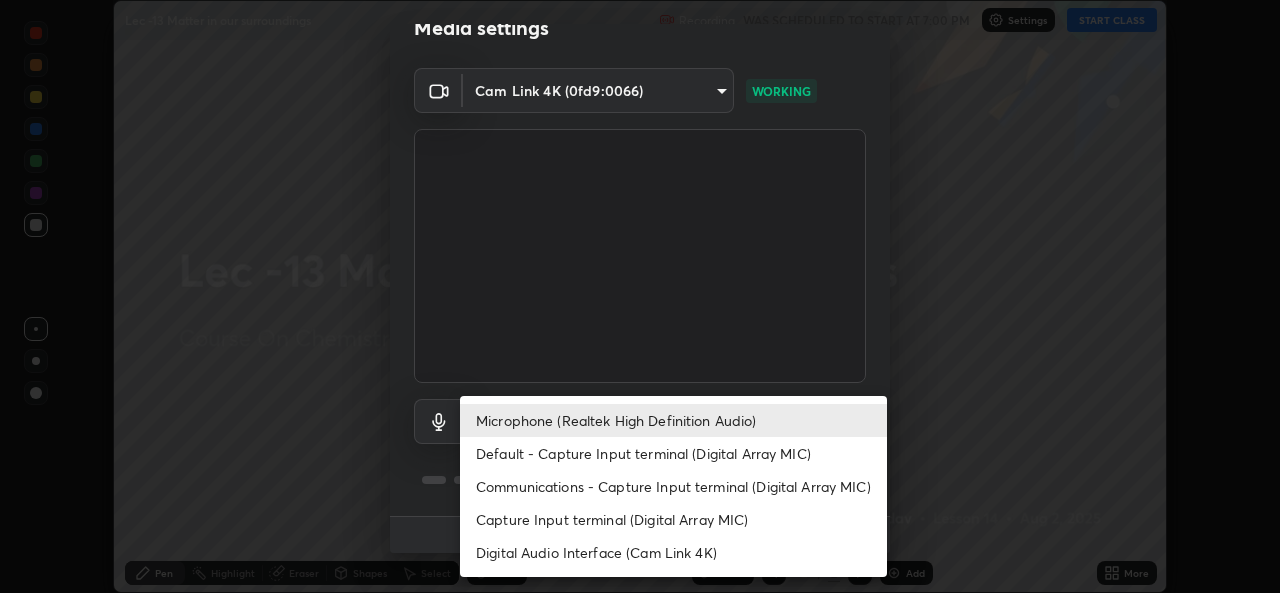 click on "Default - Capture Input terminal (Digital Array MIC)" at bounding box center (673, 453) 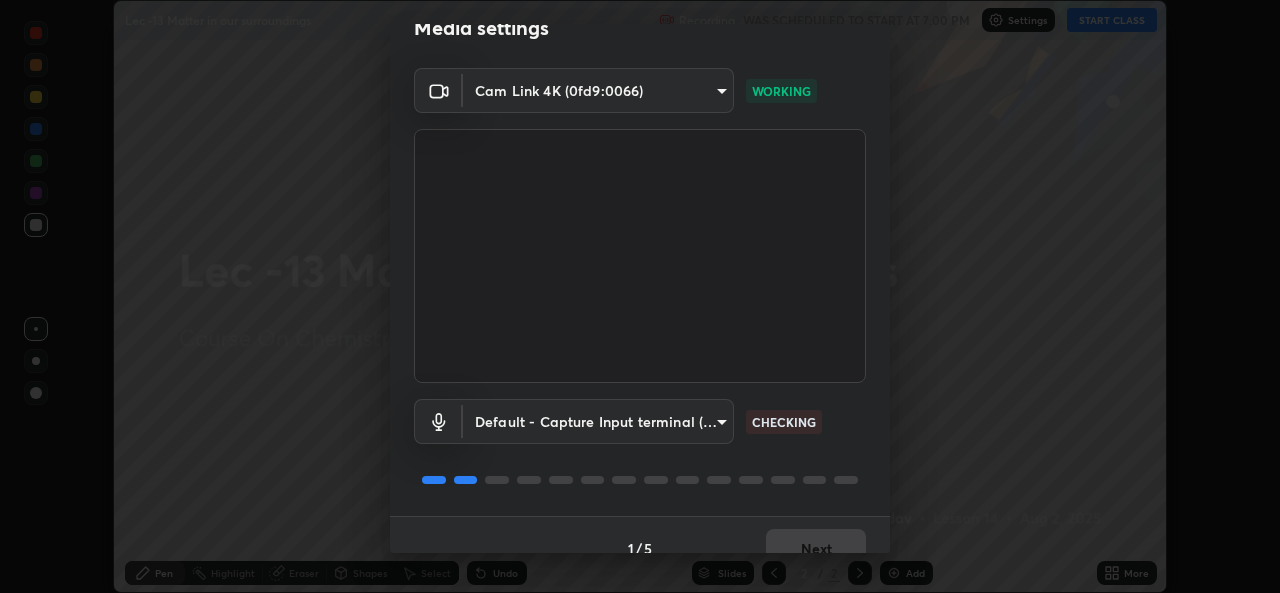 scroll, scrollTop: 63, scrollLeft: 0, axis: vertical 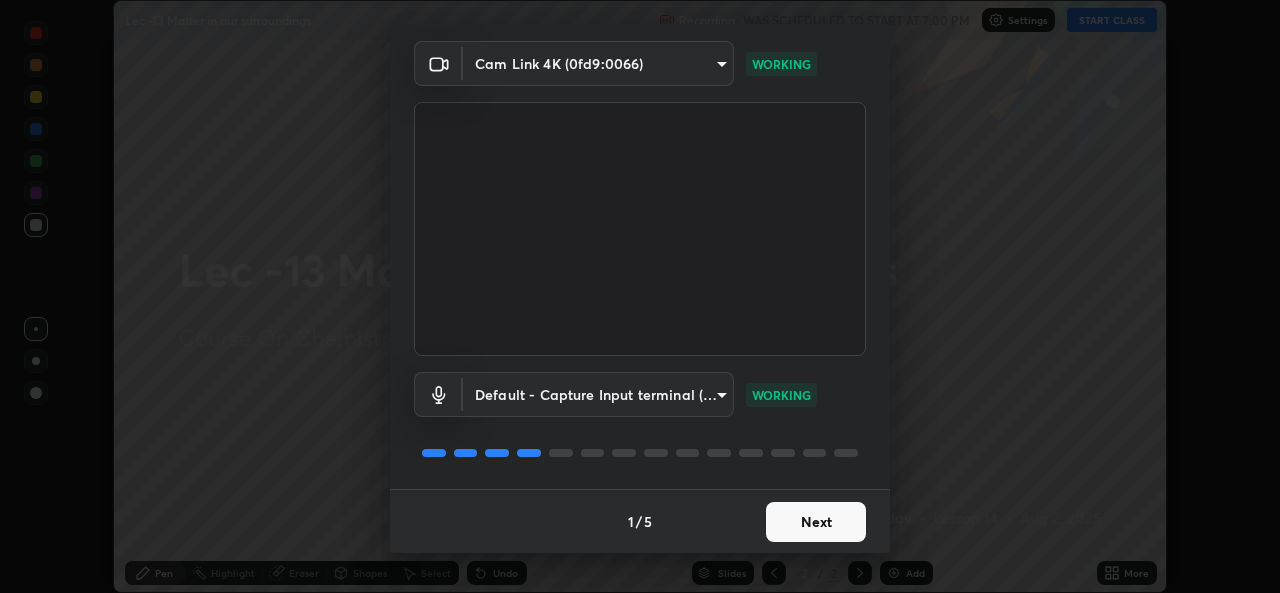 click on "Next" at bounding box center (816, 522) 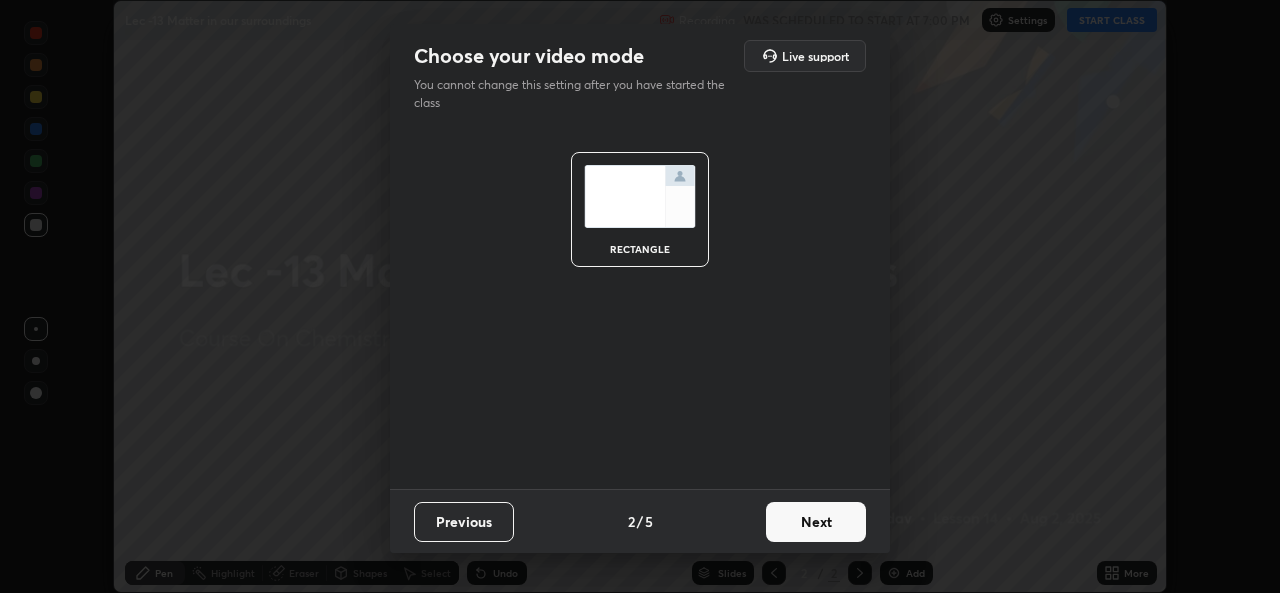 scroll, scrollTop: 0, scrollLeft: 0, axis: both 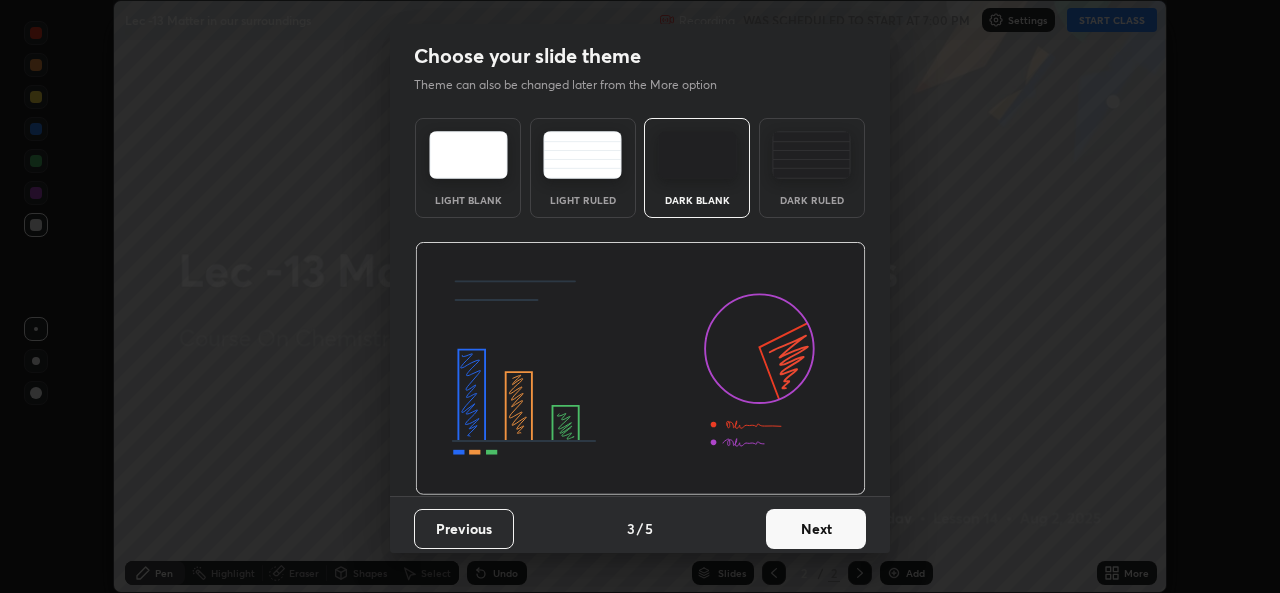 click on "Next" at bounding box center [816, 529] 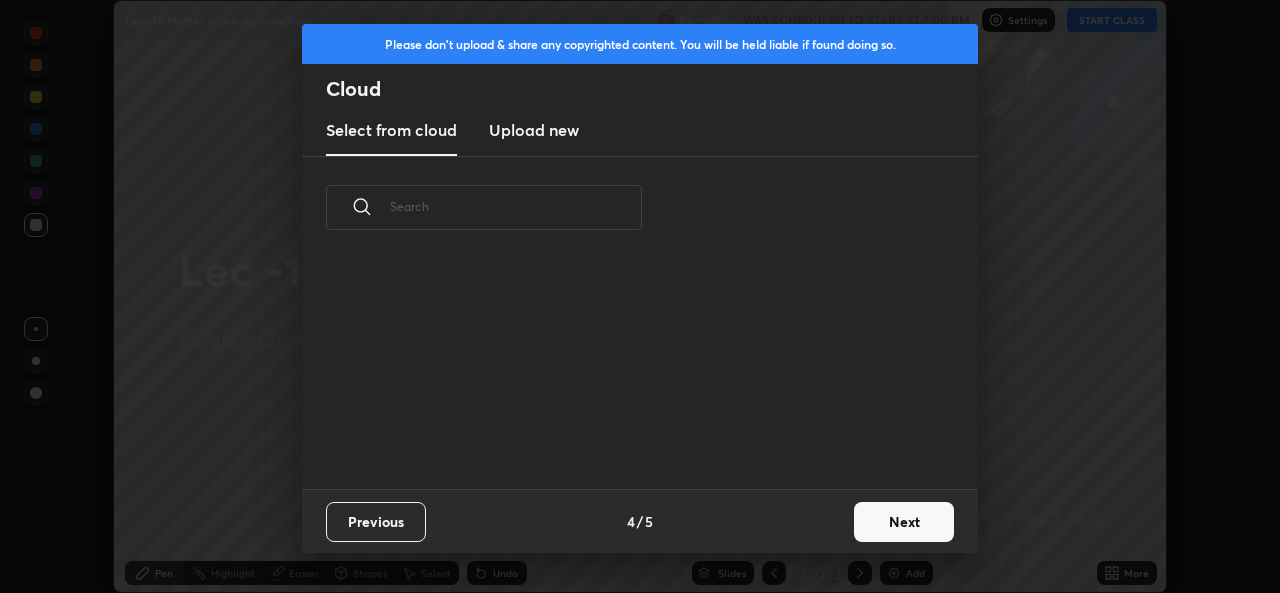 click on "Next" at bounding box center [904, 522] 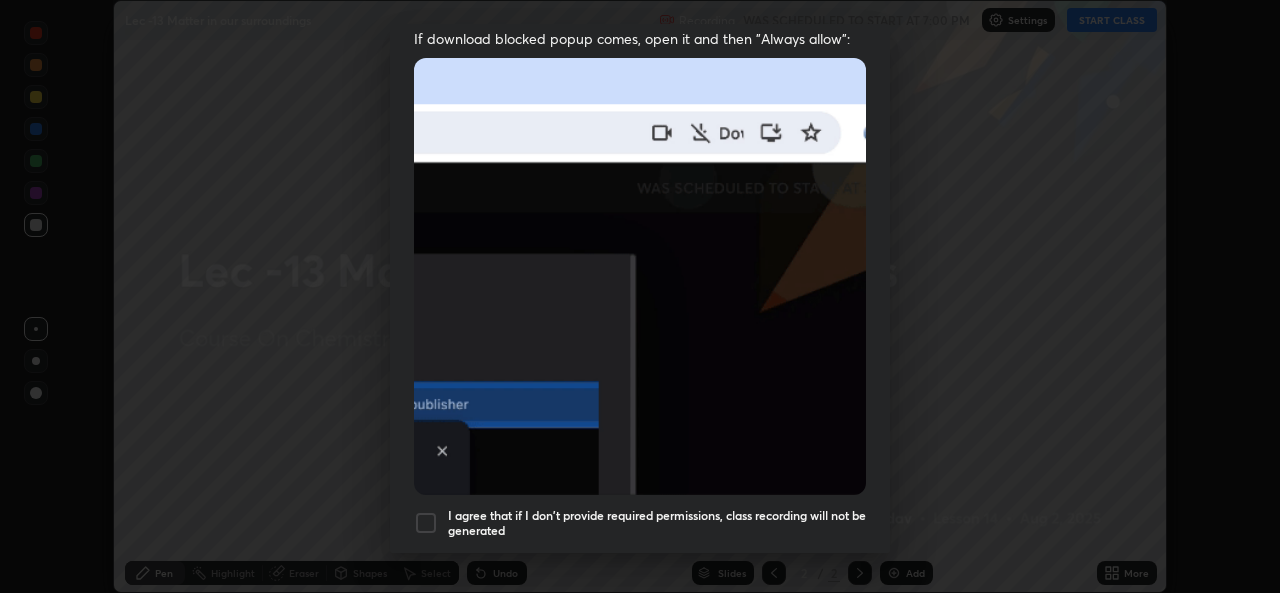 scroll, scrollTop: 412, scrollLeft: 0, axis: vertical 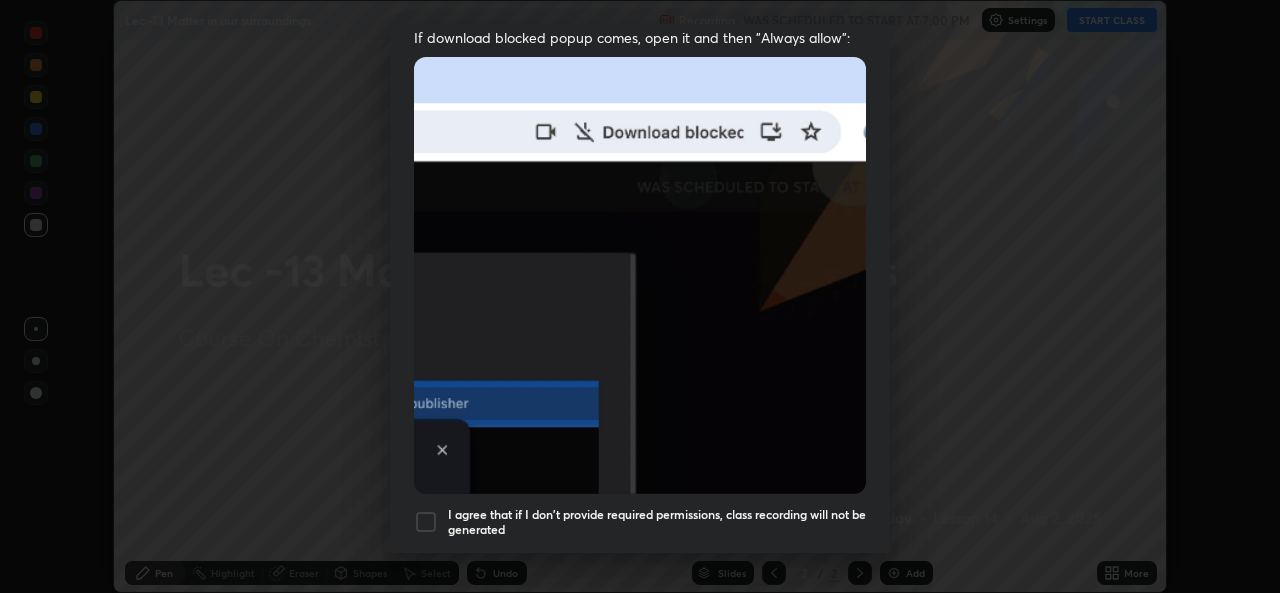 click at bounding box center (426, 522) 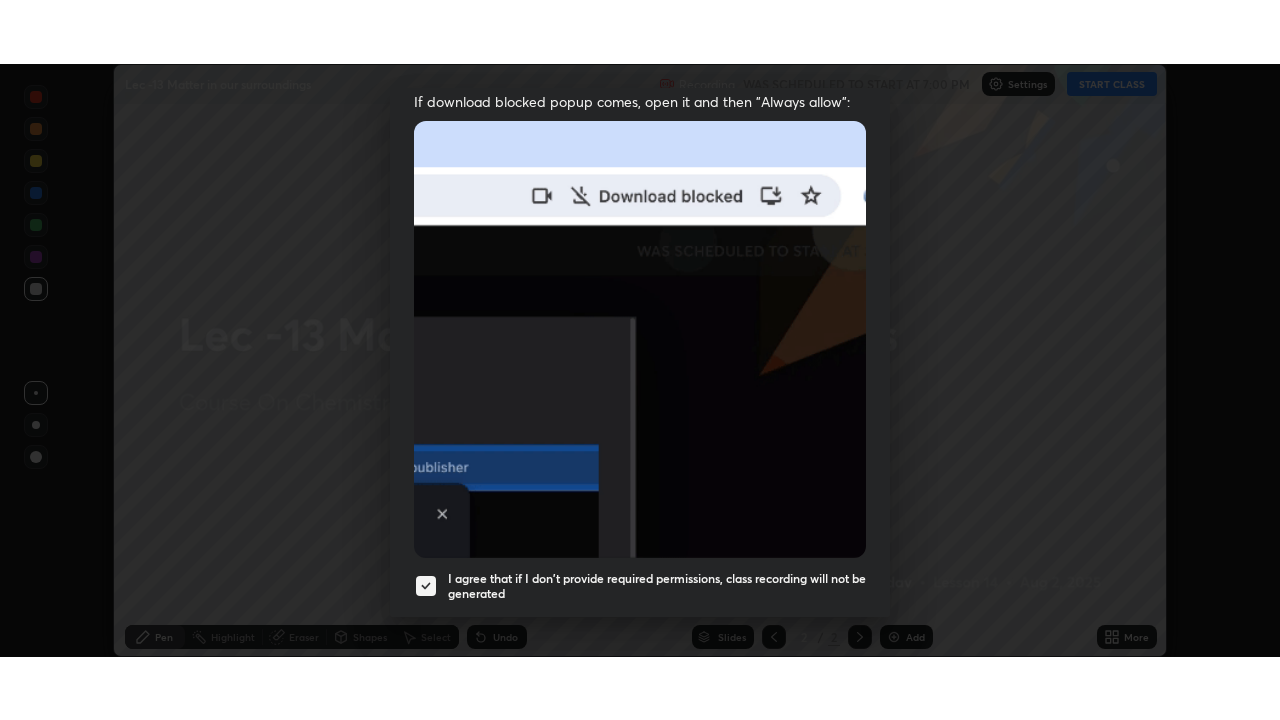 scroll, scrollTop: 471, scrollLeft: 0, axis: vertical 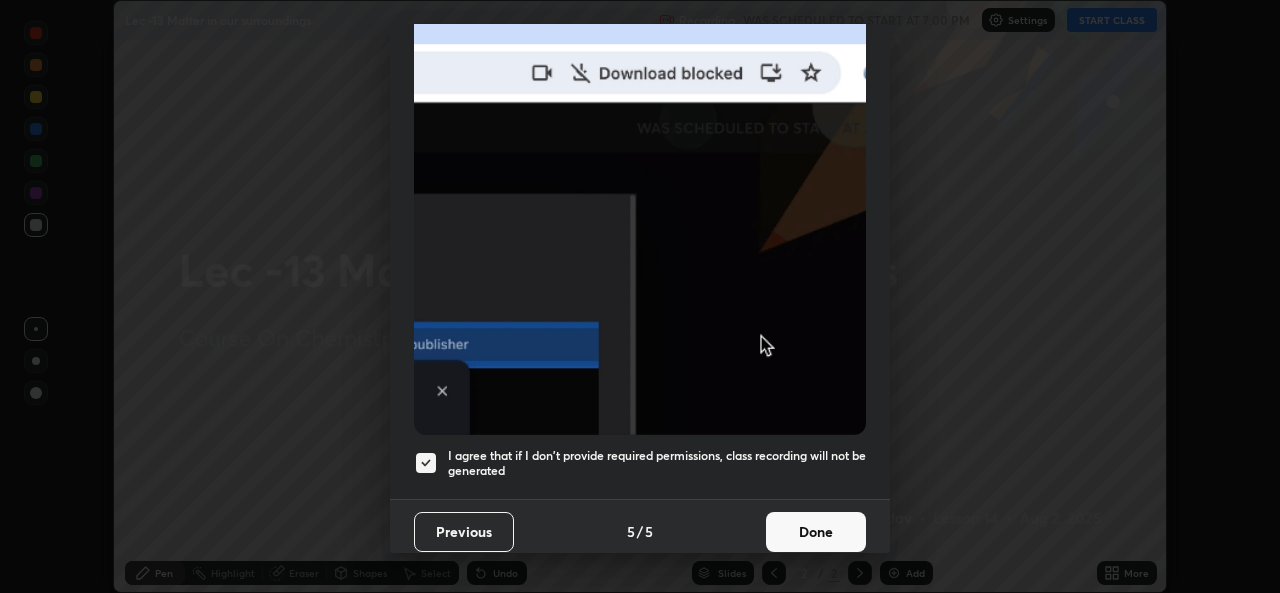 click on "Done" at bounding box center (816, 532) 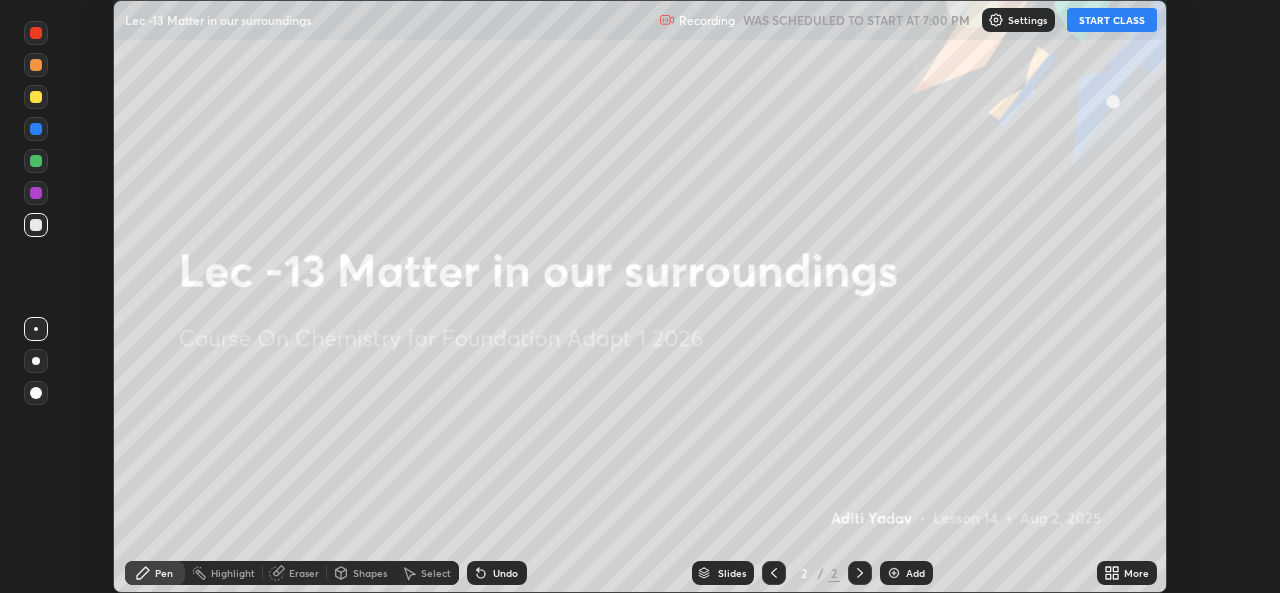 click on "START CLASS" at bounding box center [1112, 20] 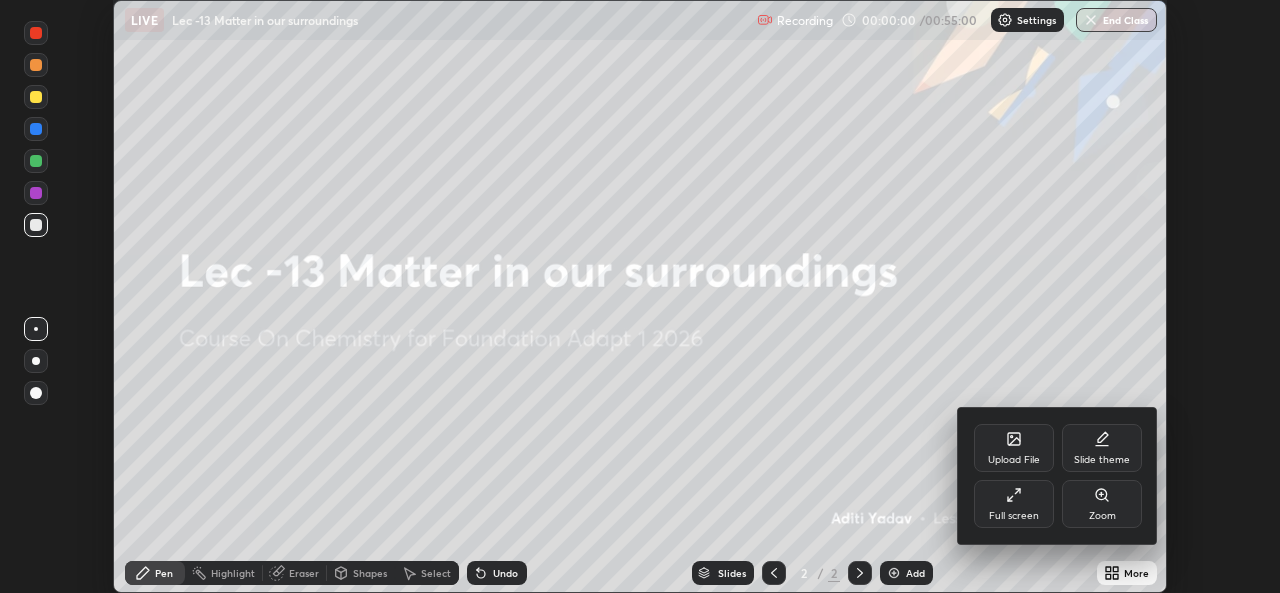 click on "Full screen" at bounding box center [1014, 504] 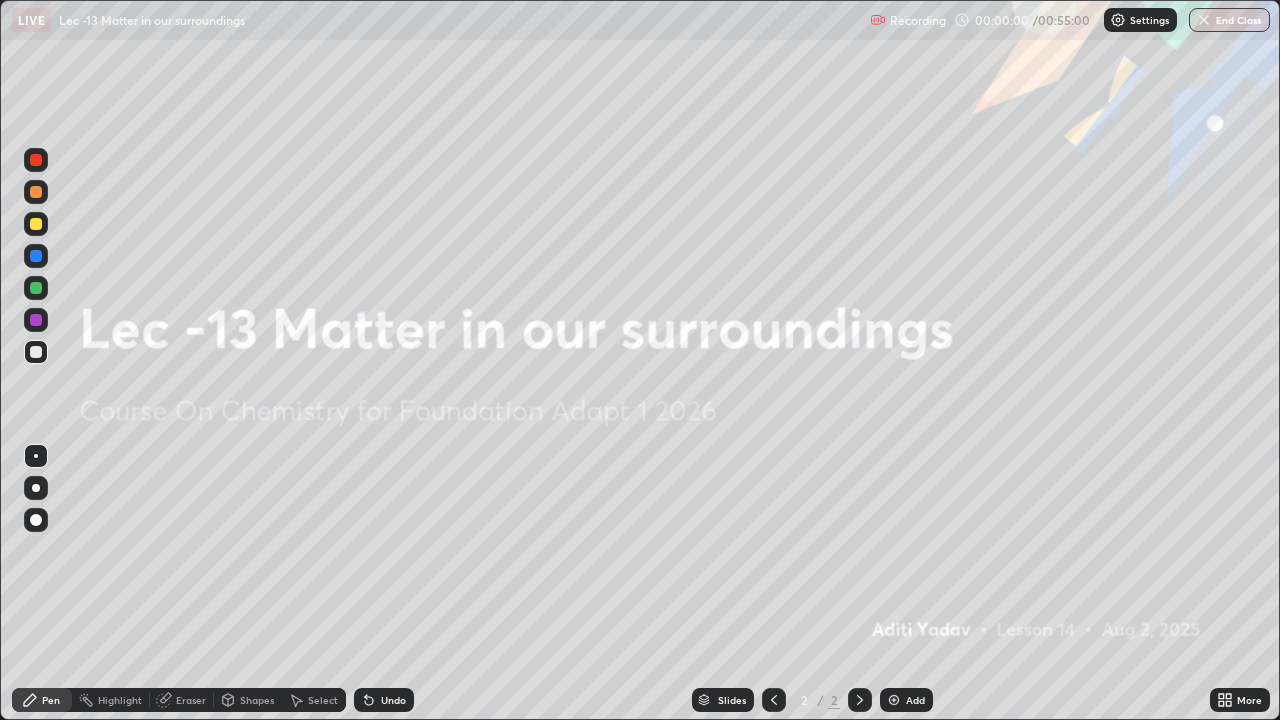scroll, scrollTop: 99280, scrollLeft: 98720, axis: both 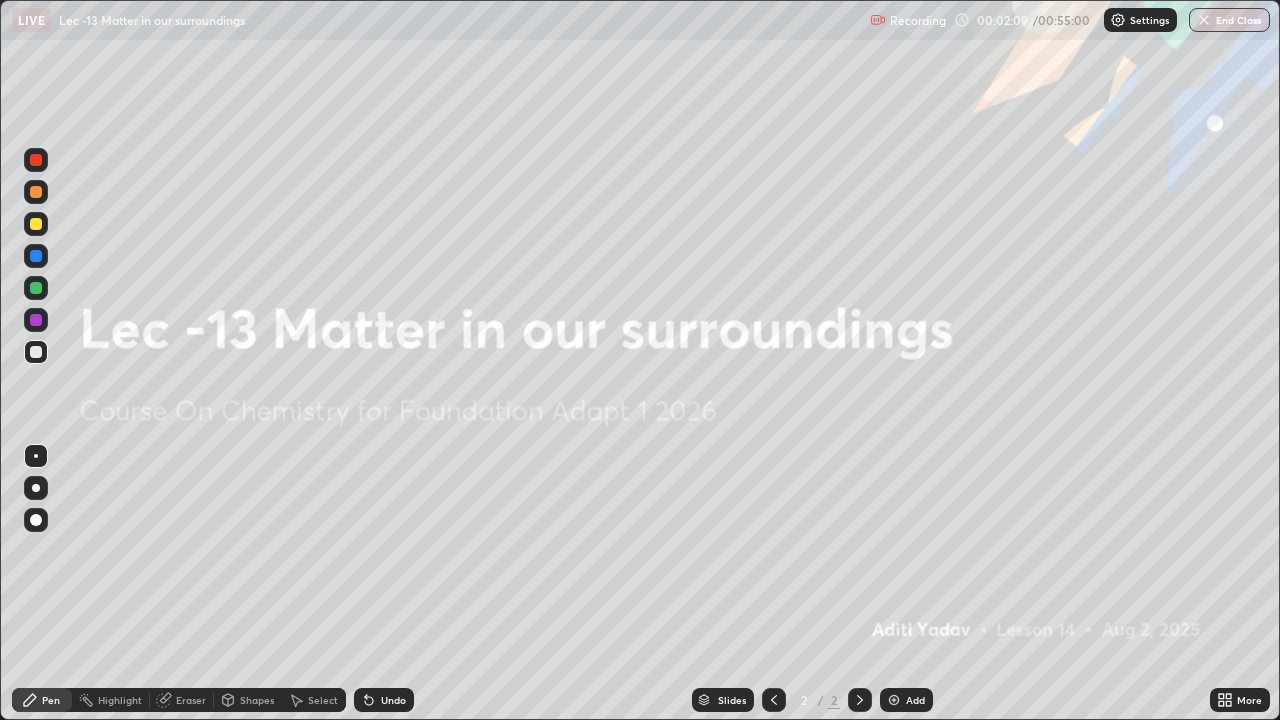 click at bounding box center (36, 320) 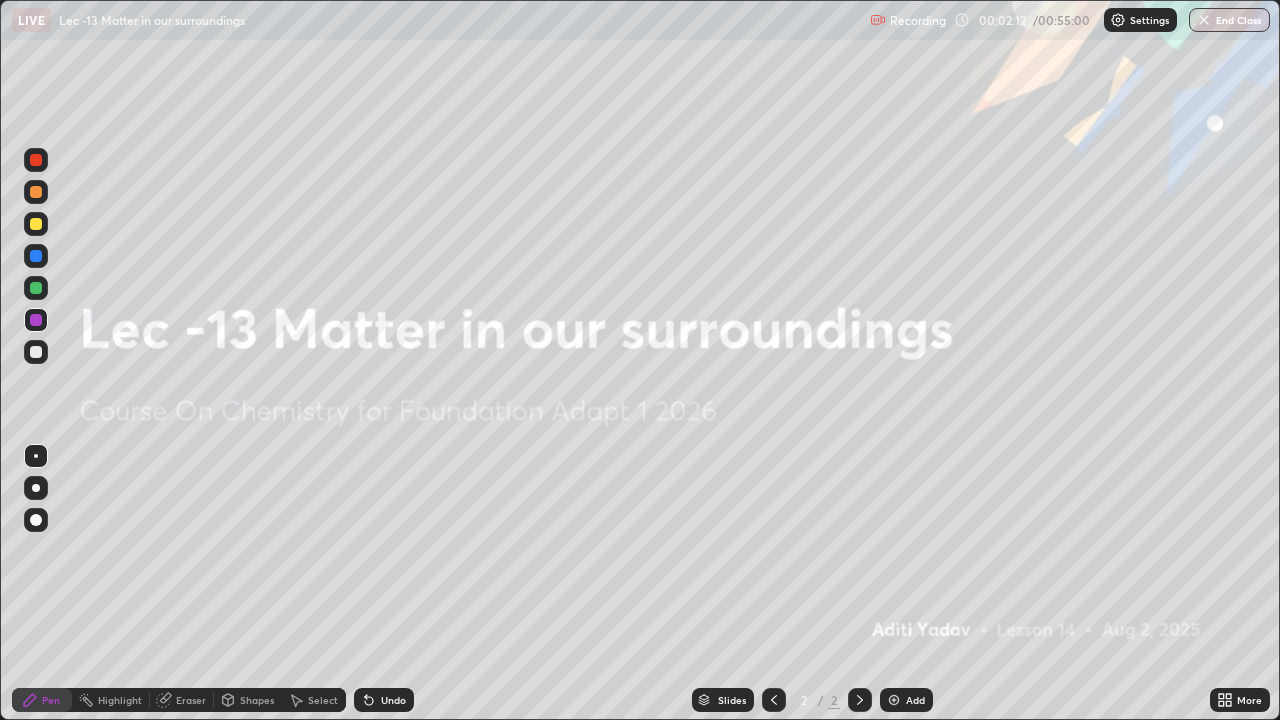 click 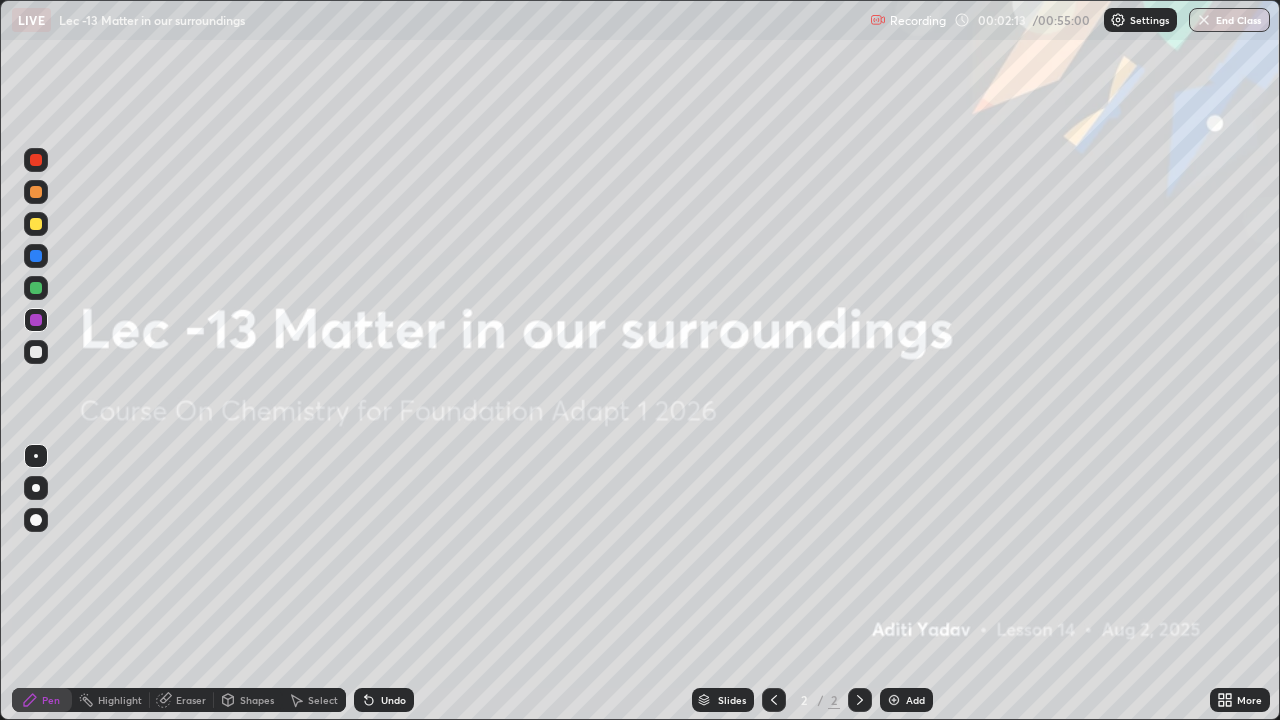 click at bounding box center (894, 700) 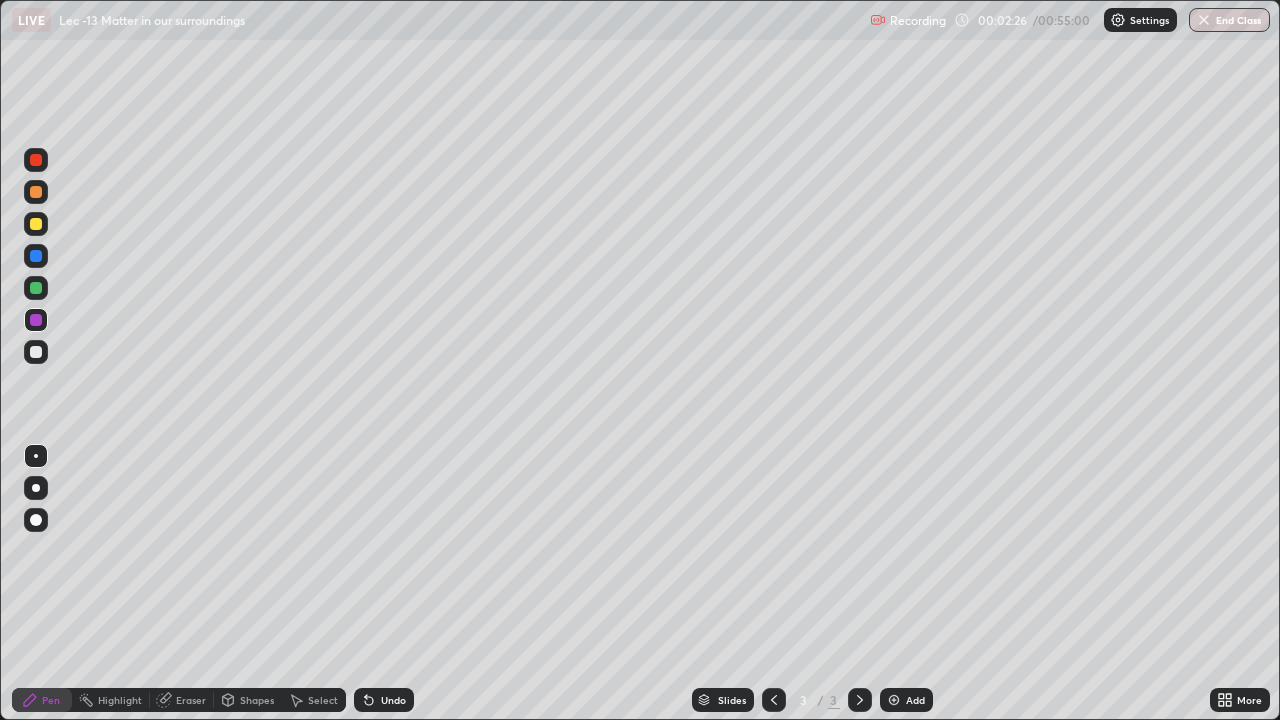 click at bounding box center (36, 224) 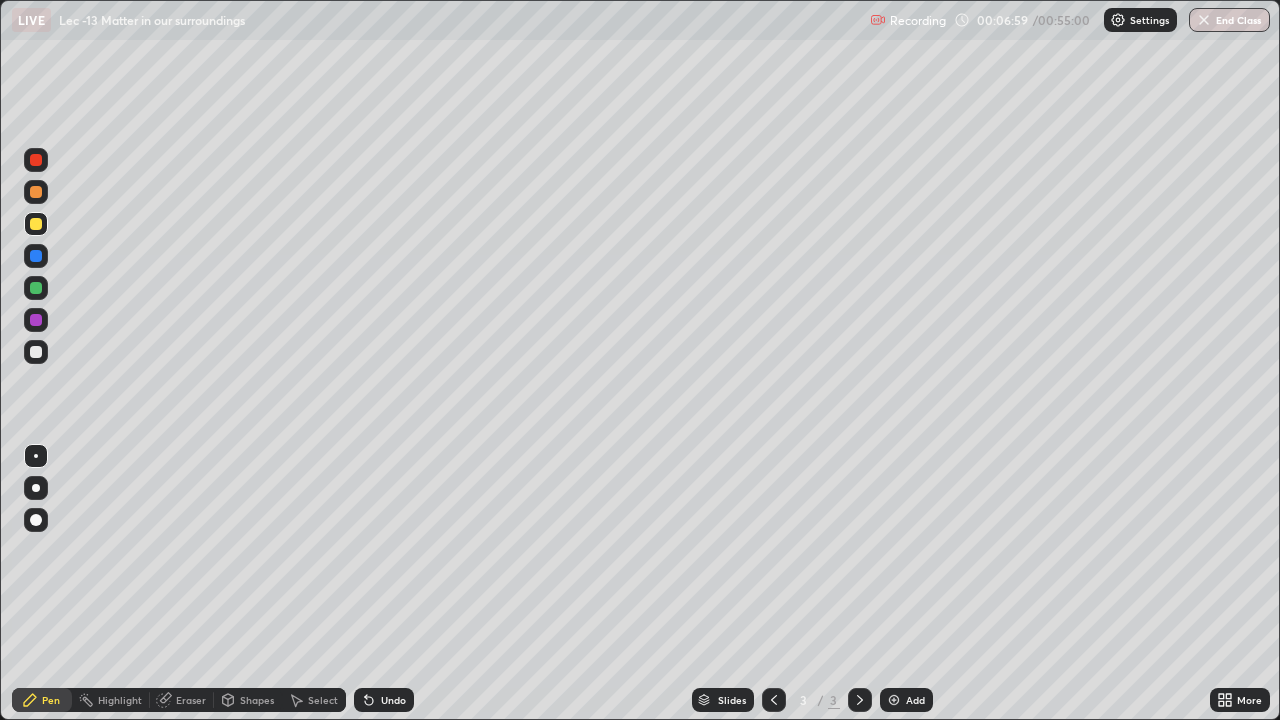 click at bounding box center (36, 352) 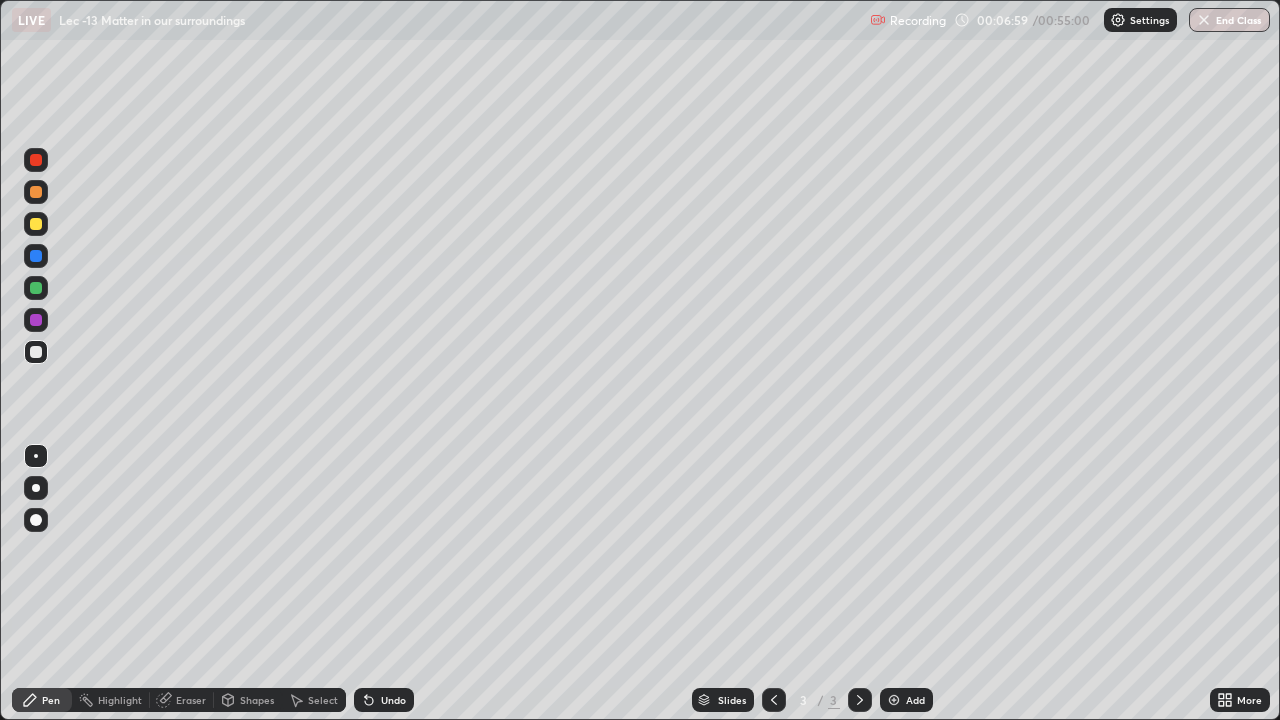 click at bounding box center [36, 320] 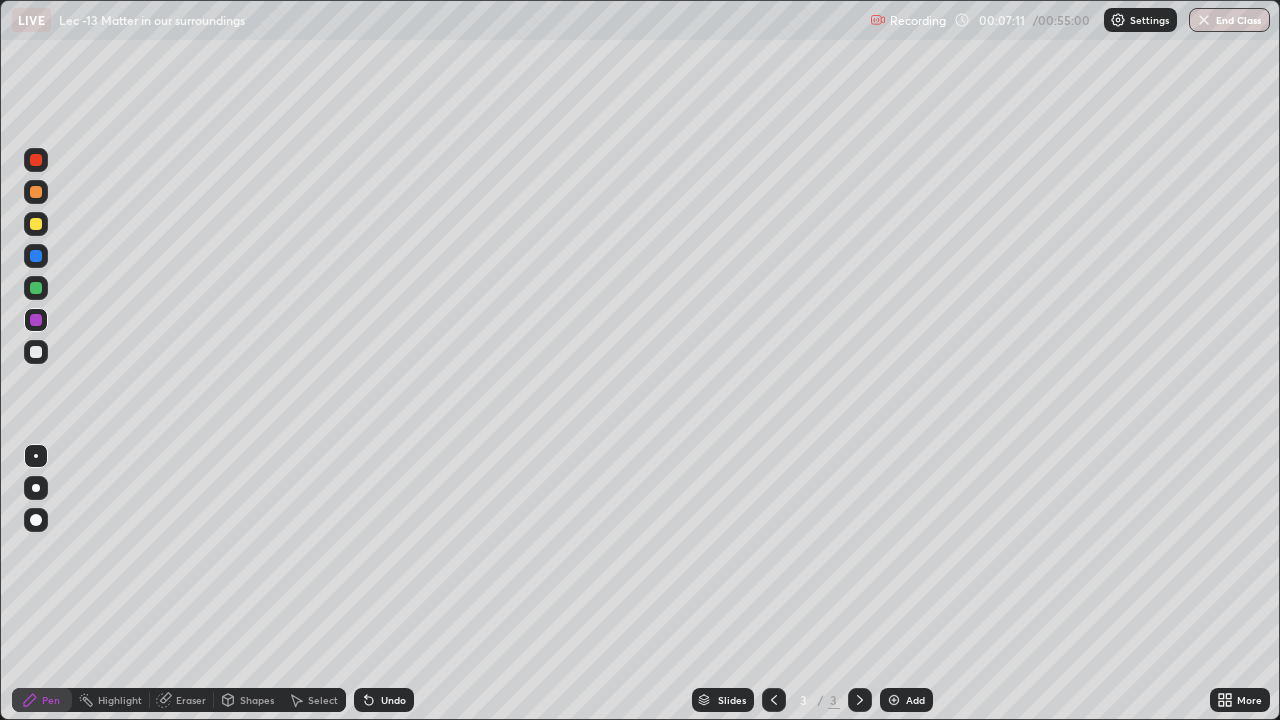click at bounding box center [36, 288] 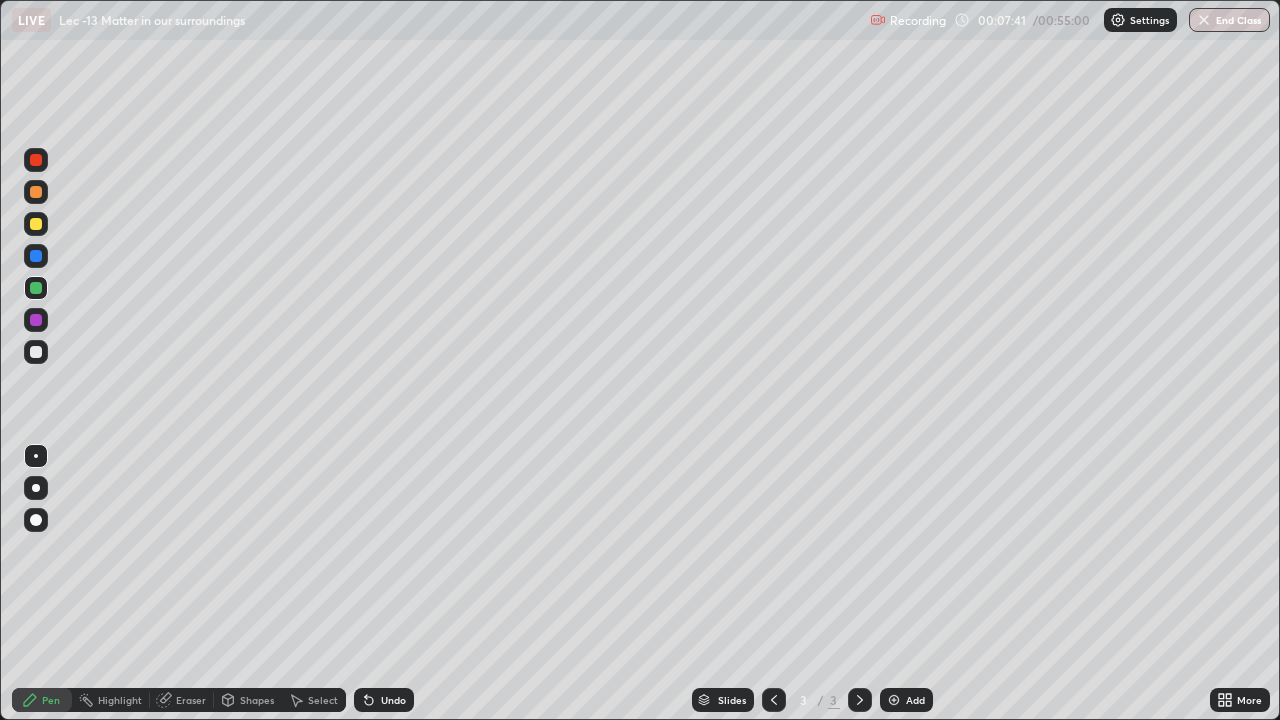 click at bounding box center (894, 700) 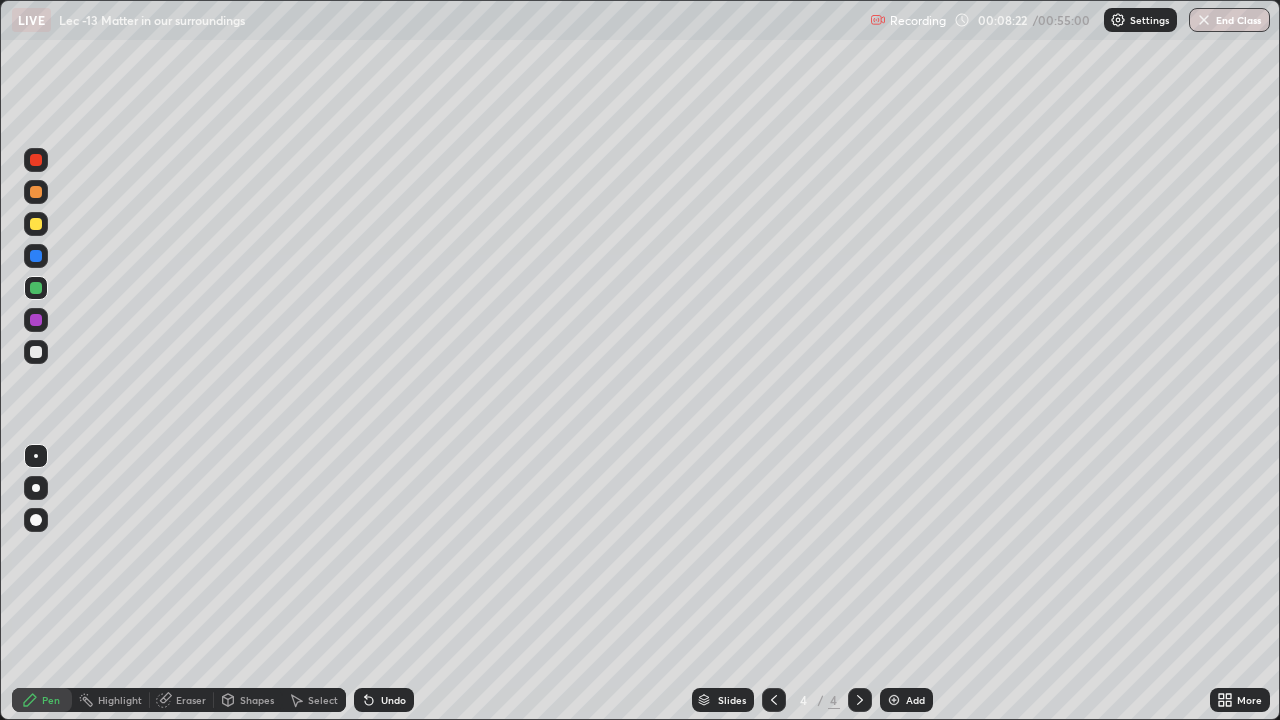 click at bounding box center (36, 352) 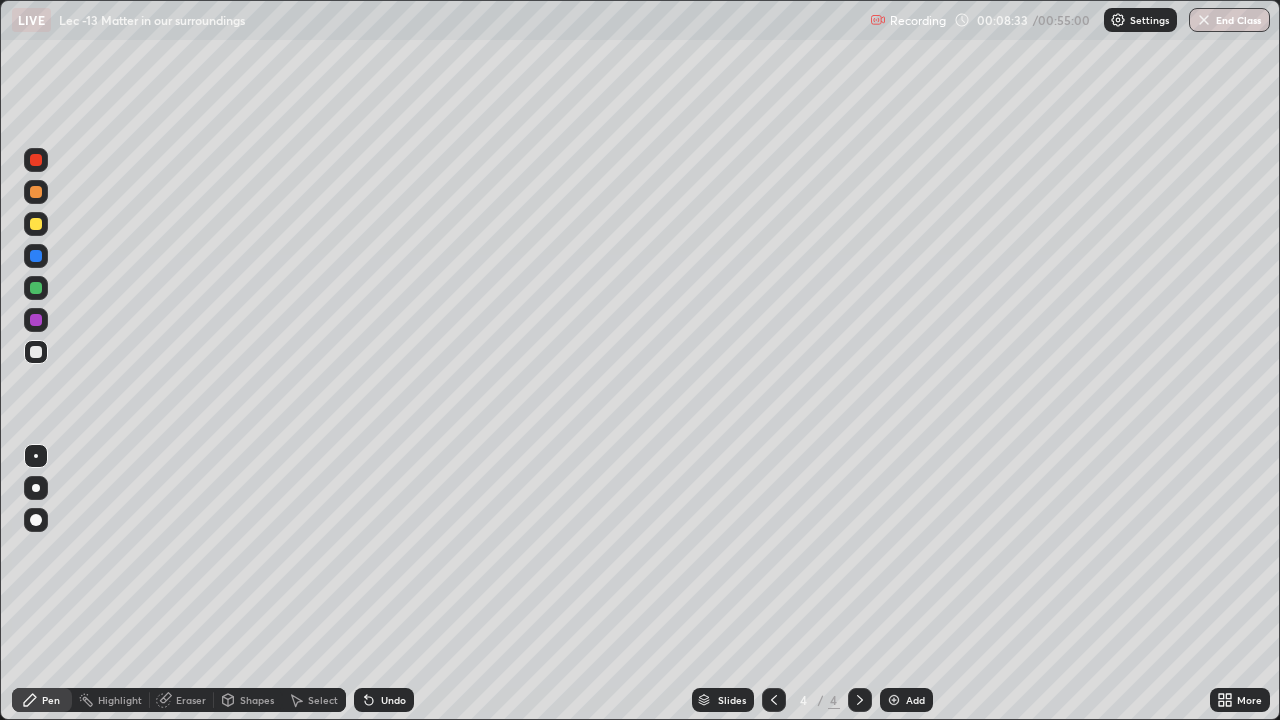 click at bounding box center (36, 224) 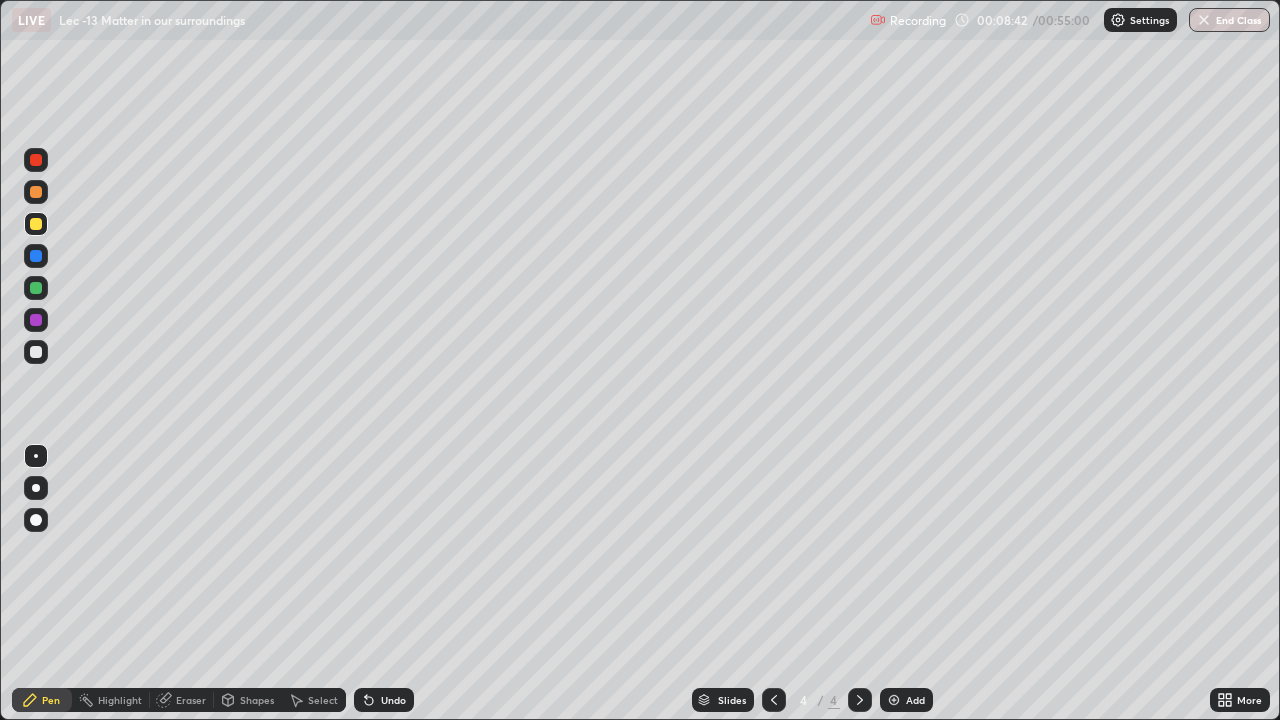 click at bounding box center [36, 256] 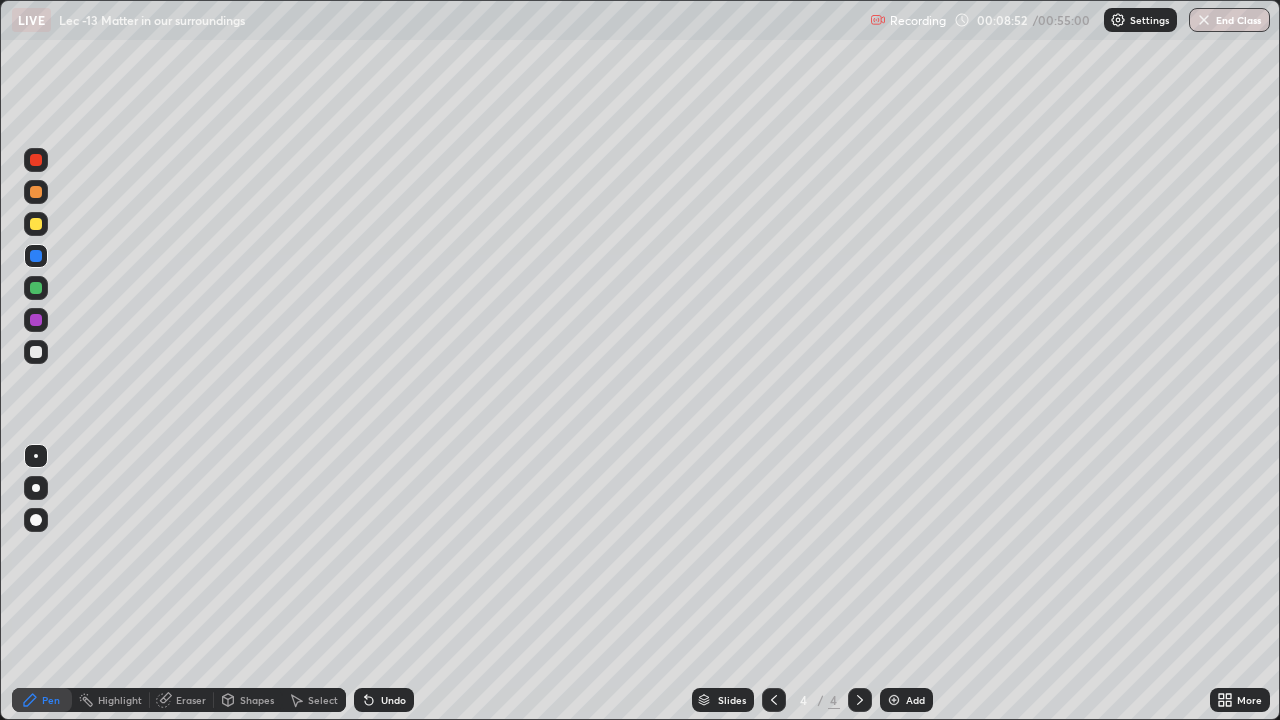 click on "Undo" at bounding box center (384, 700) 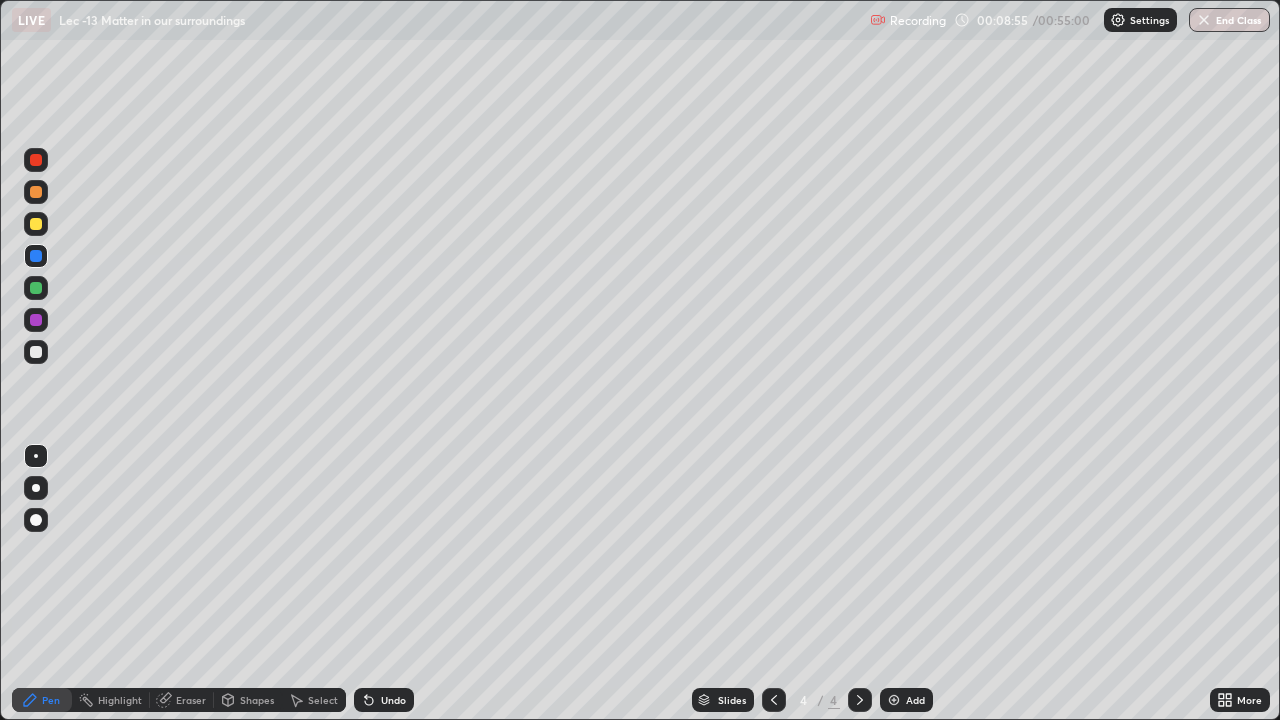 click at bounding box center (36, 192) 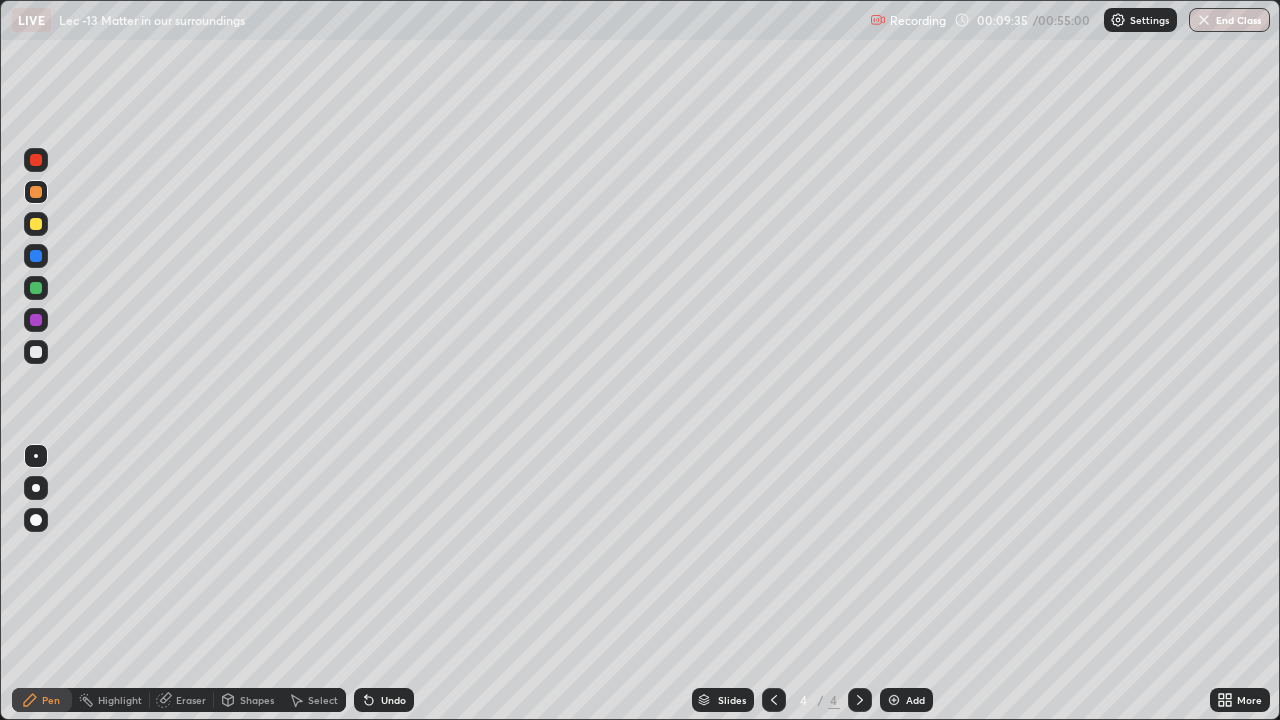 click at bounding box center [36, 256] 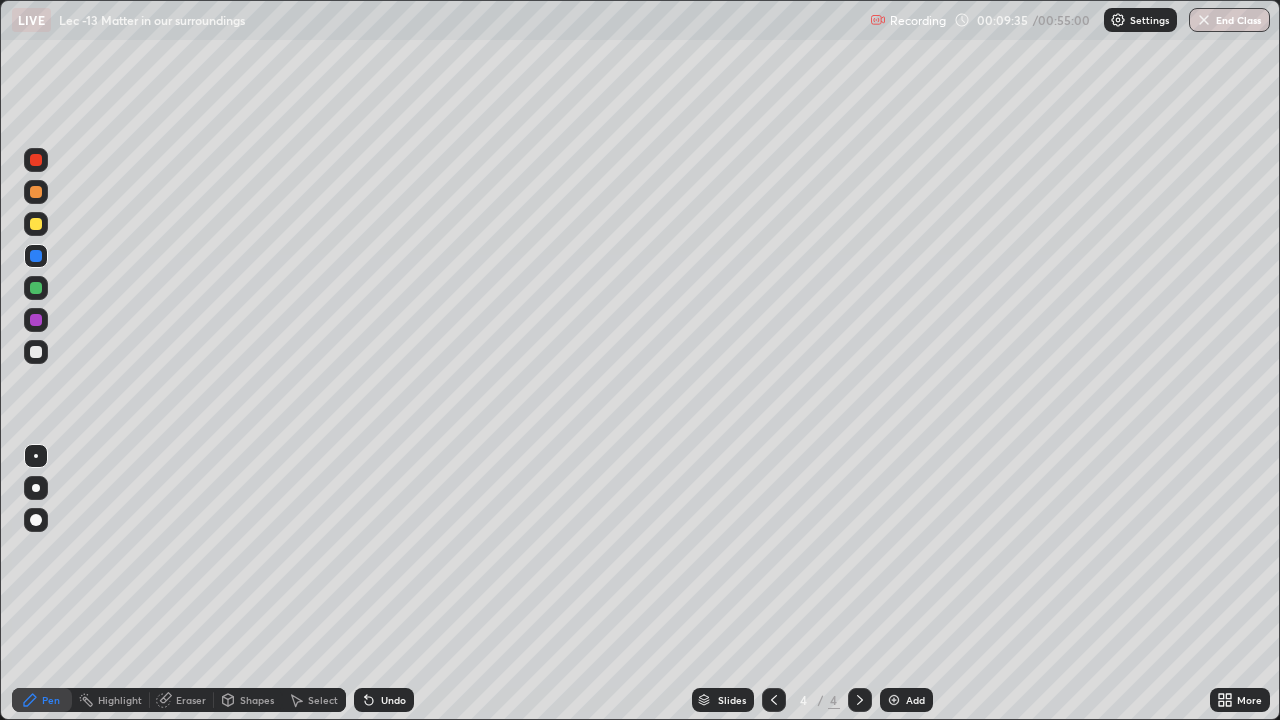 click at bounding box center [36, 224] 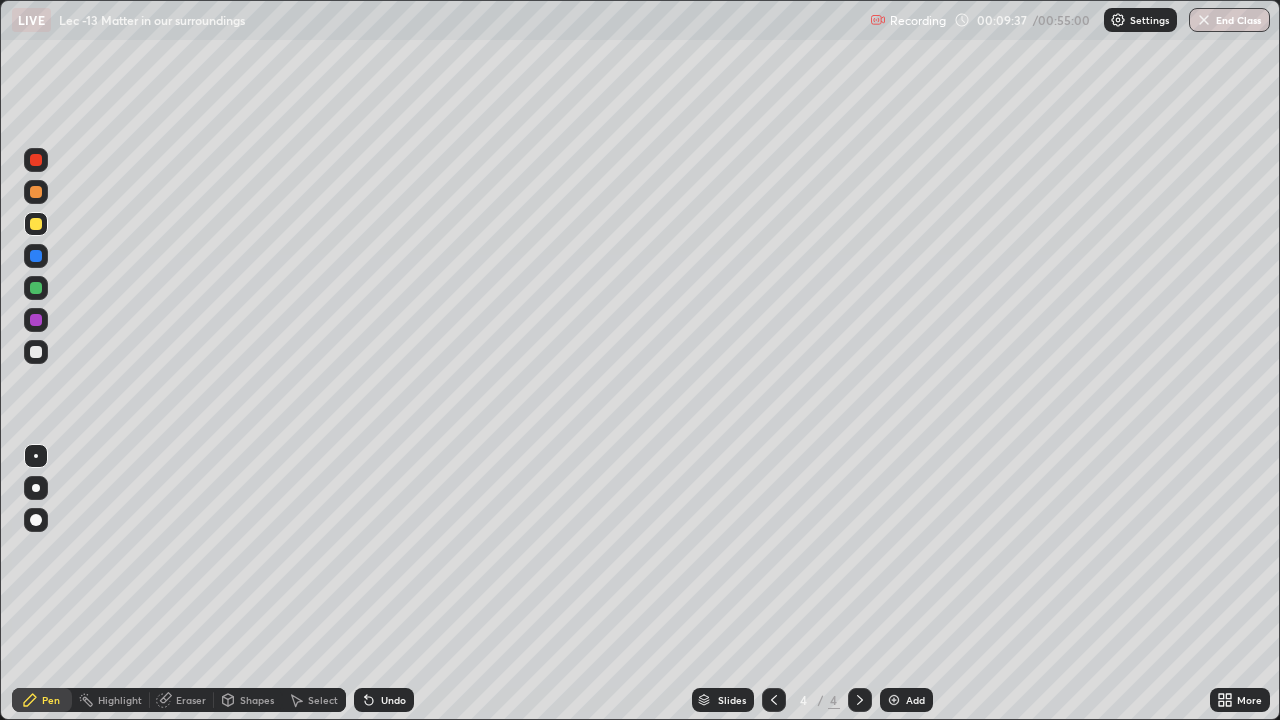 click at bounding box center (894, 700) 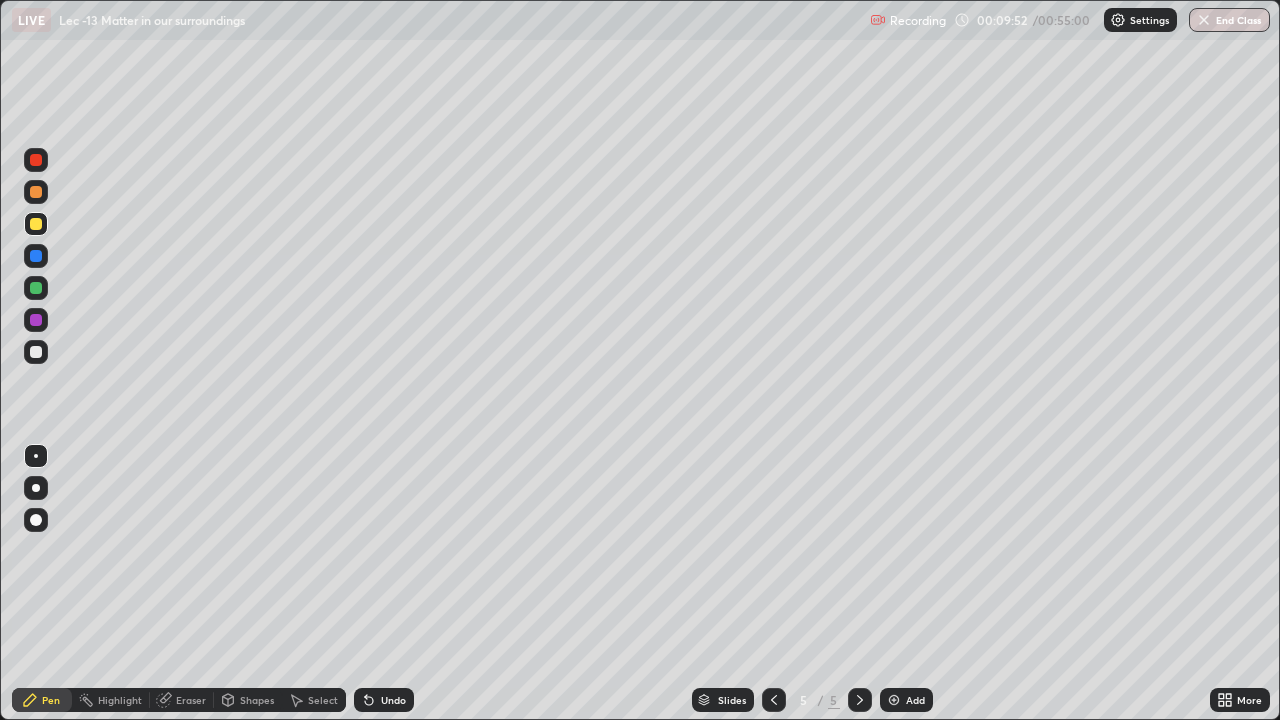 click at bounding box center (36, 288) 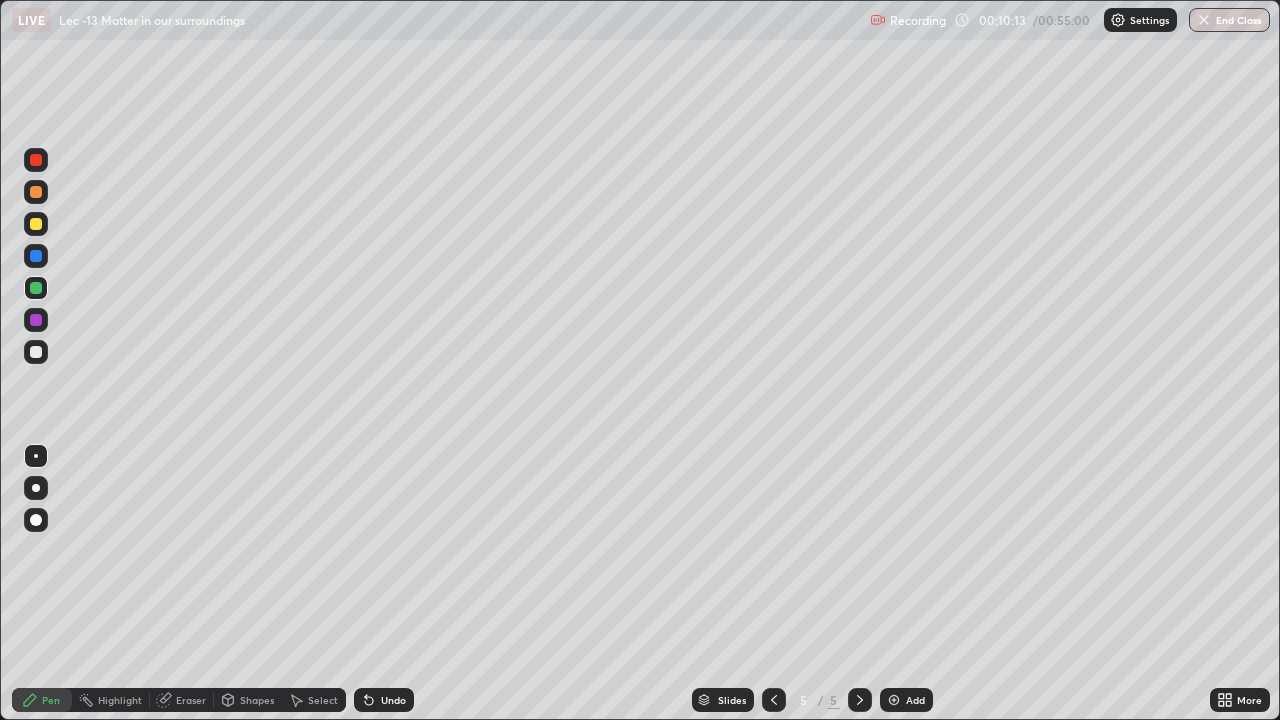 click on "Undo" at bounding box center [393, 700] 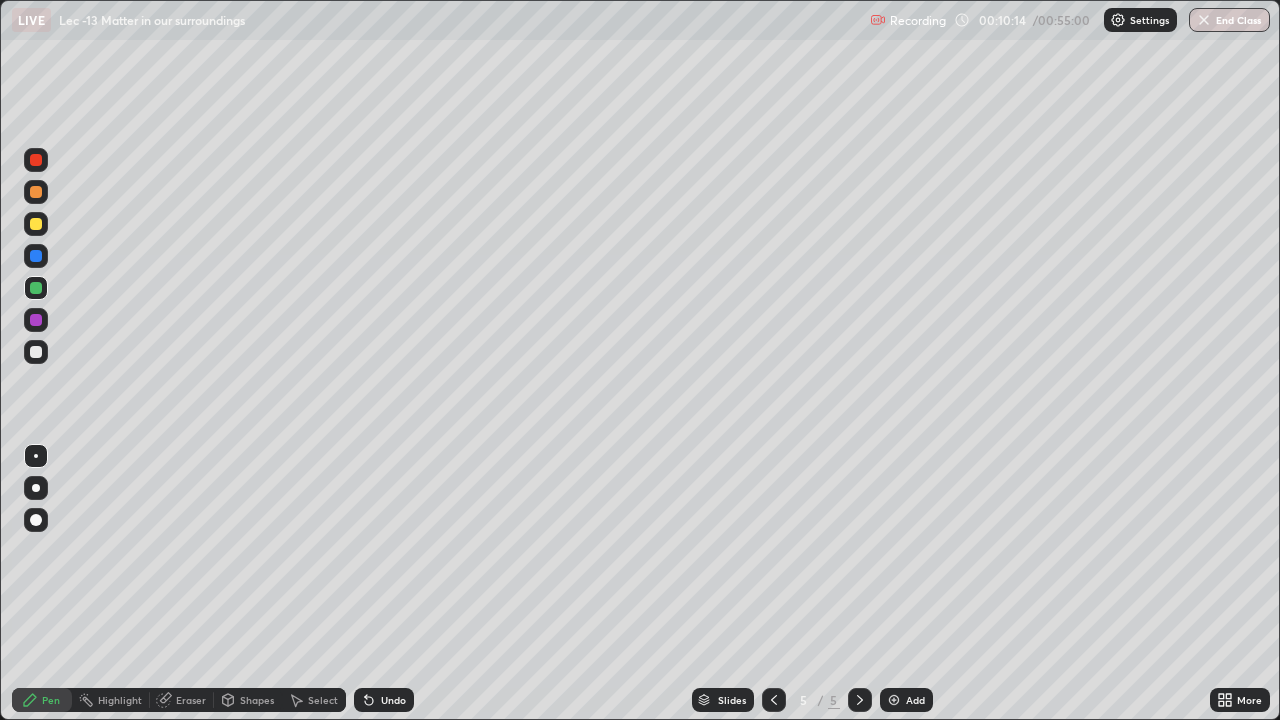click 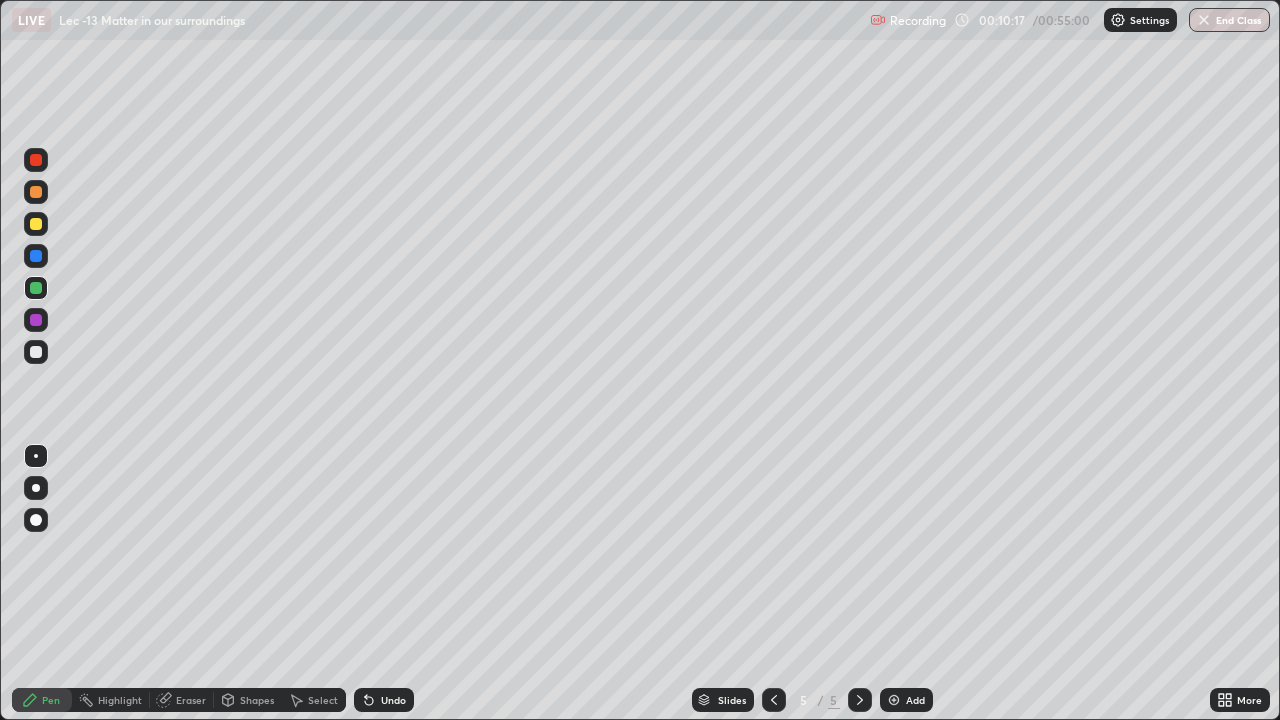 click at bounding box center [36, 352] 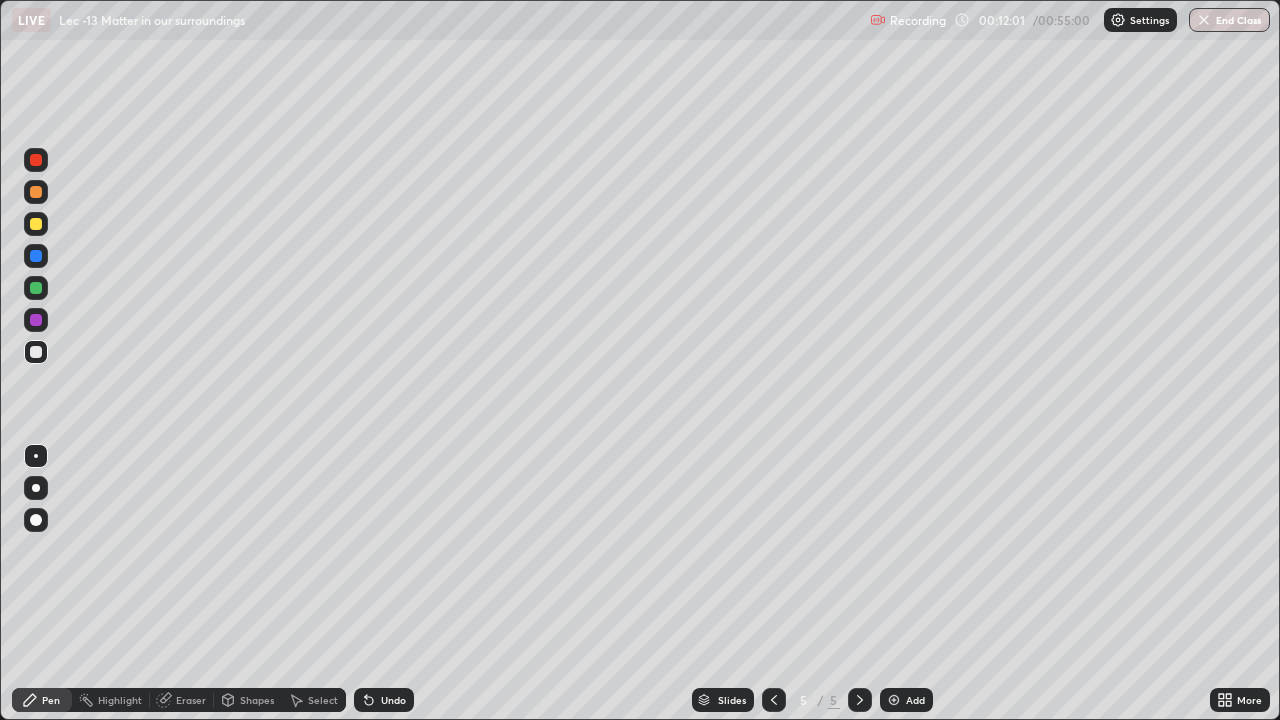 click at bounding box center (36, 288) 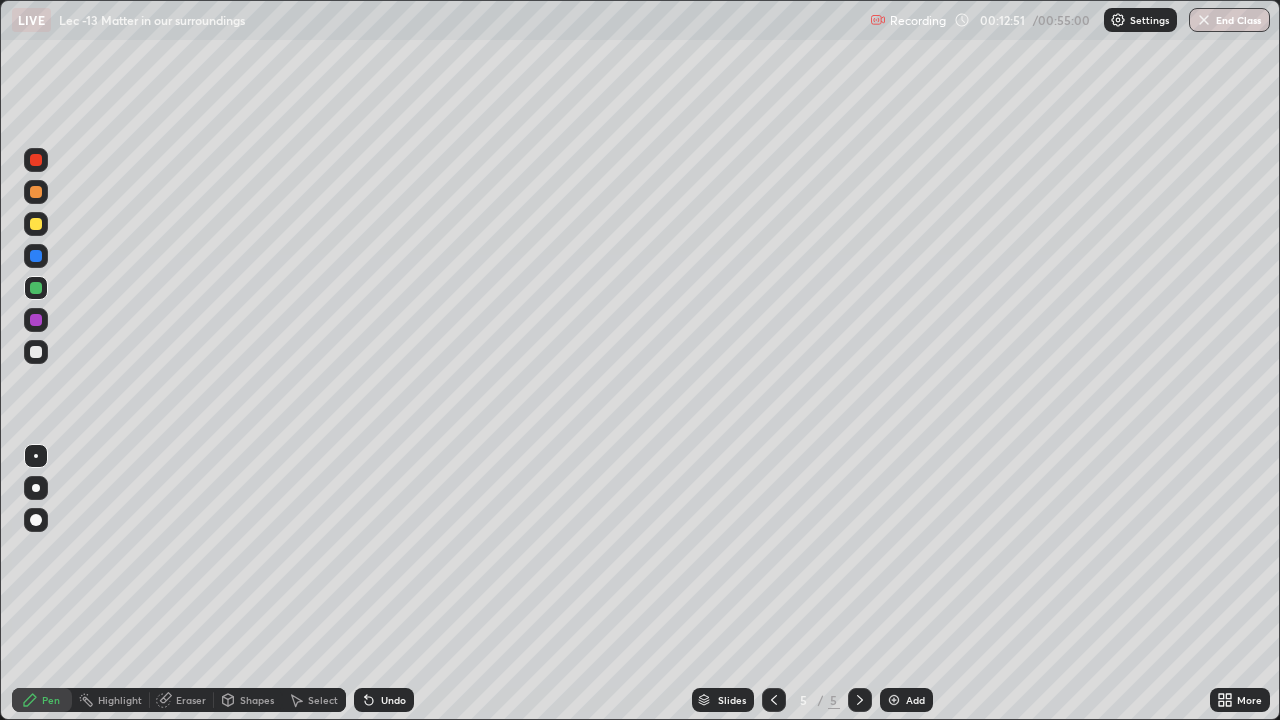 click at bounding box center [36, 256] 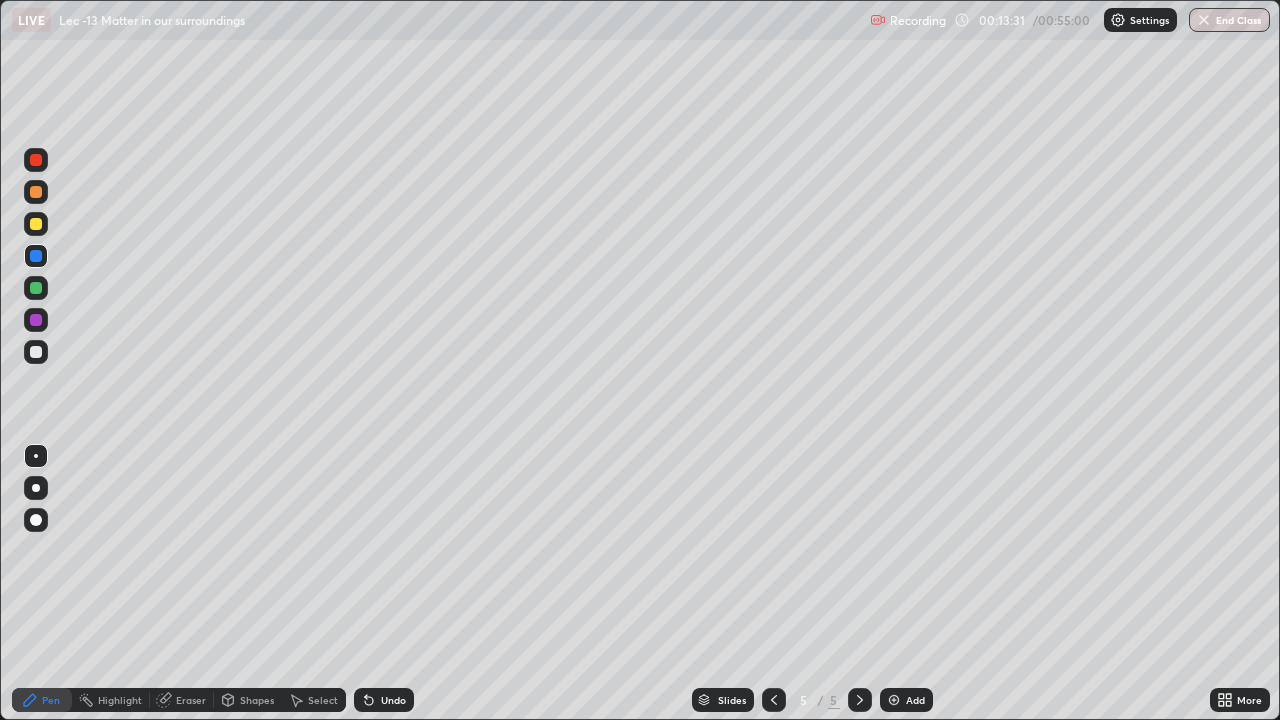 click at bounding box center [36, 192] 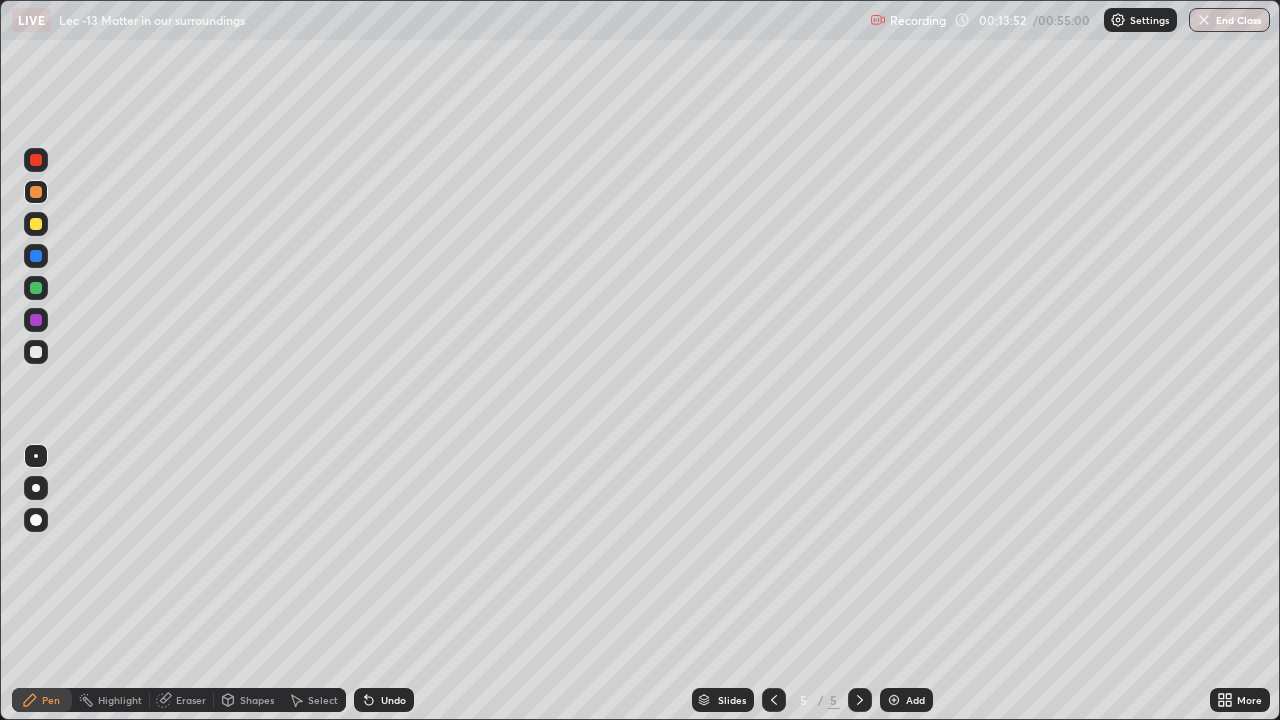 click at bounding box center [36, 320] 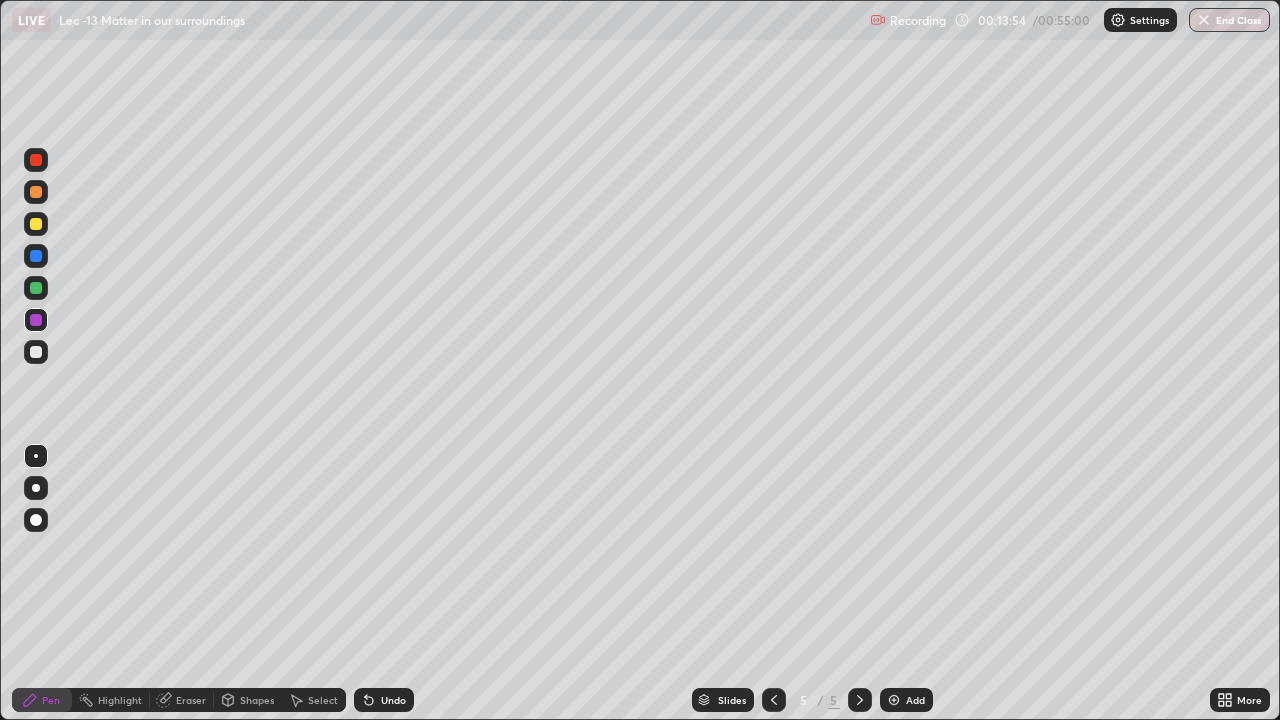 click at bounding box center [894, 700] 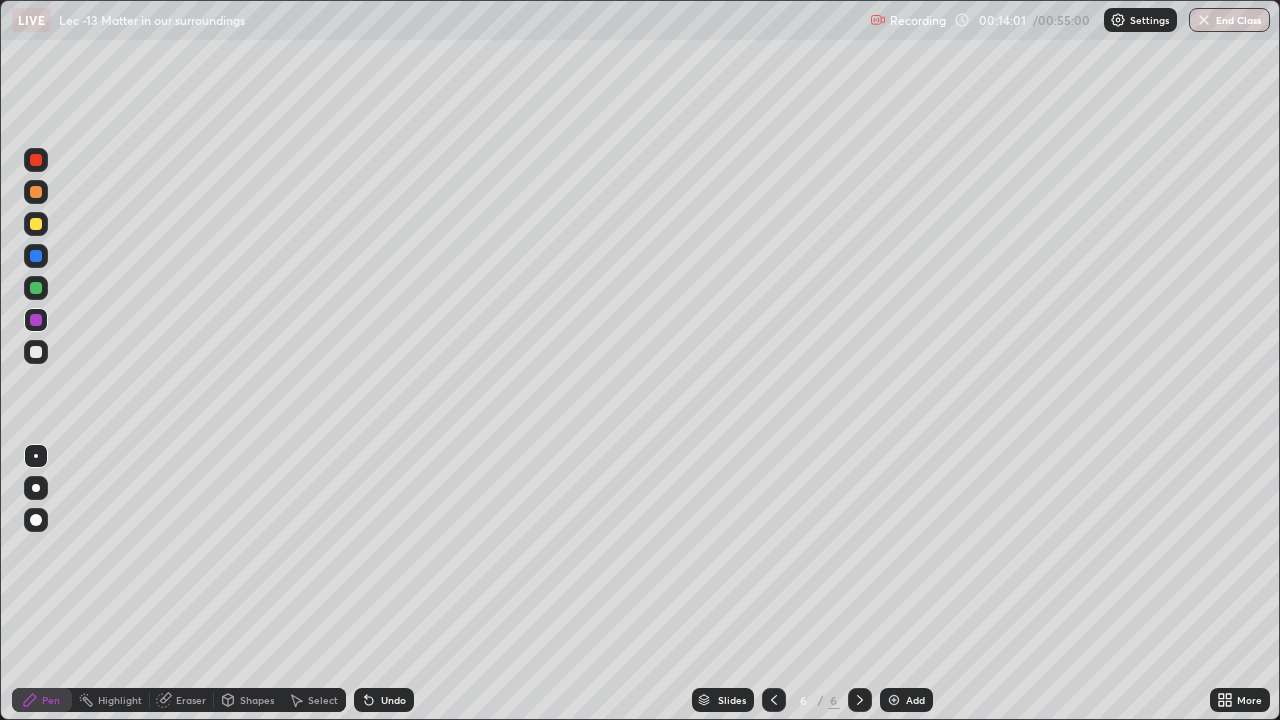 click at bounding box center [36, 352] 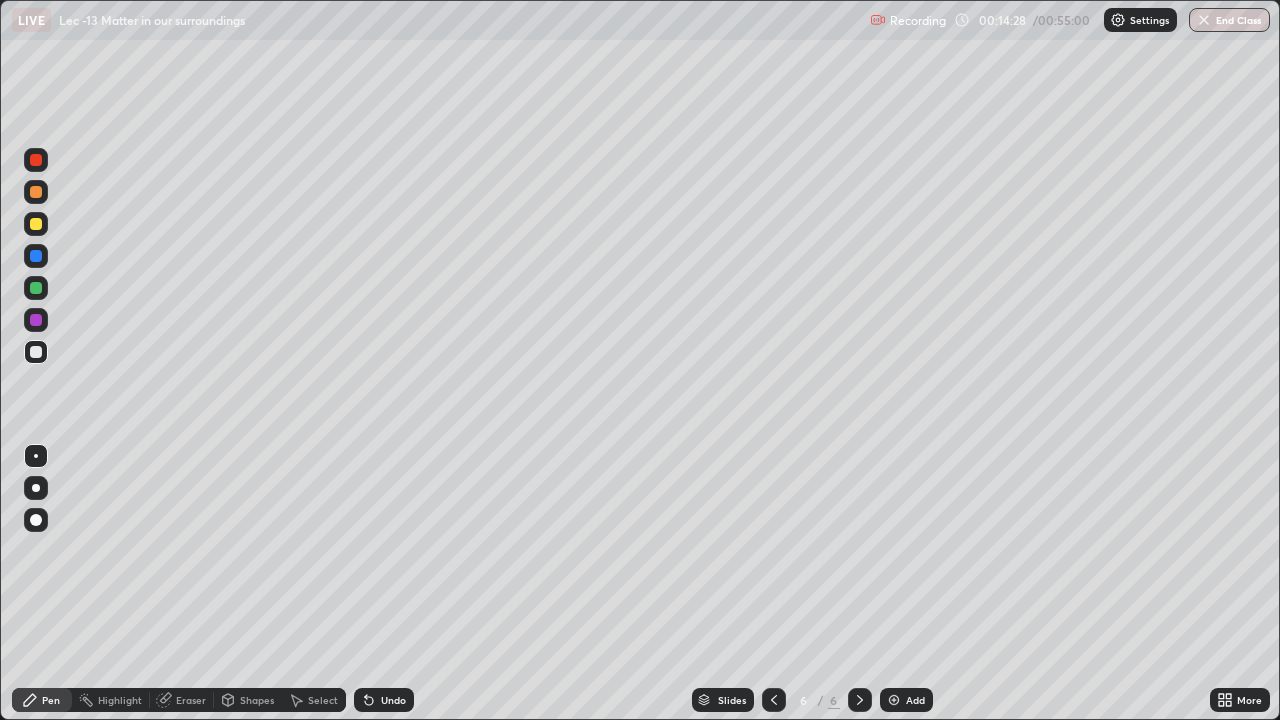 click at bounding box center [36, 320] 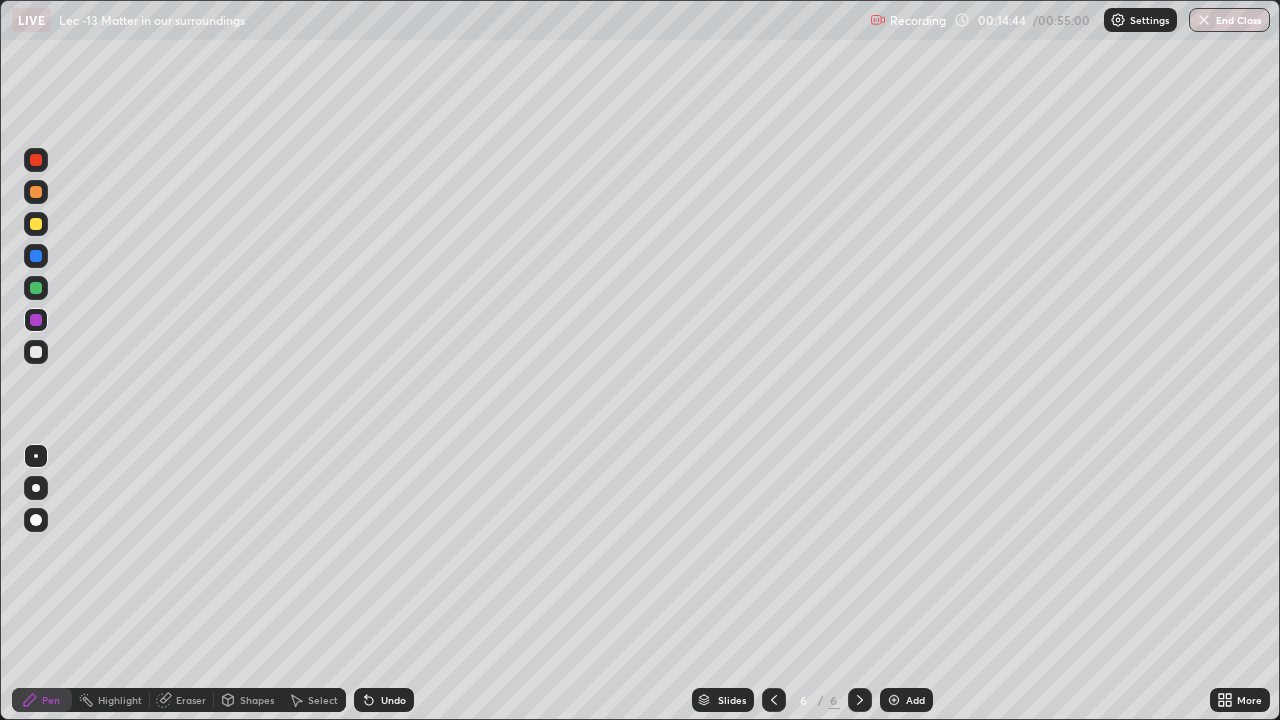 click at bounding box center (36, 352) 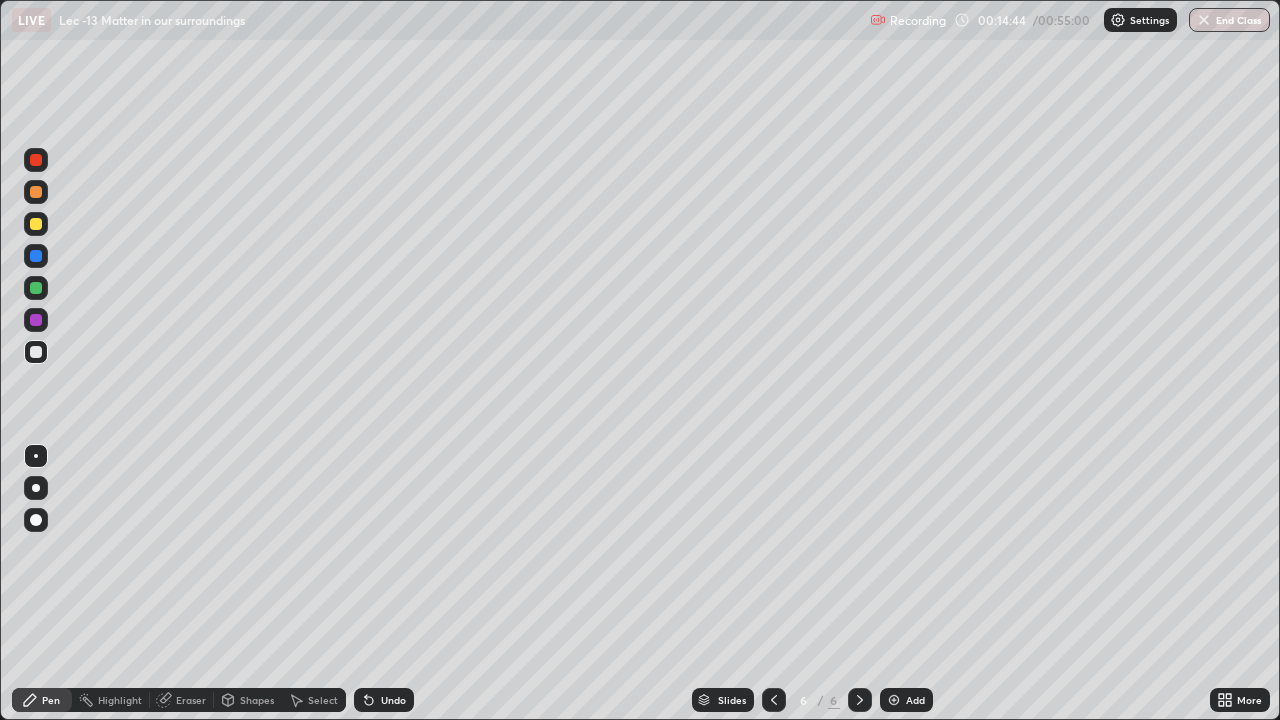 click at bounding box center [36, 288] 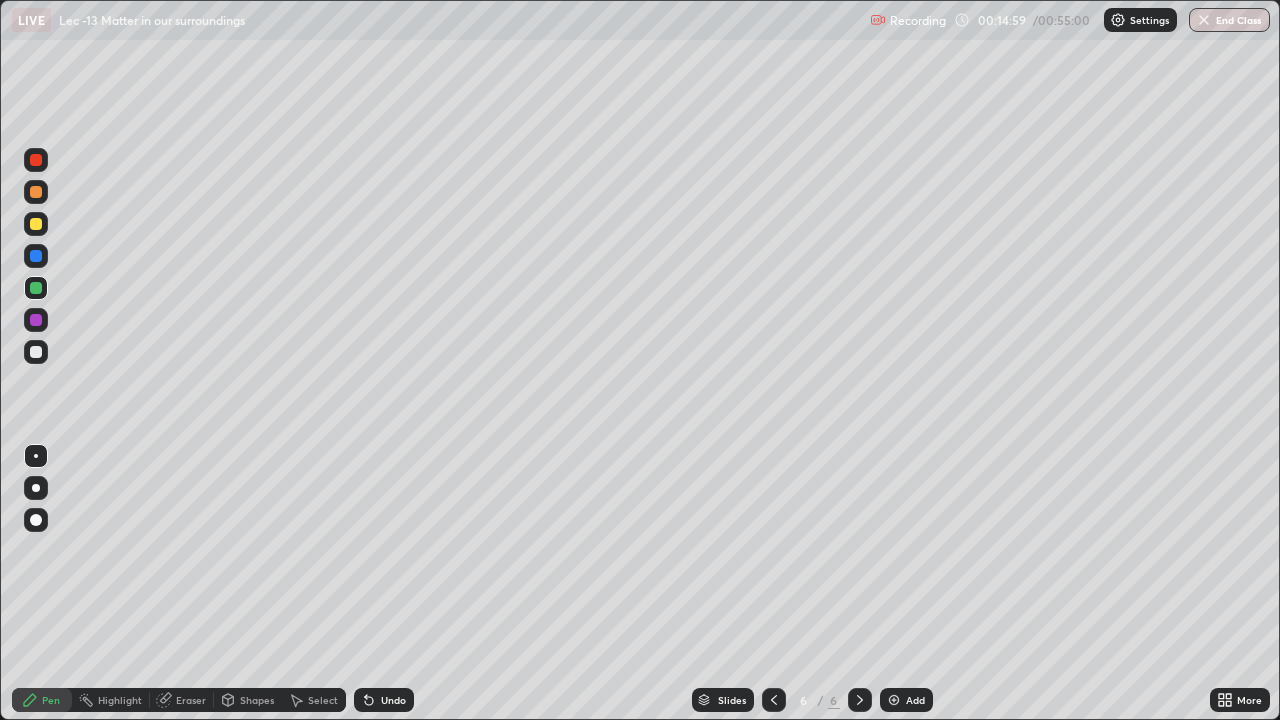 click at bounding box center (36, 224) 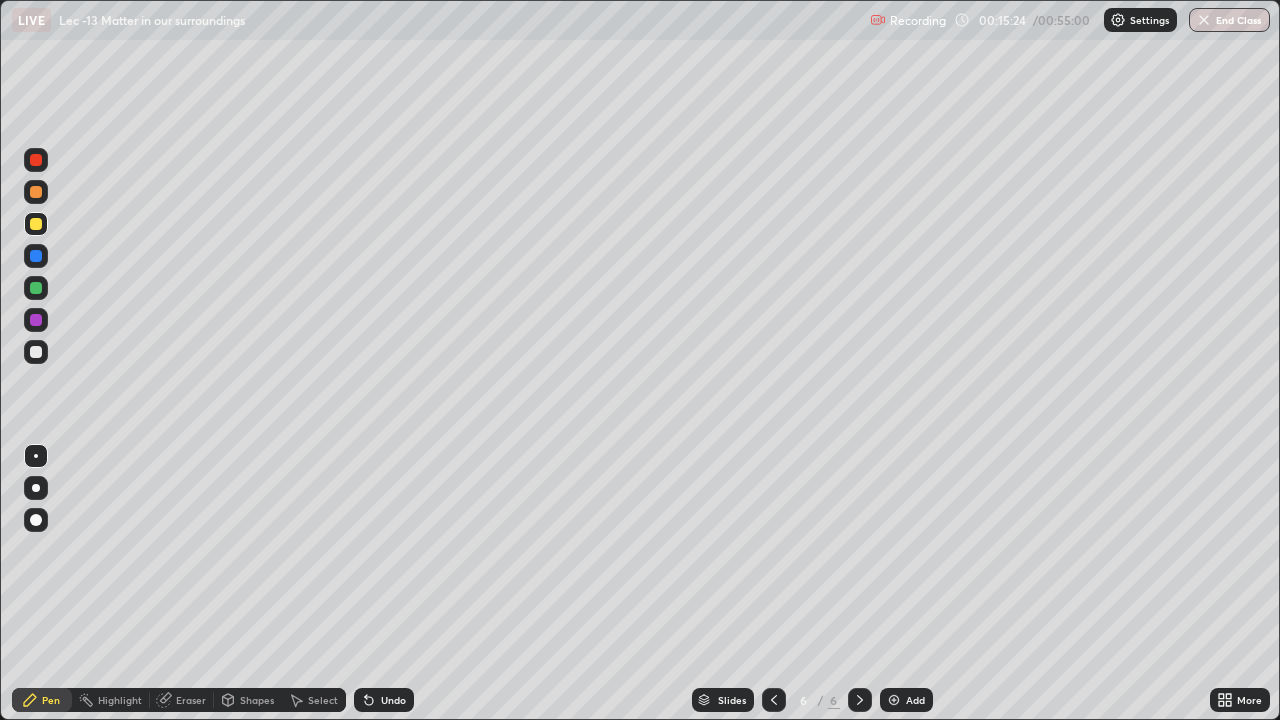 click at bounding box center [894, 700] 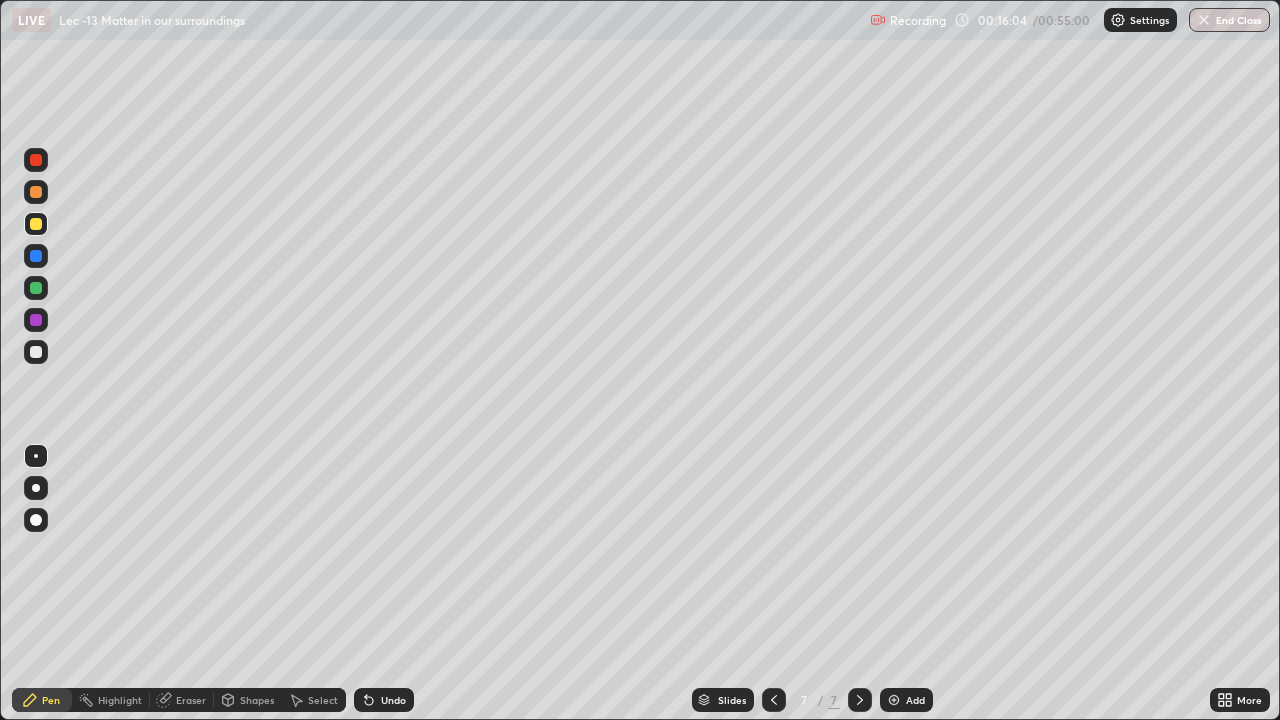 click at bounding box center [36, 288] 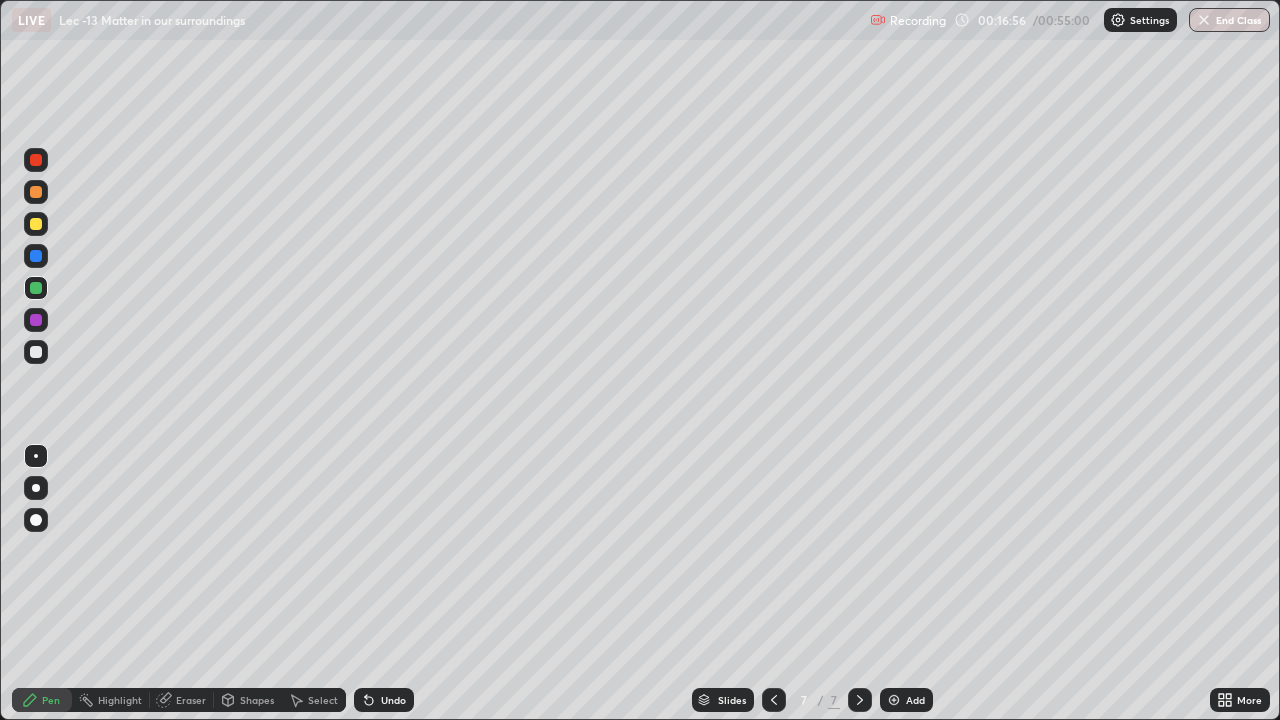 click at bounding box center (36, 256) 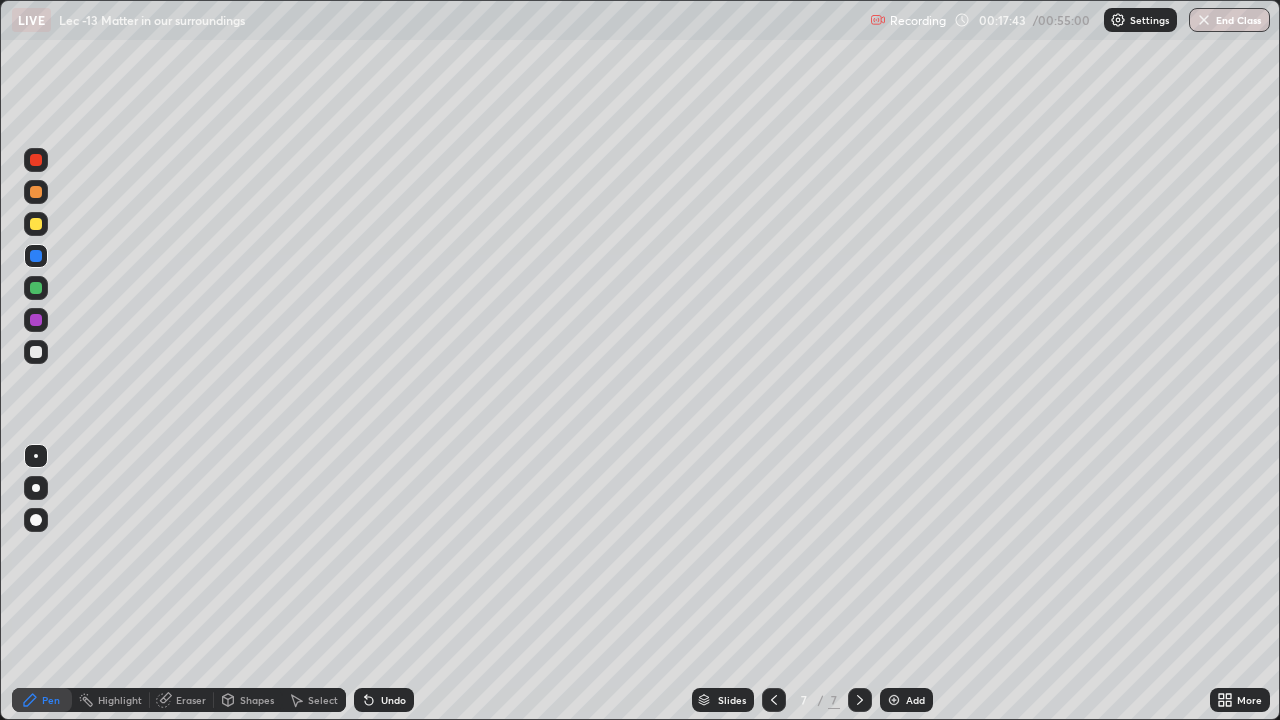 click at bounding box center (894, 700) 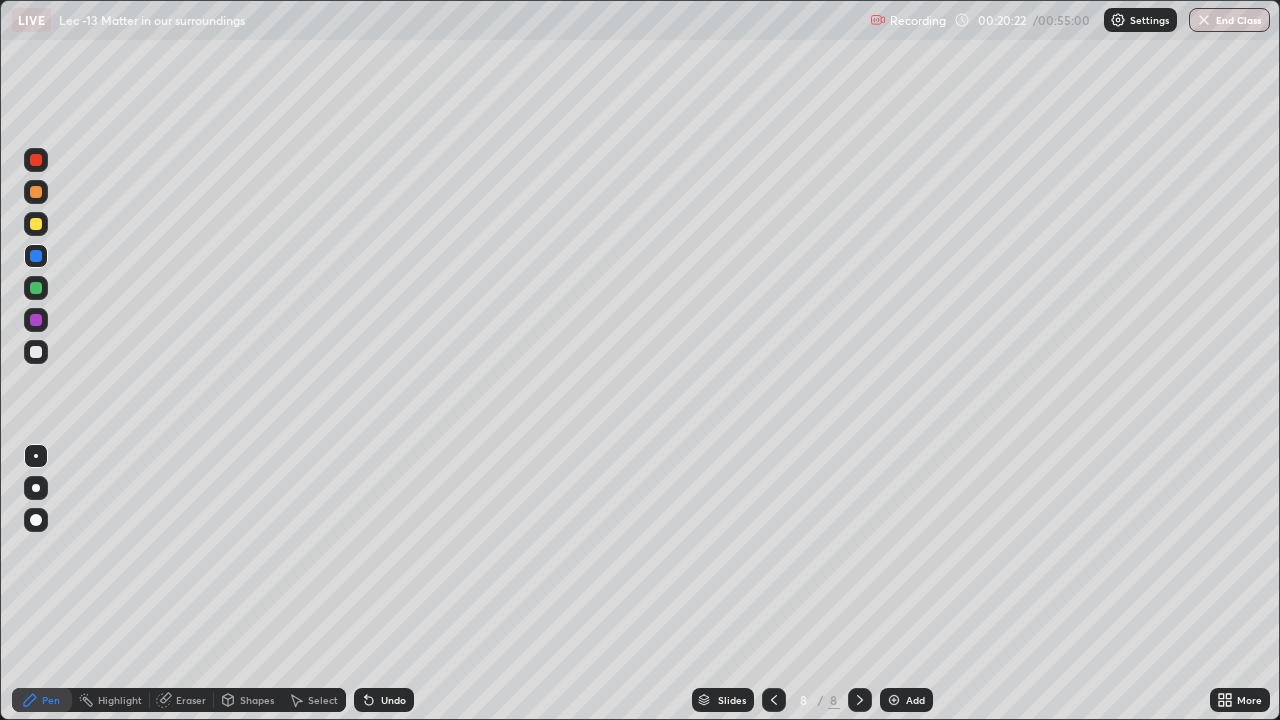 click at bounding box center [36, 320] 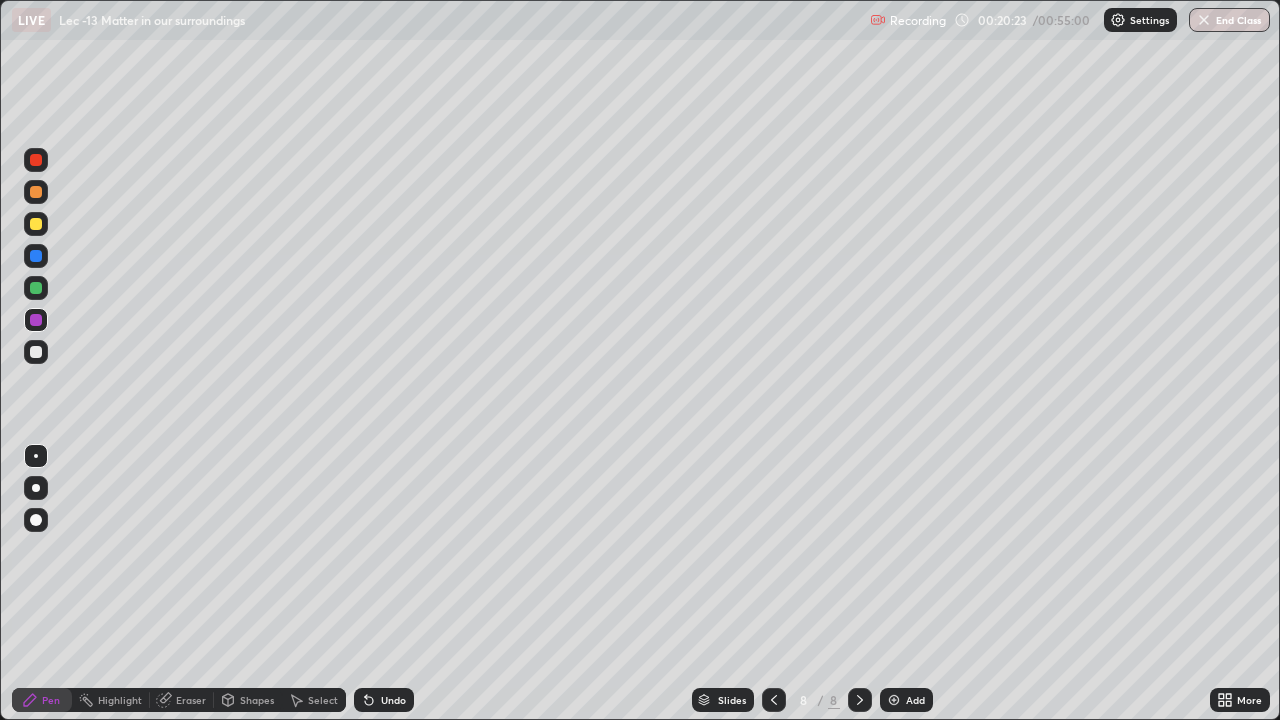 click at bounding box center (36, 352) 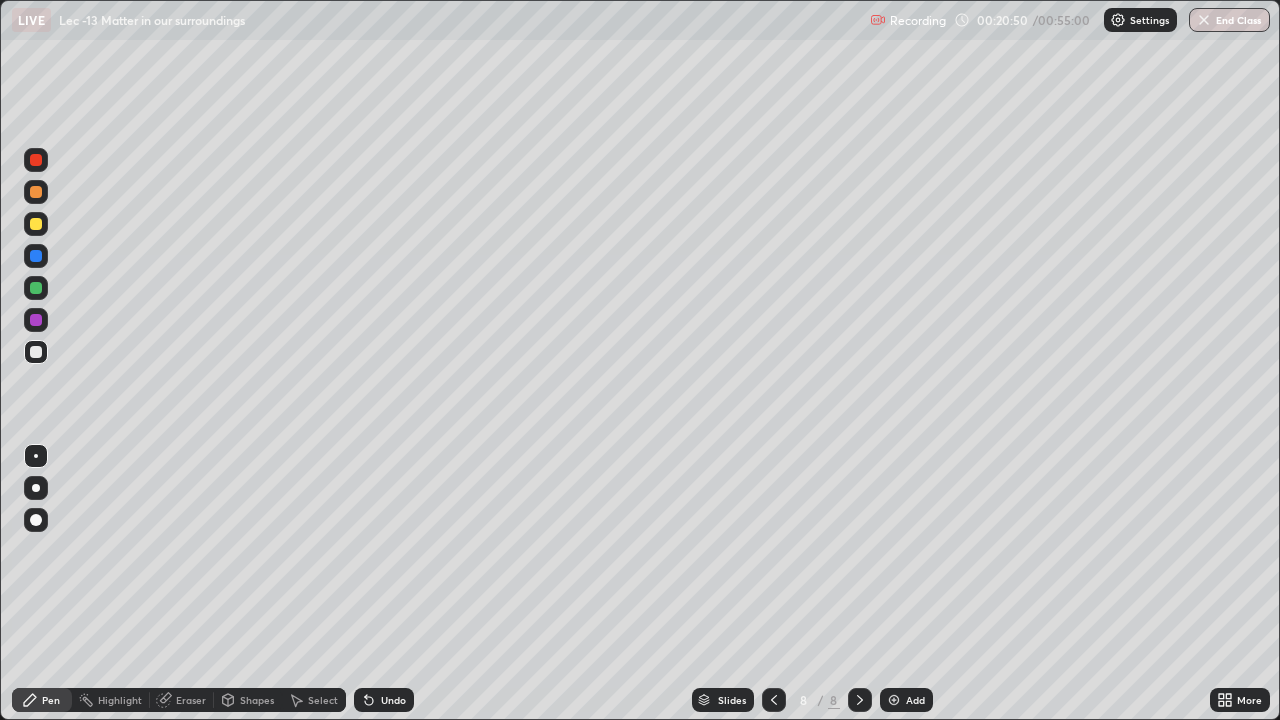 click at bounding box center (36, 256) 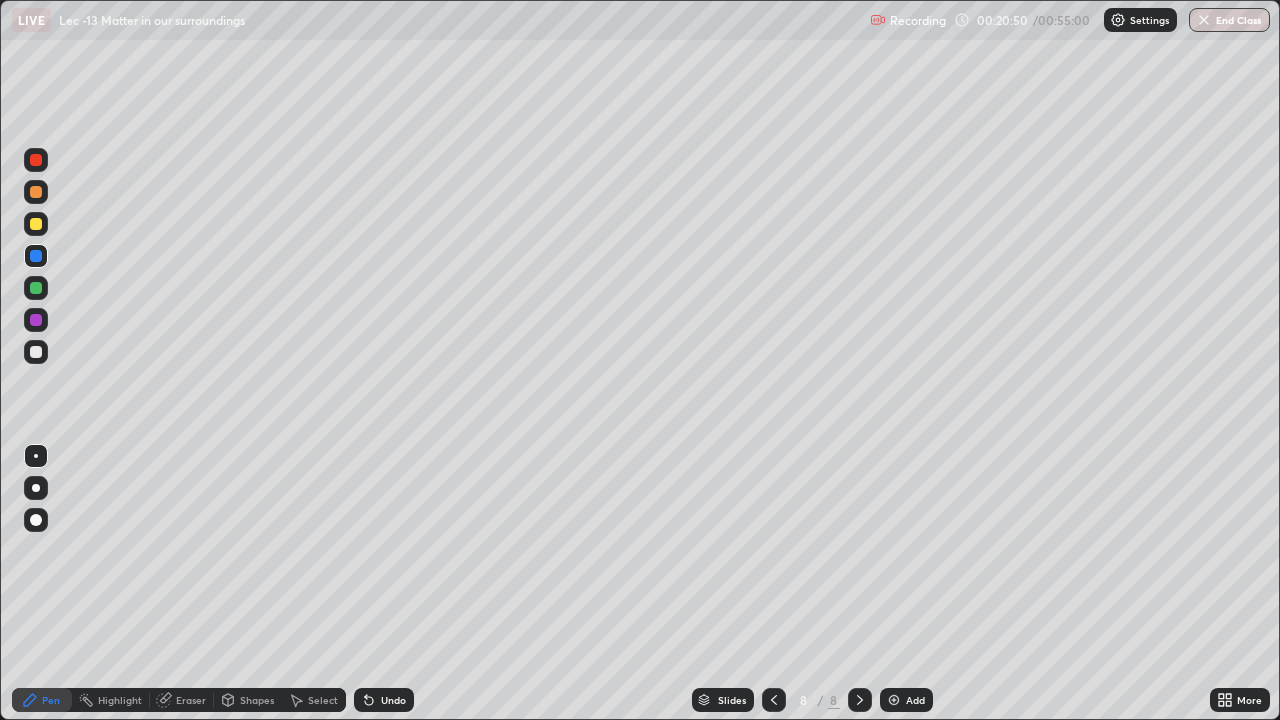 click at bounding box center [36, 224] 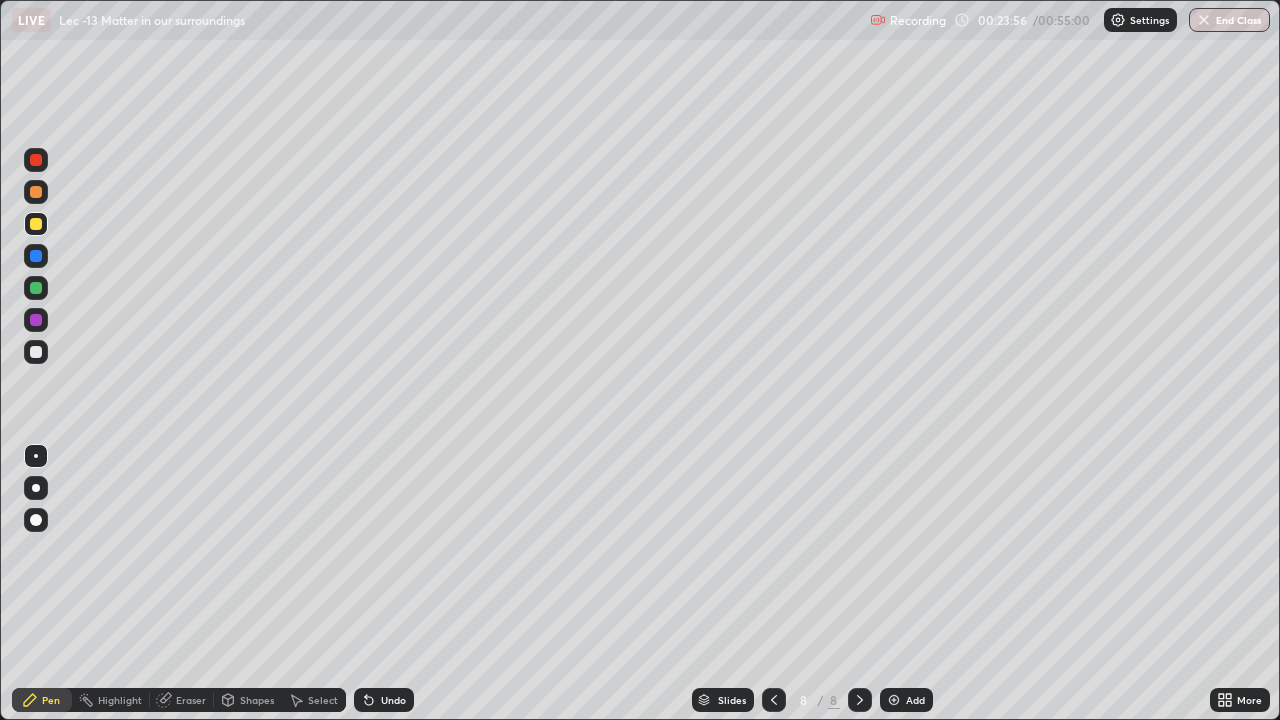 click 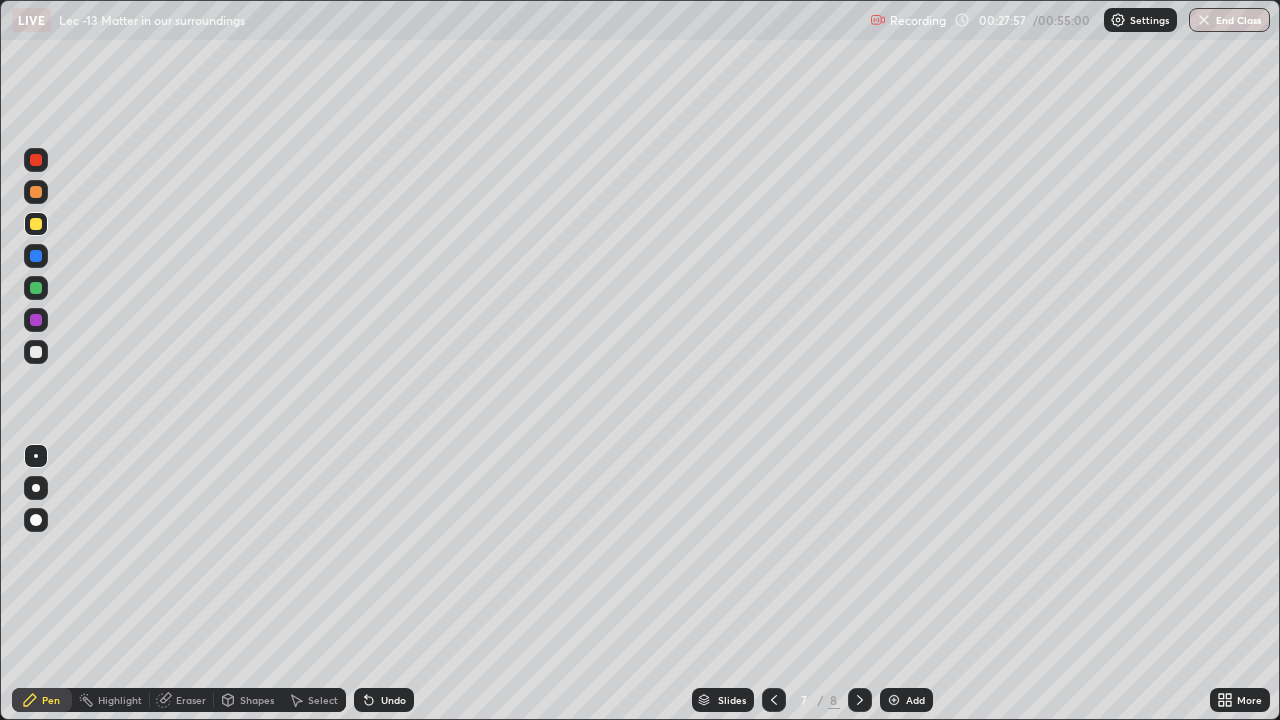 click at bounding box center (894, 700) 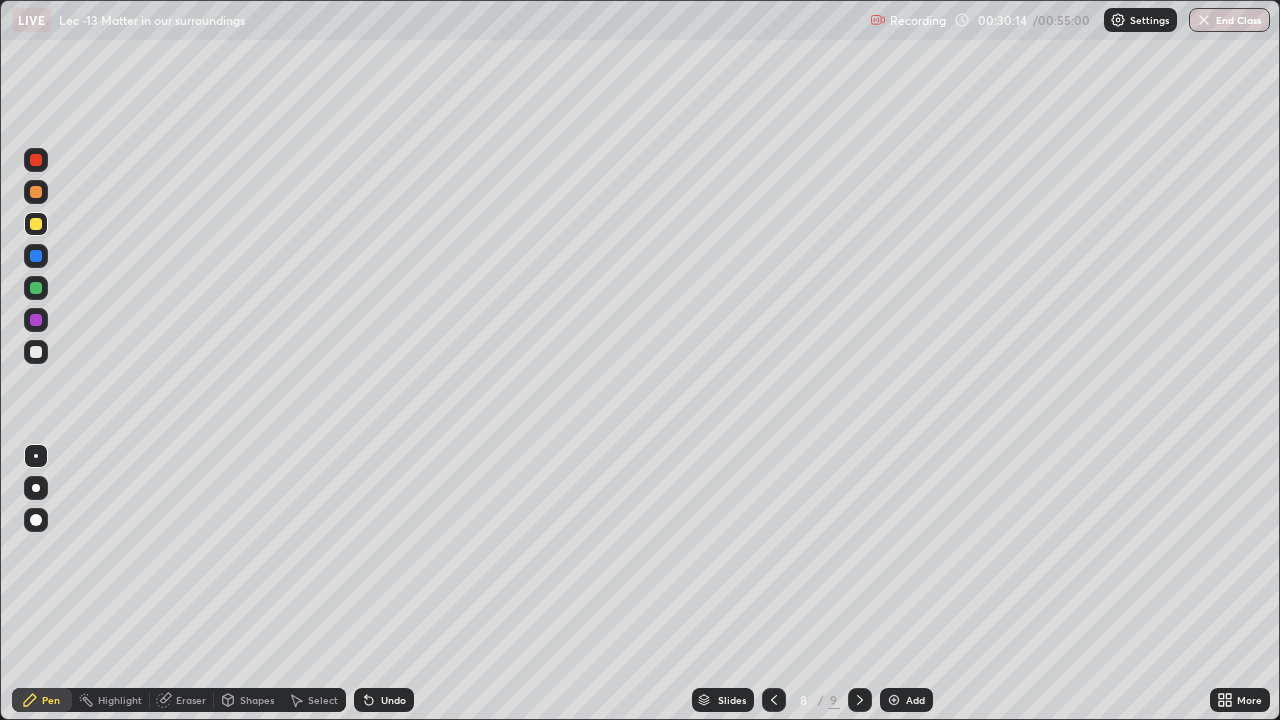 click at bounding box center [36, 192] 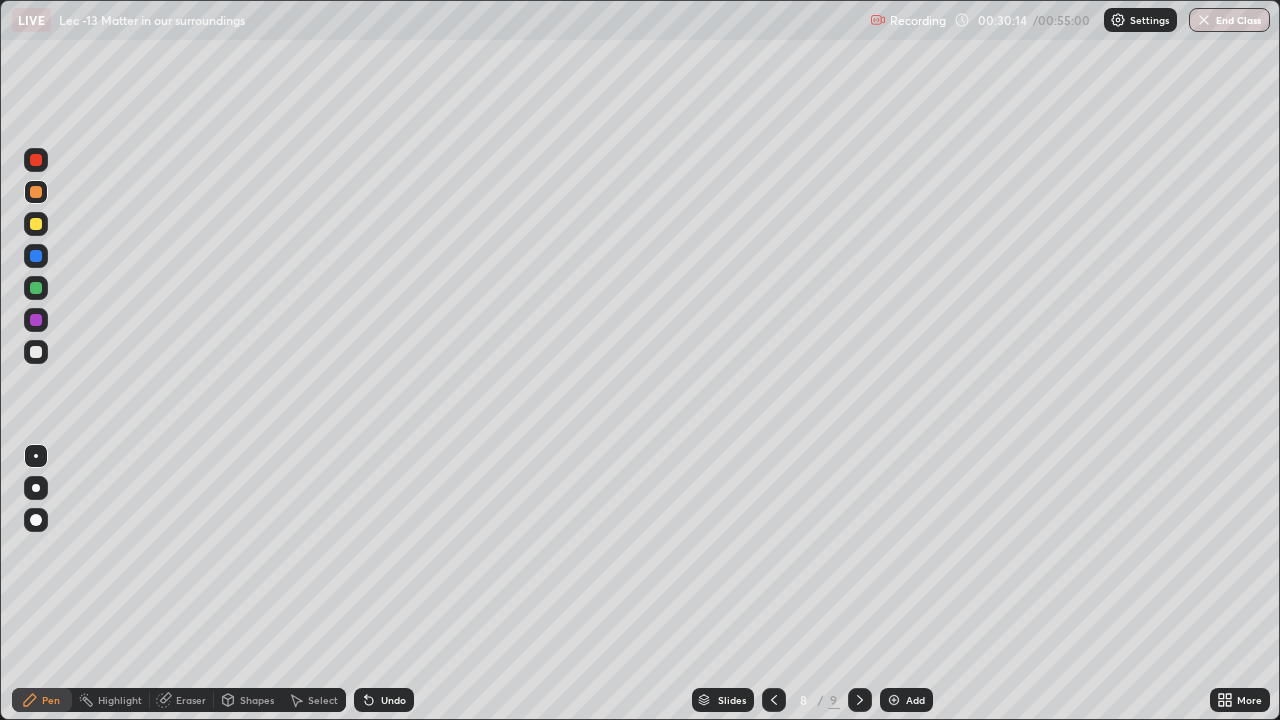 click at bounding box center [36, 288] 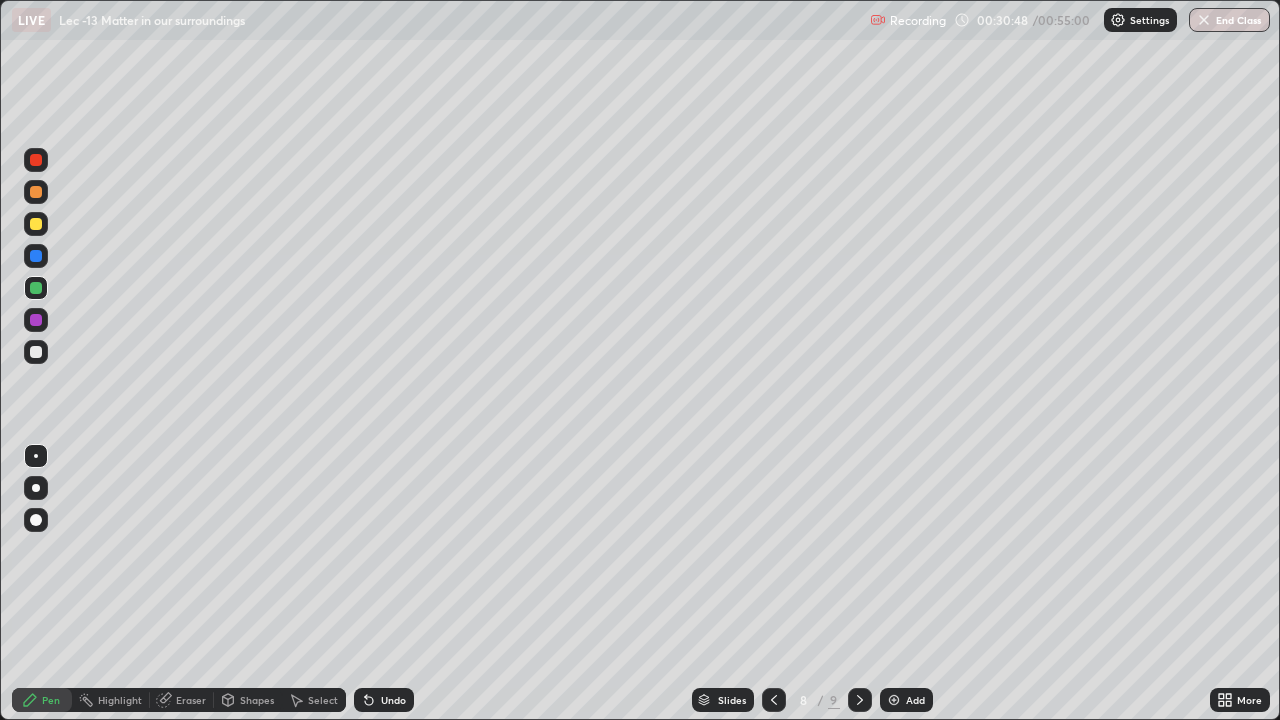 click at bounding box center (36, 192) 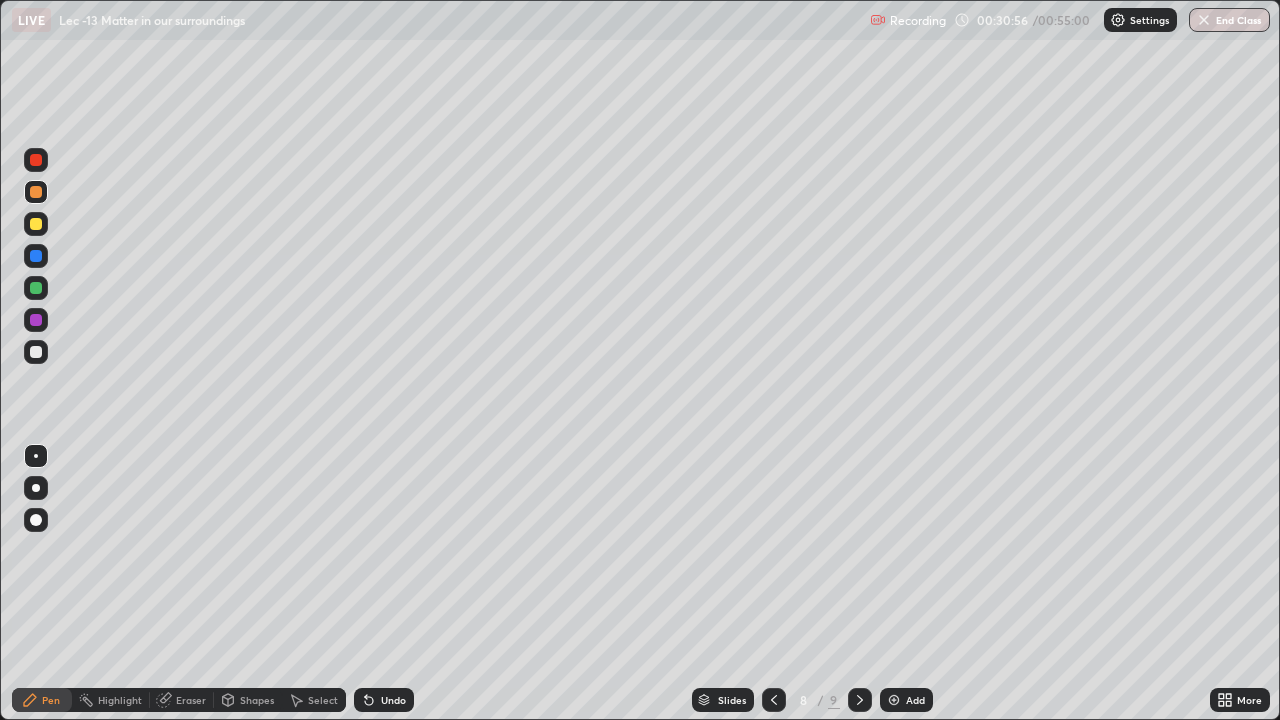 click at bounding box center (36, 352) 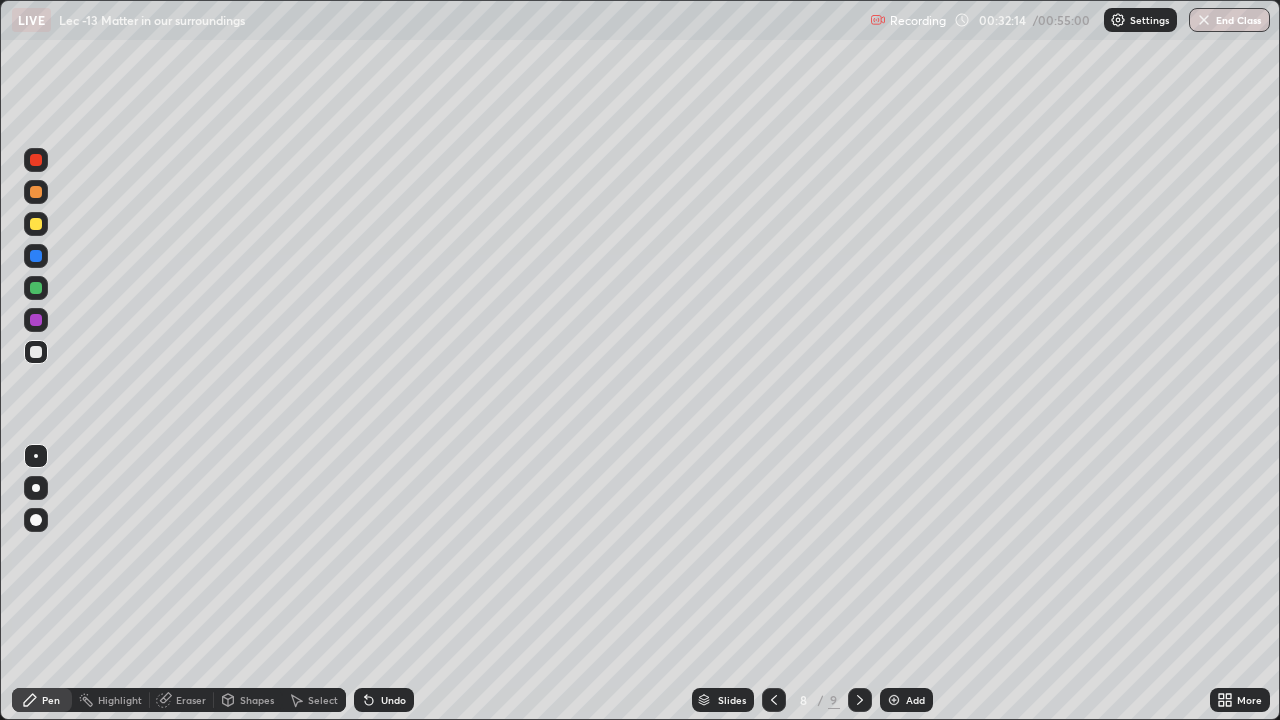 click on "Add" at bounding box center (906, 700) 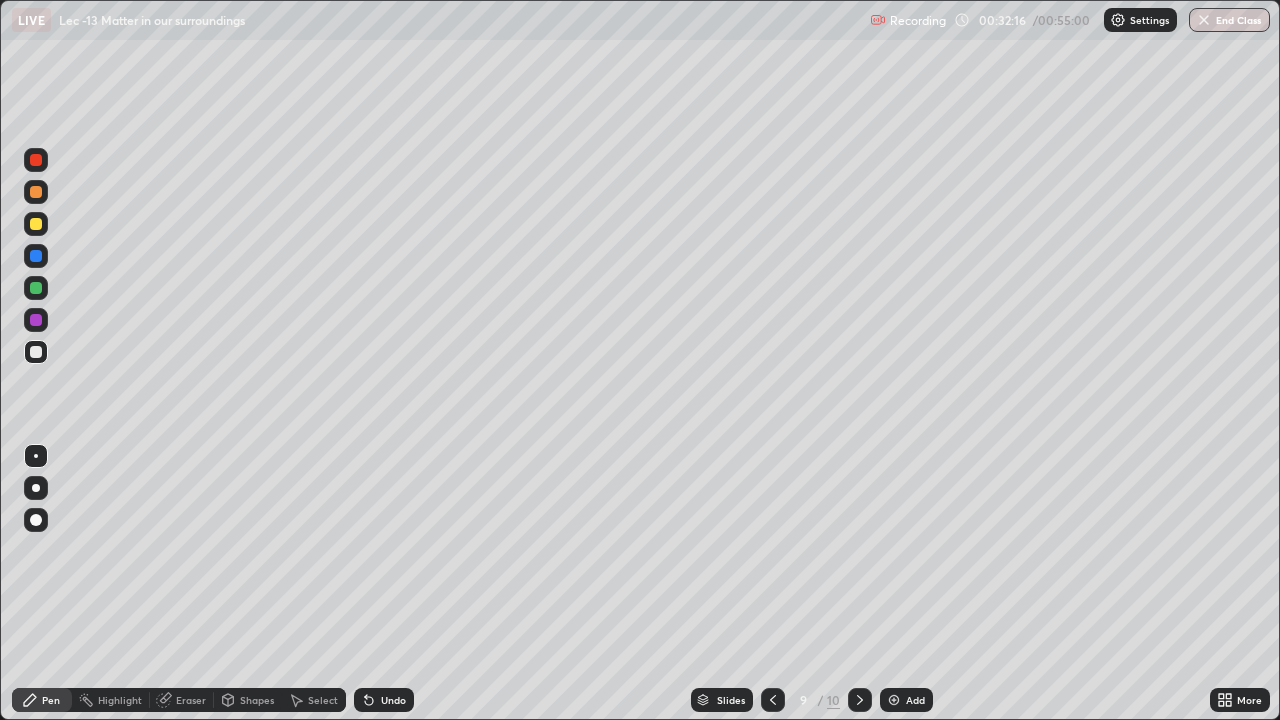 click 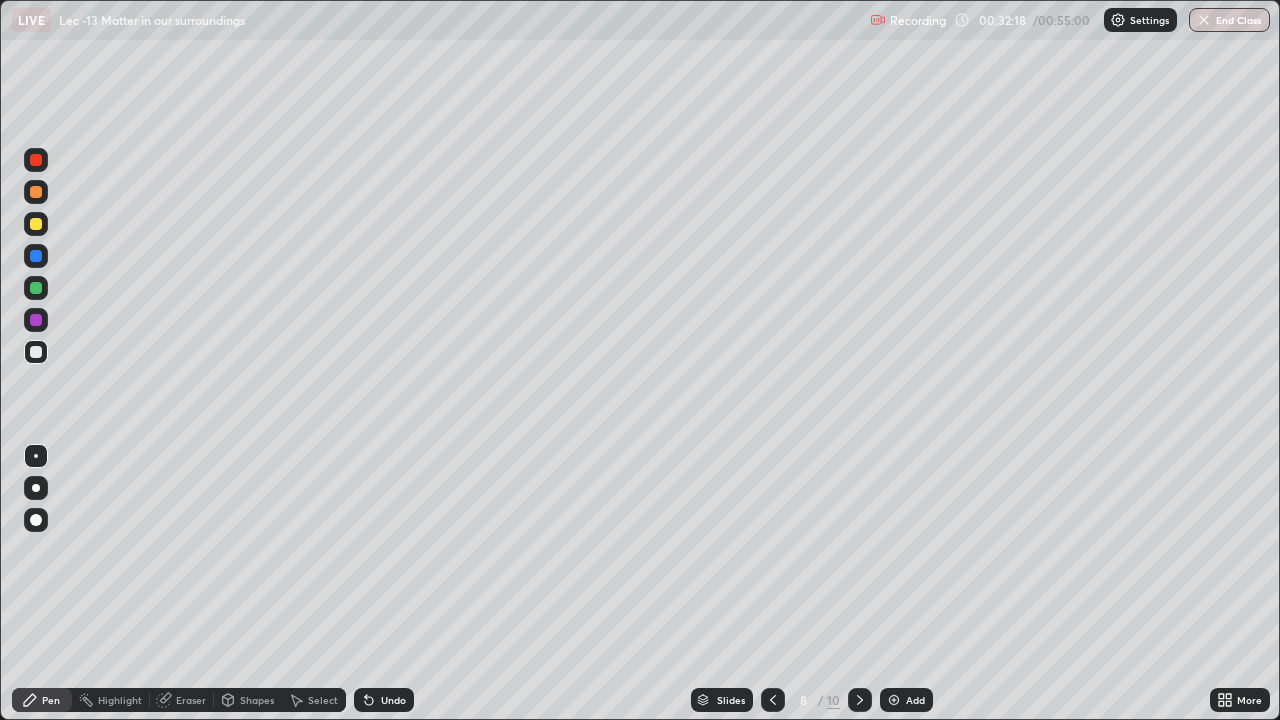 click on "Eraser" at bounding box center [191, 700] 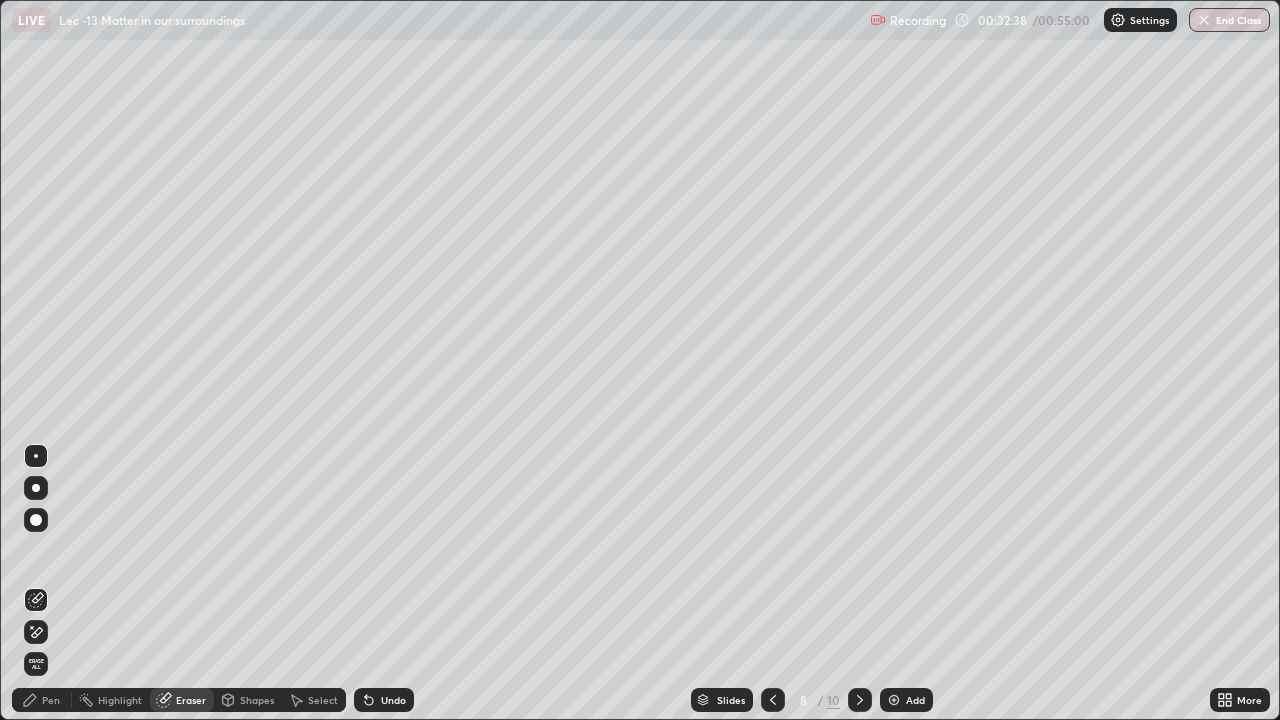 click 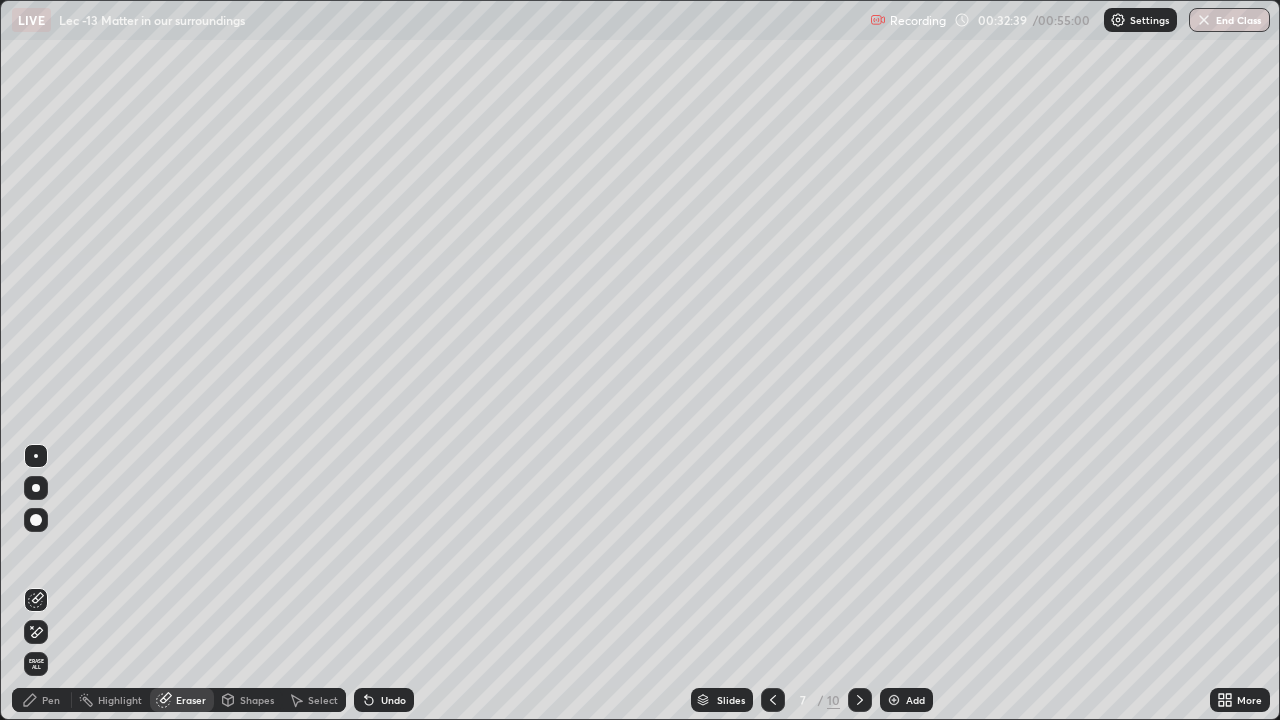 click 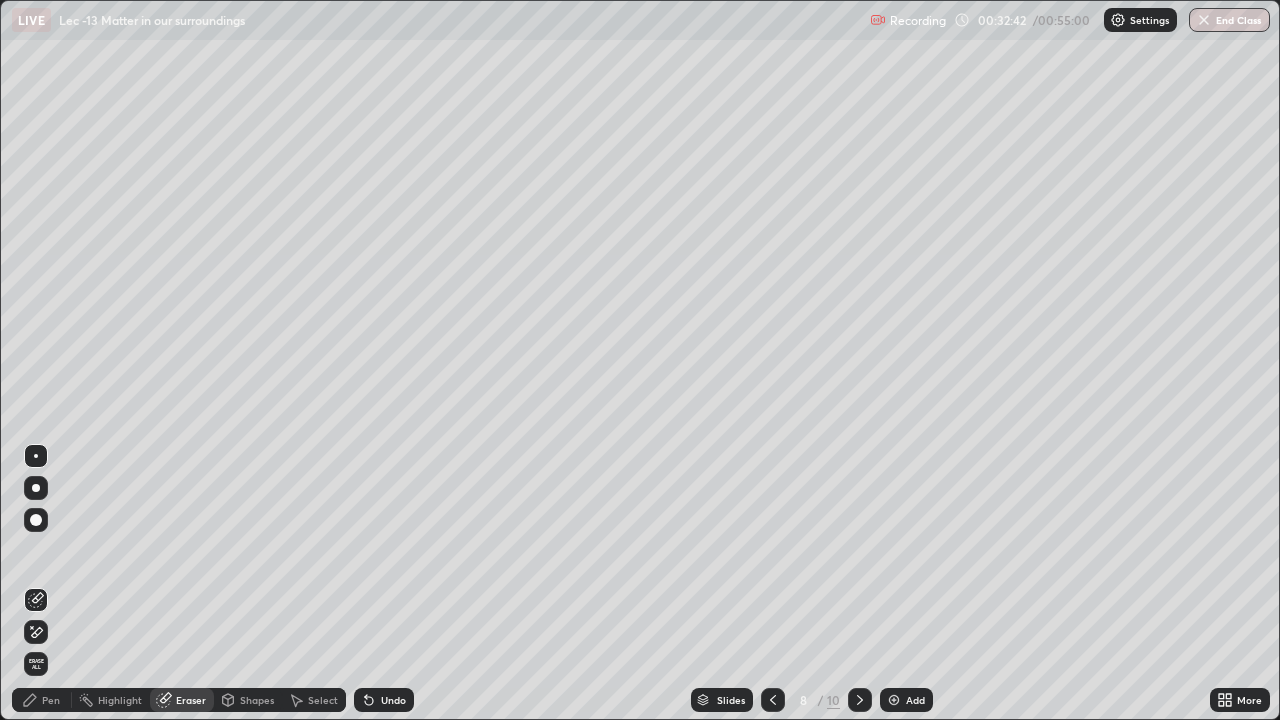 click at bounding box center (36, 488) 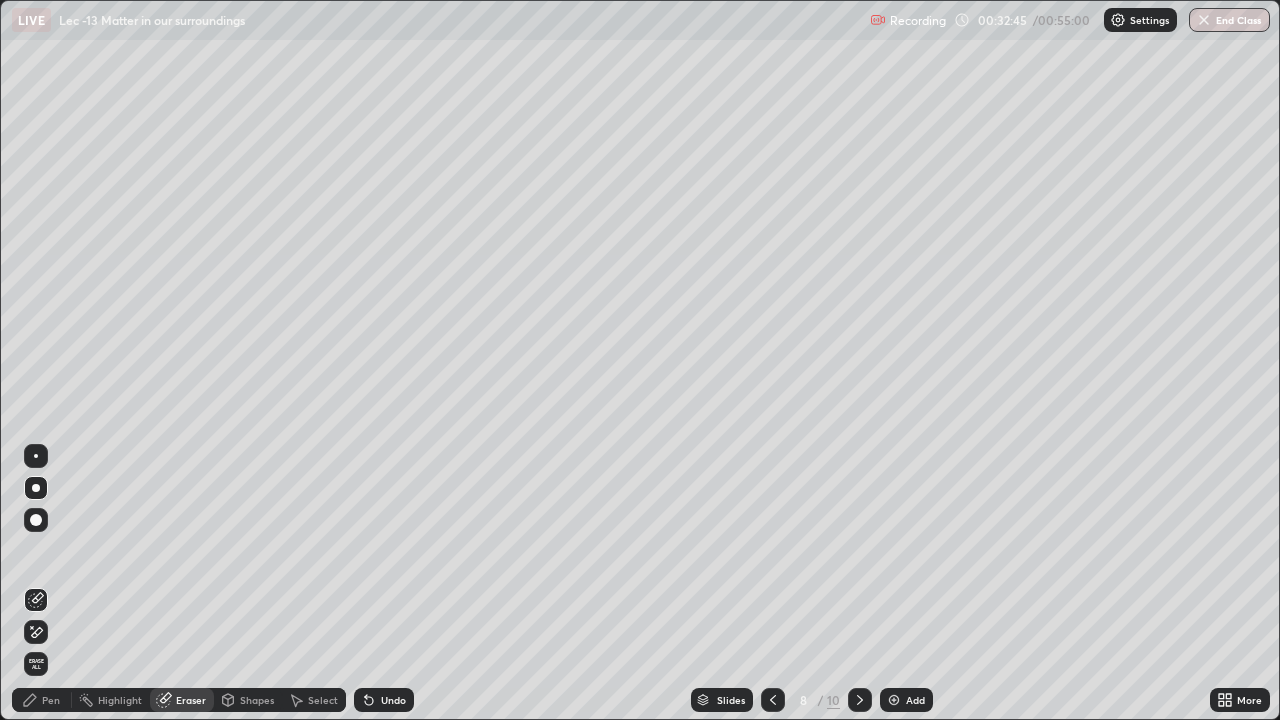 click on "Eraser" at bounding box center (191, 700) 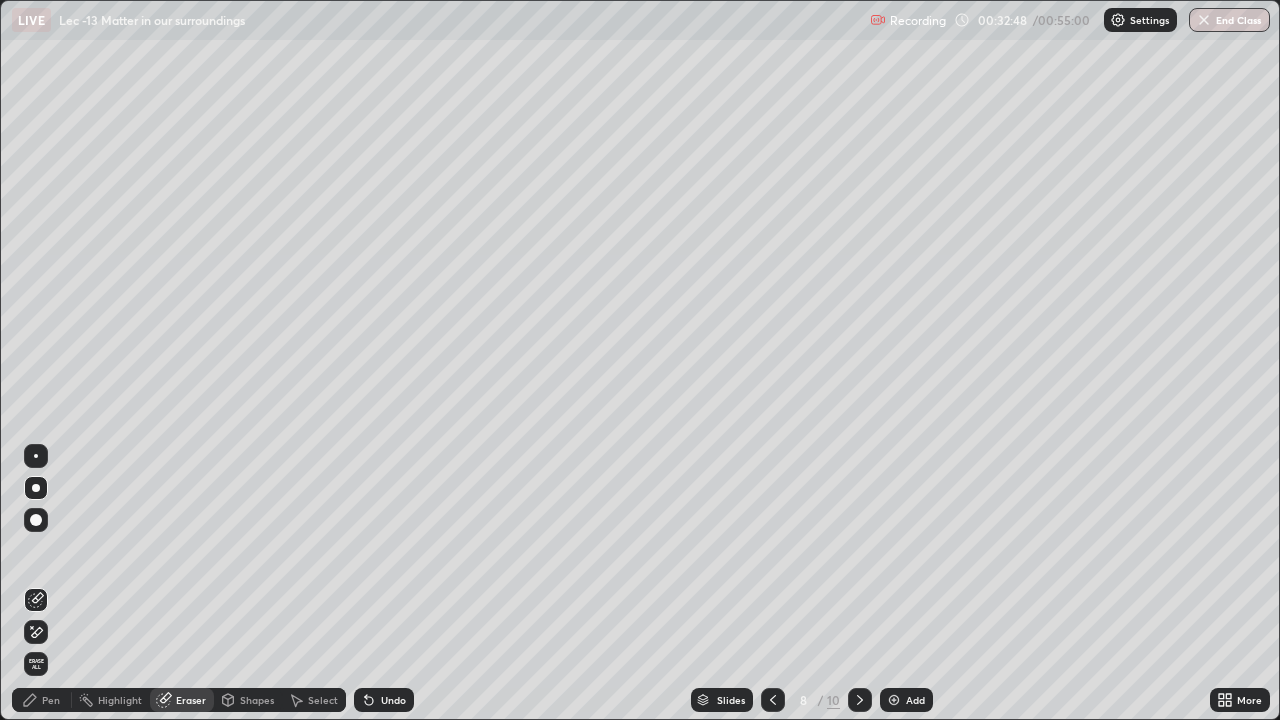 click 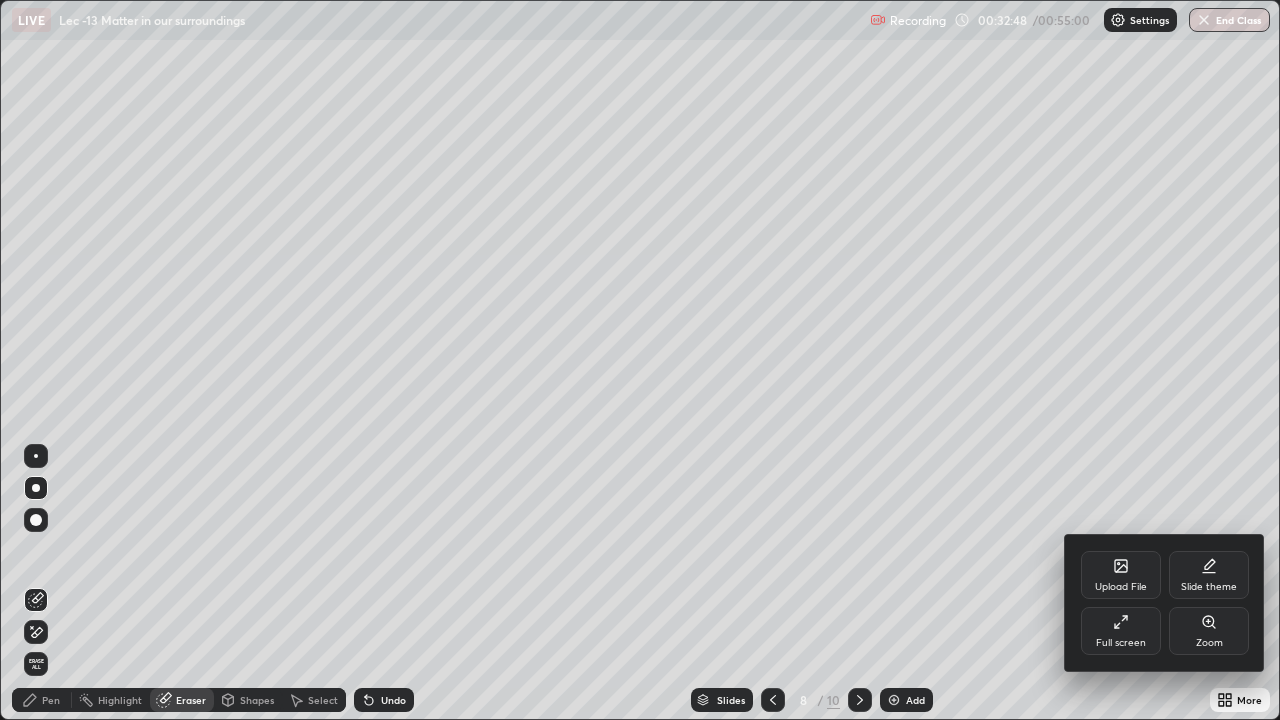click 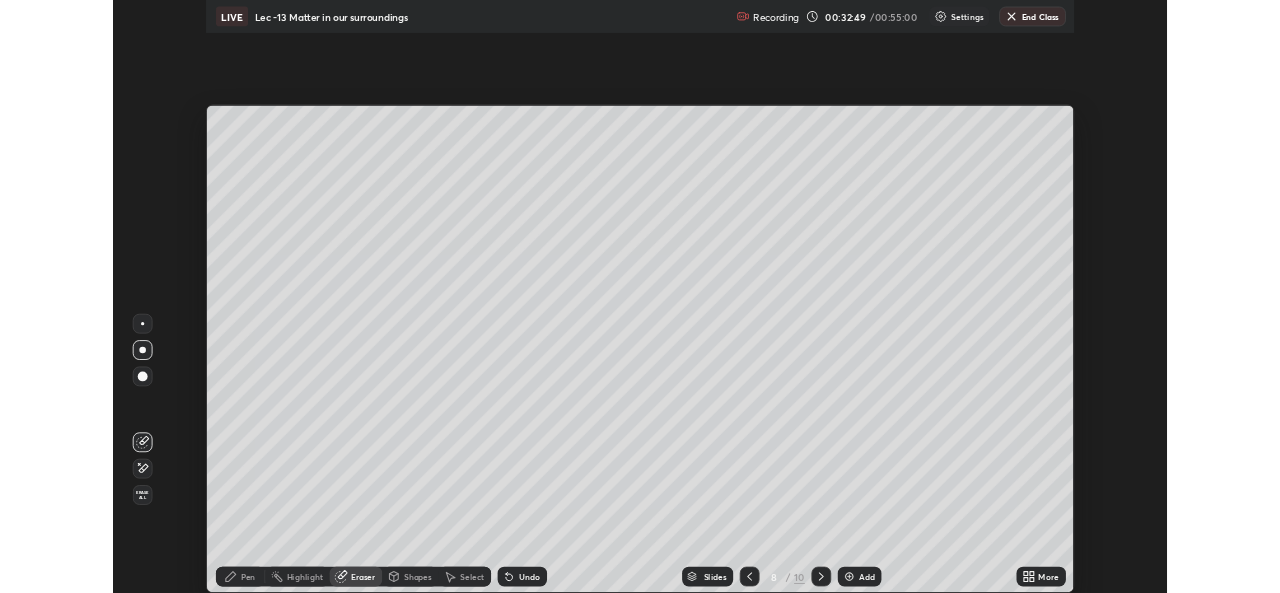 scroll, scrollTop: 593, scrollLeft: 1280, axis: both 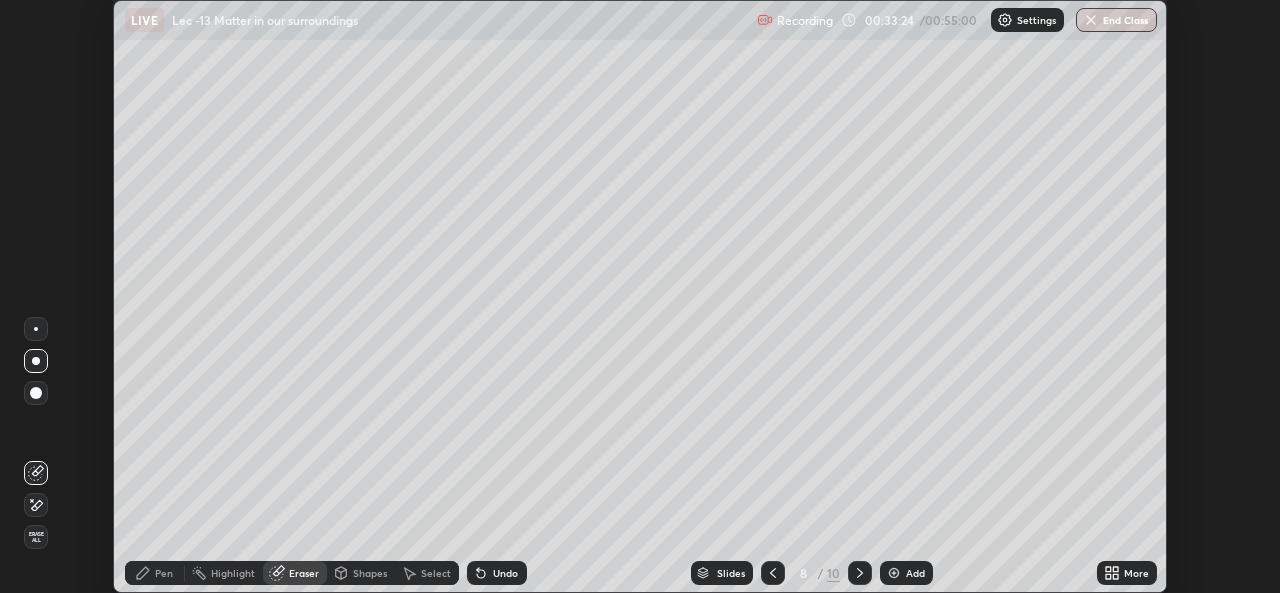 click on "More" at bounding box center (1136, 573) 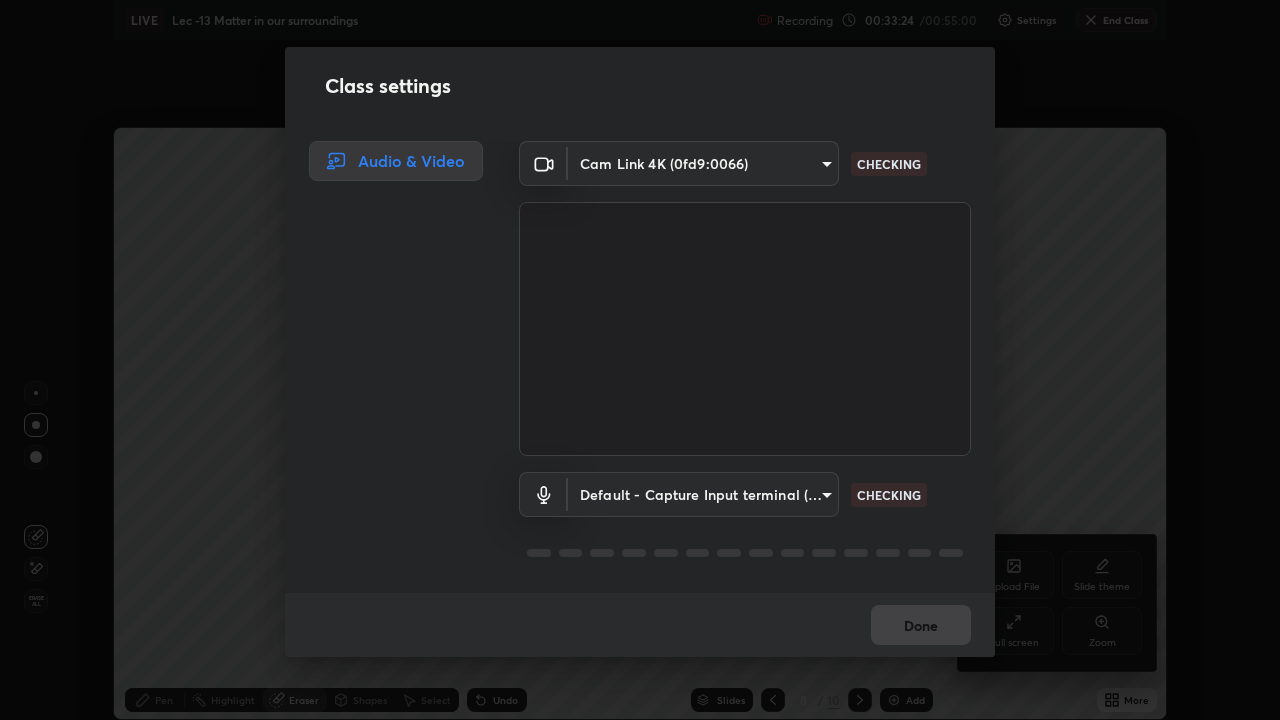 click on "Class settings Audio & Video Cam Link 4K (0fd9:0066) [HASH] CHECKING Default - Capture Input terminal (Digital Array MIC) default CHECKING Done" at bounding box center (640, 360) 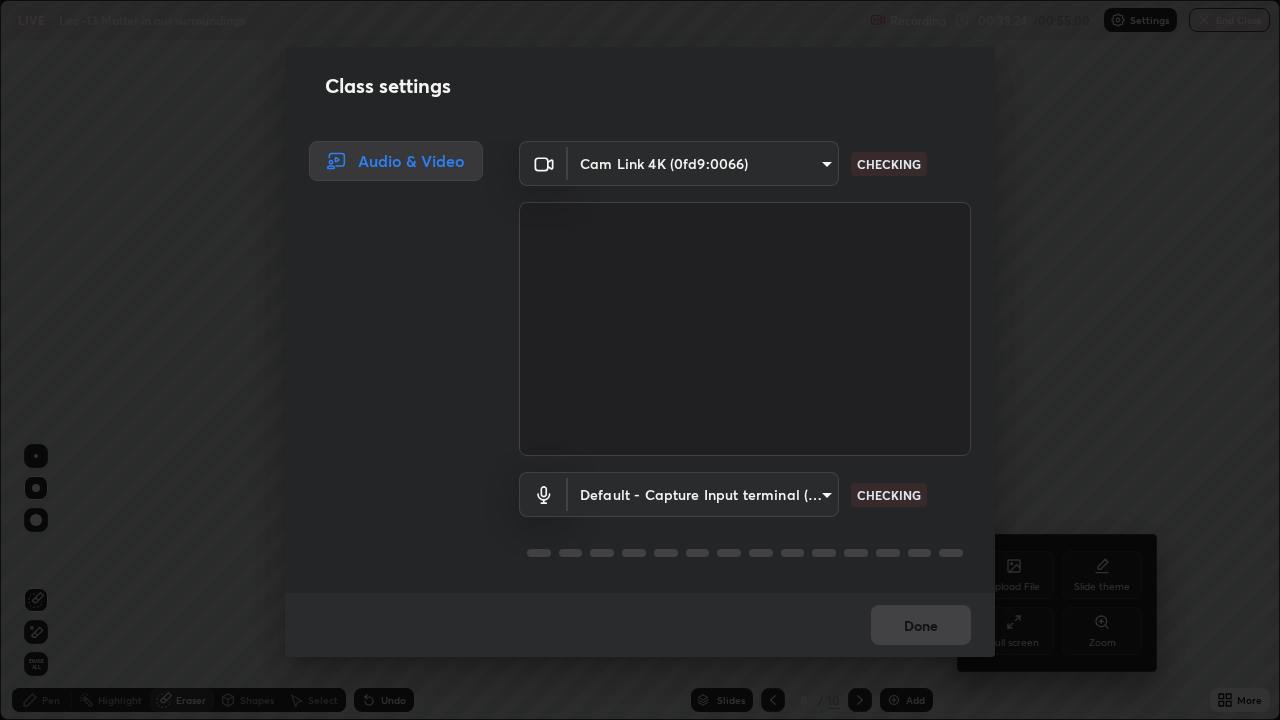 scroll, scrollTop: 99280, scrollLeft: 98720, axis: both 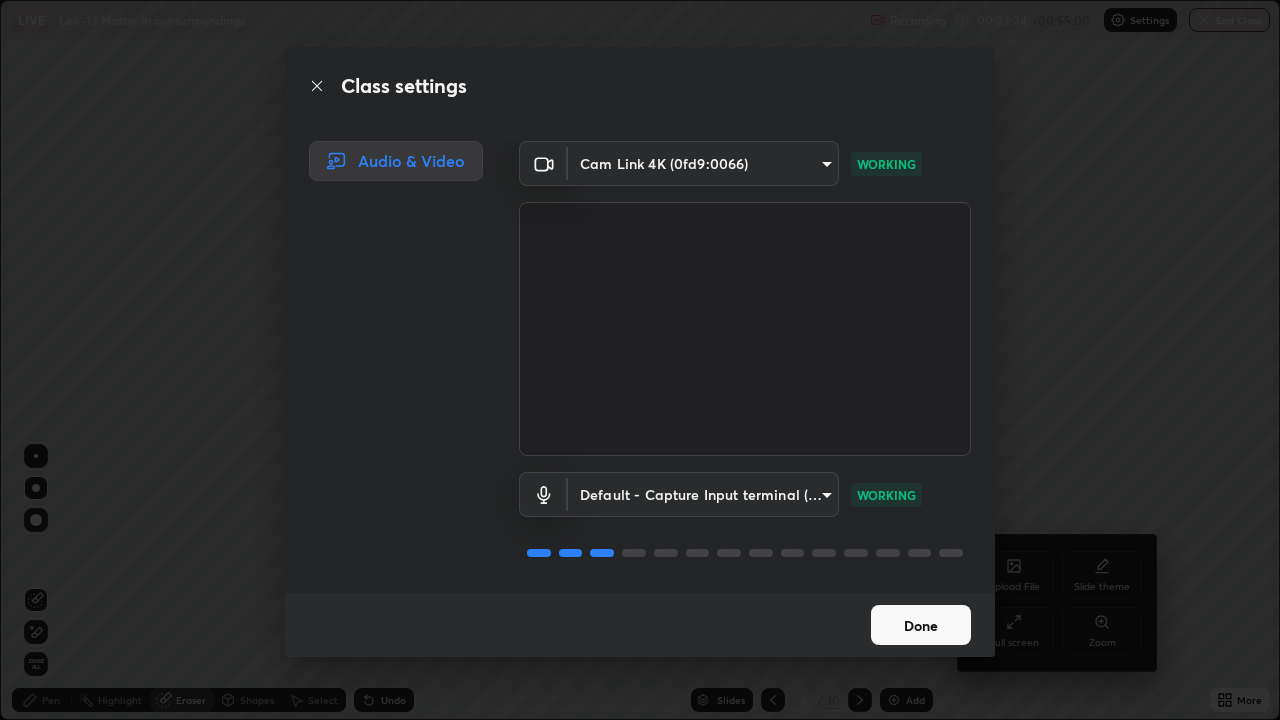 click on "Done" at bounding box center [921, 625] 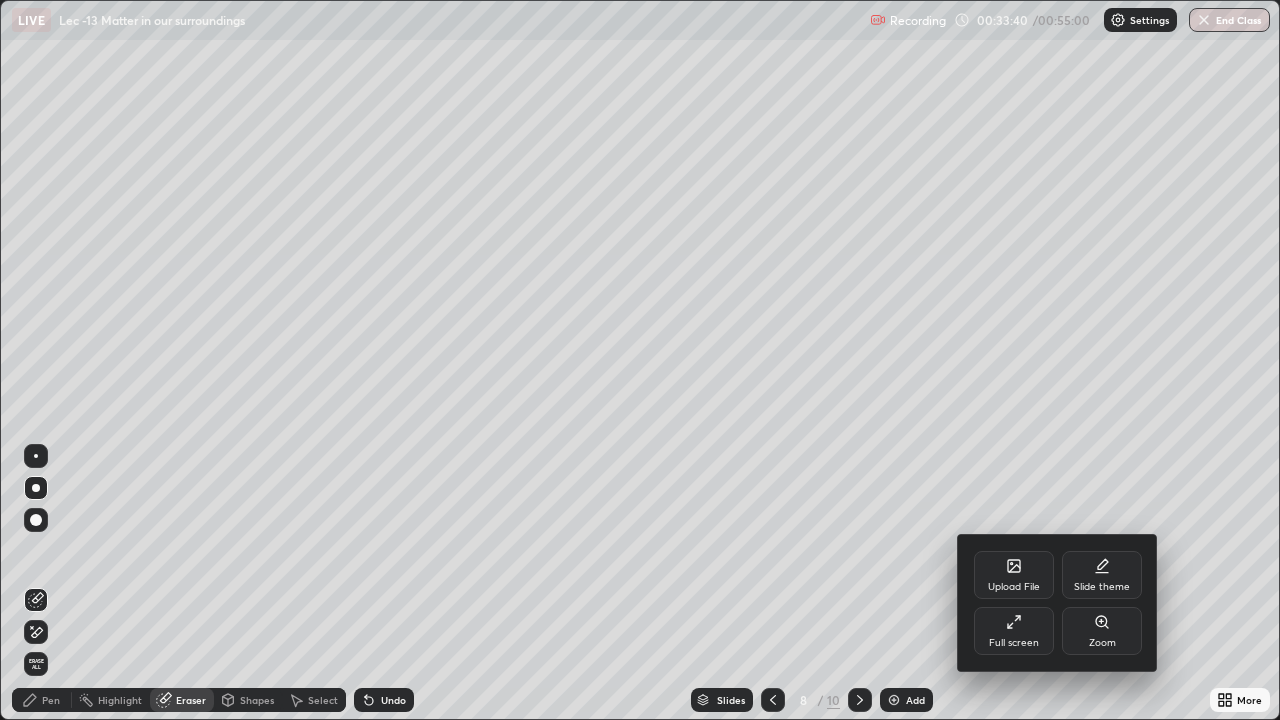 click at bounding box center [640, 360] 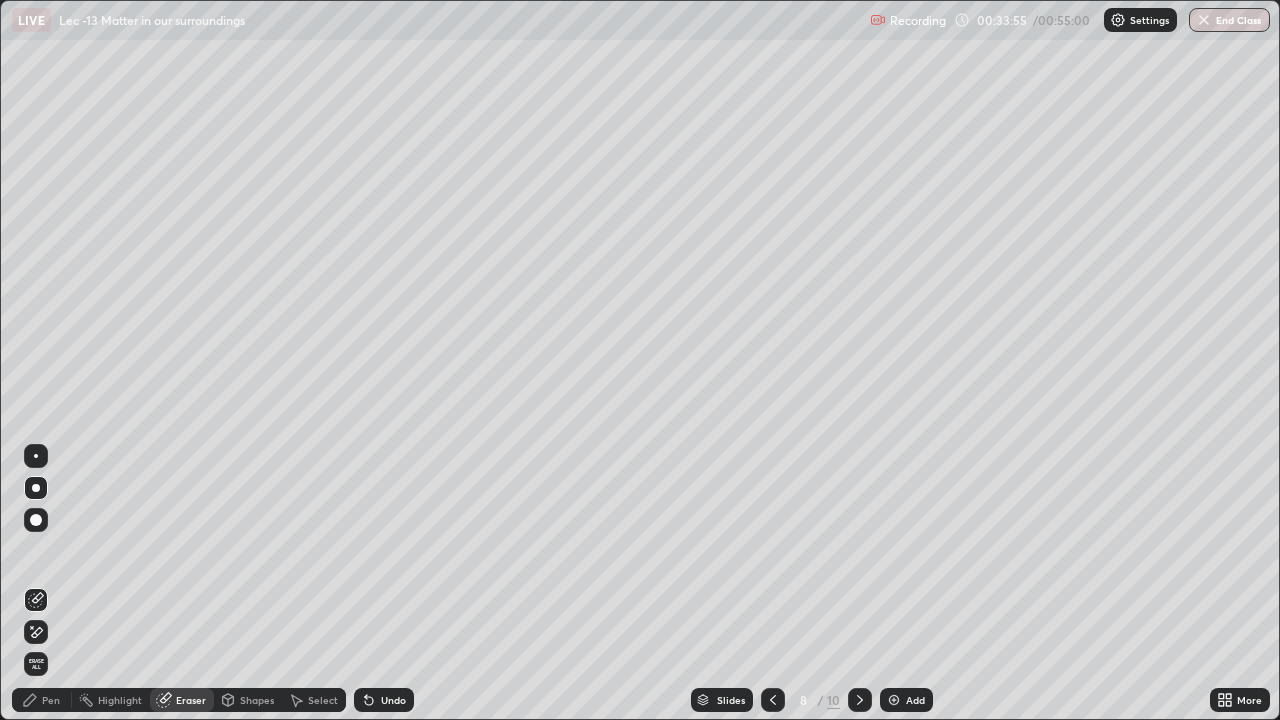 click on "End Class" at bounding box center (1229, 20) 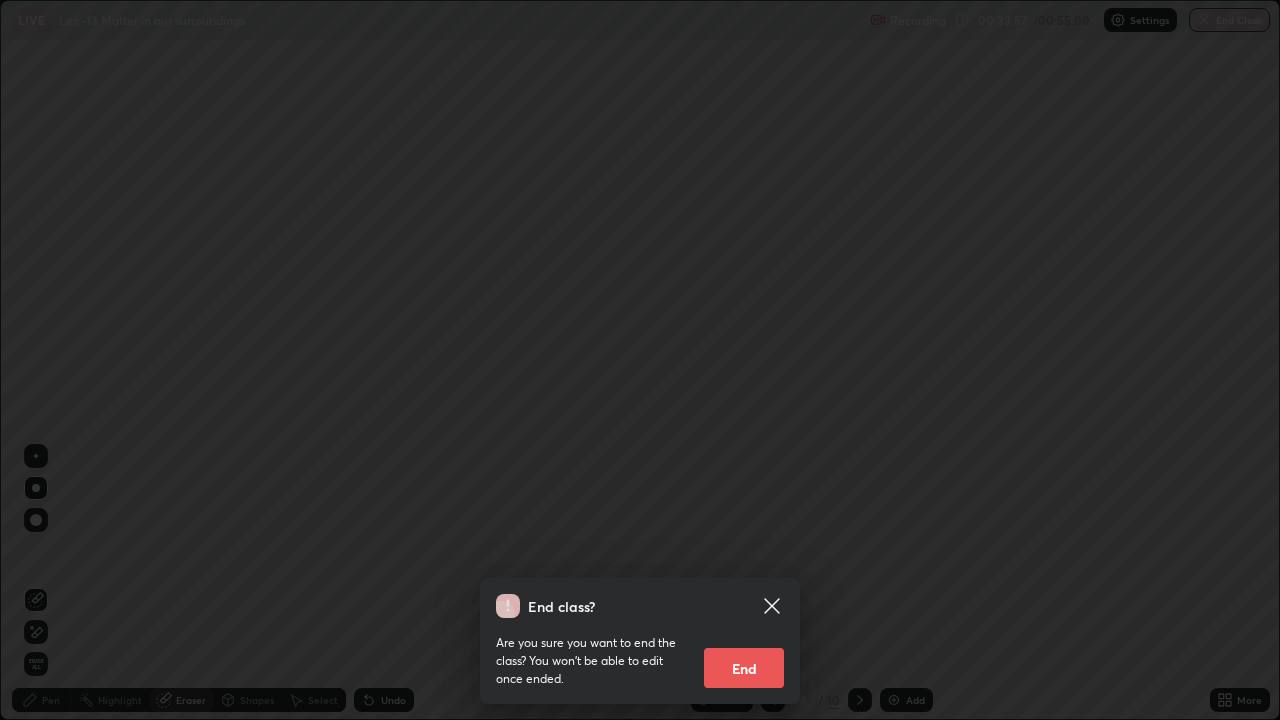 click 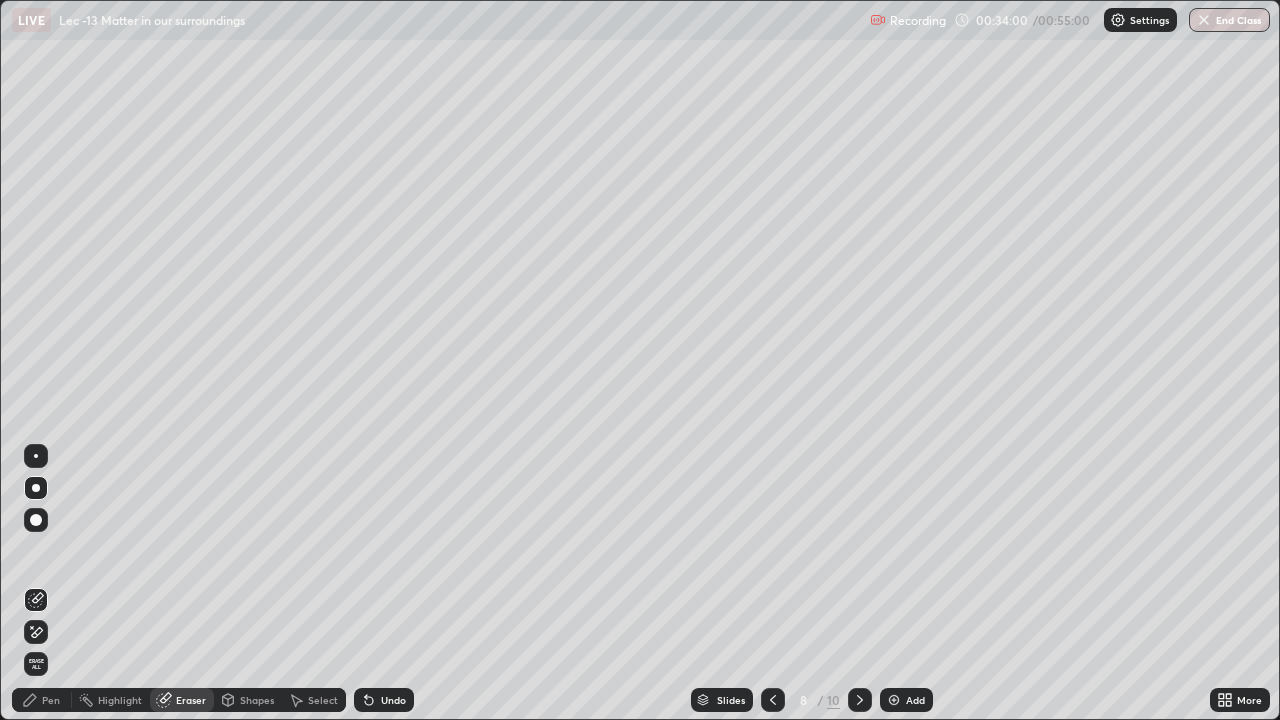 click 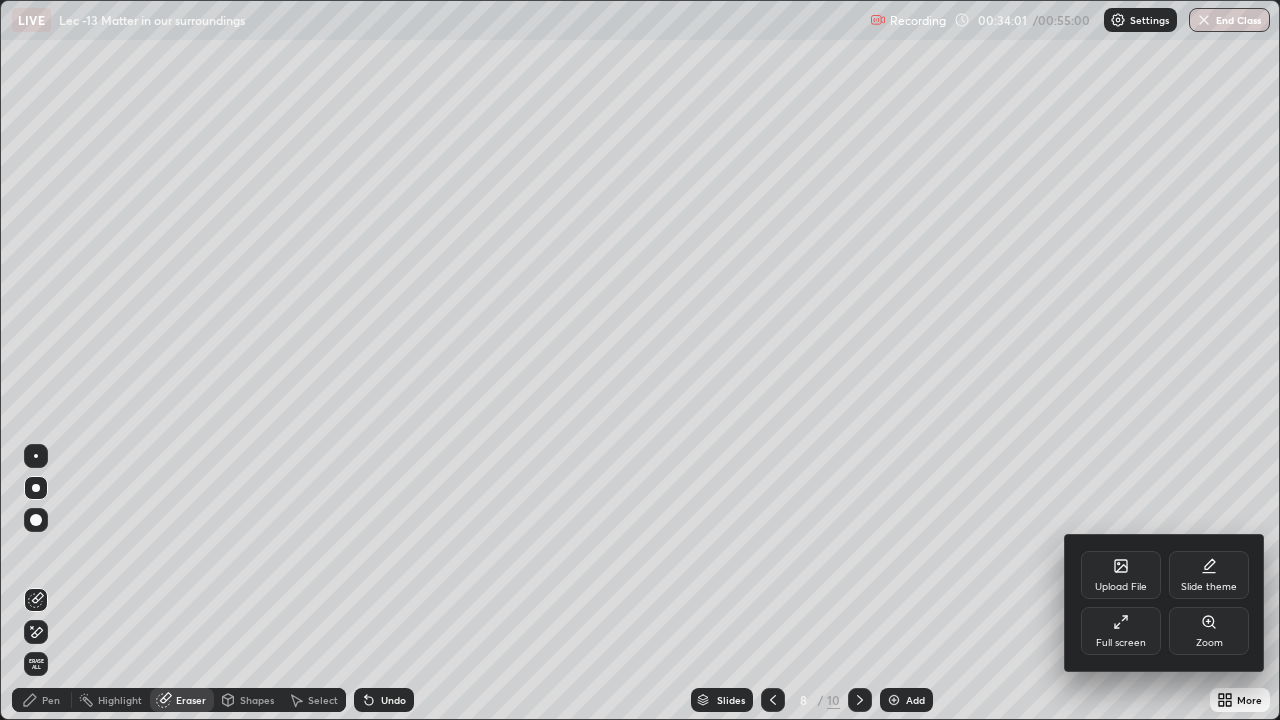 click on "Full screen" at bounding box center [1121, 631] 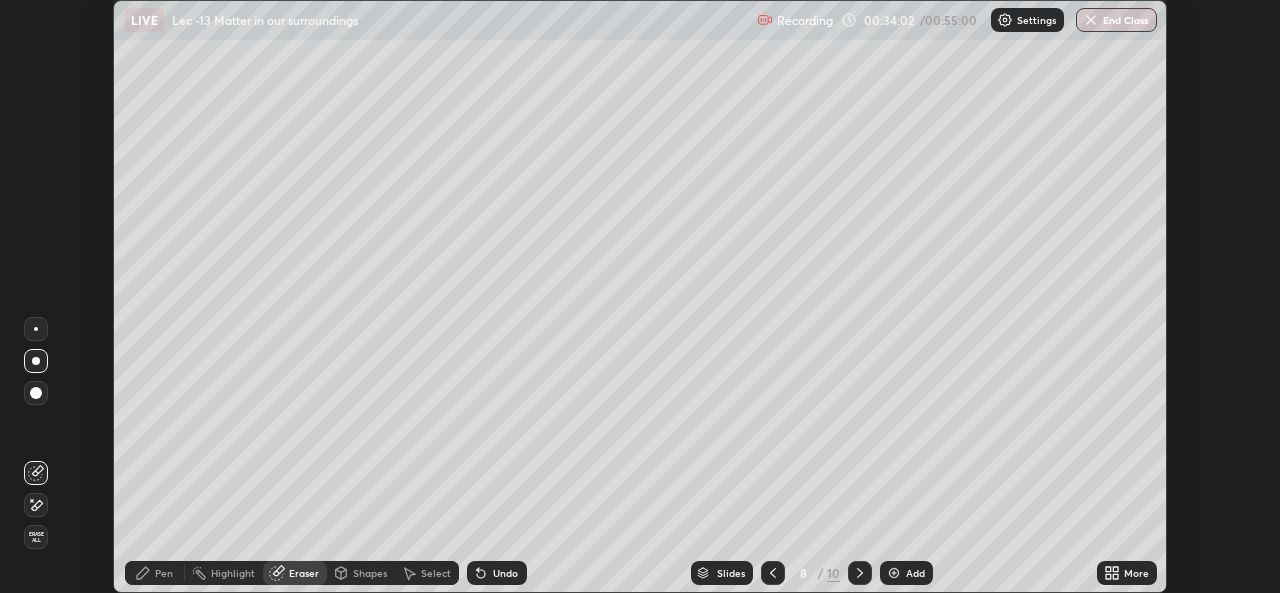 scroll, scrollTop: 593, scrollLeft: 1280, axis: both 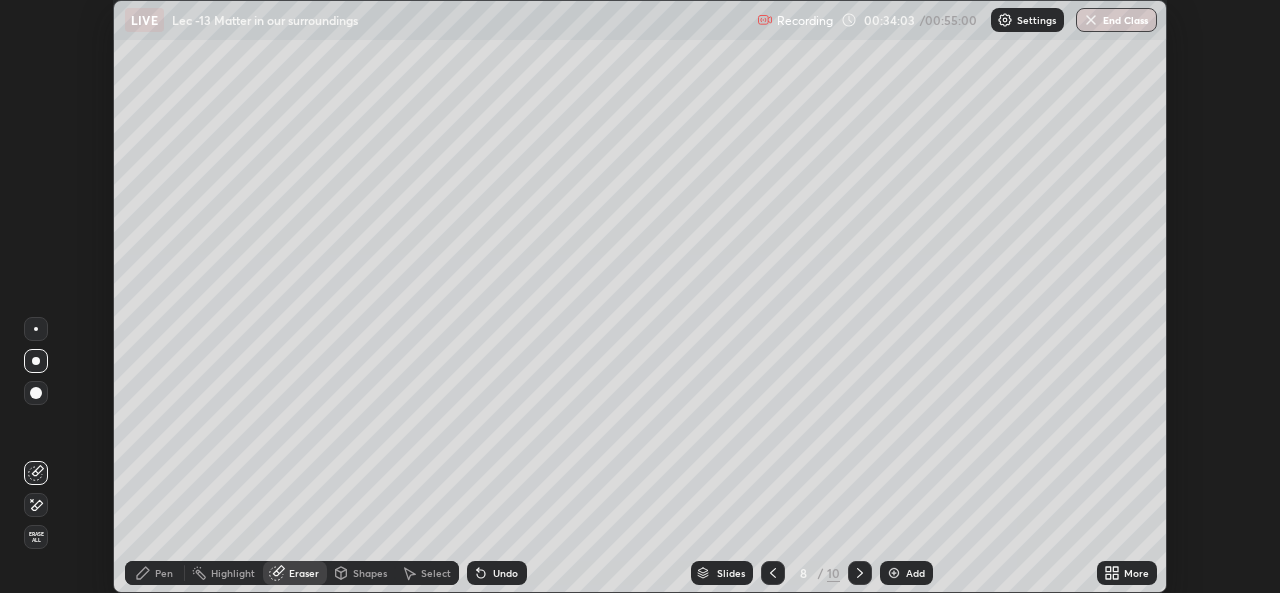 click on "Setting up your live class" at bounding box center [640, 296] 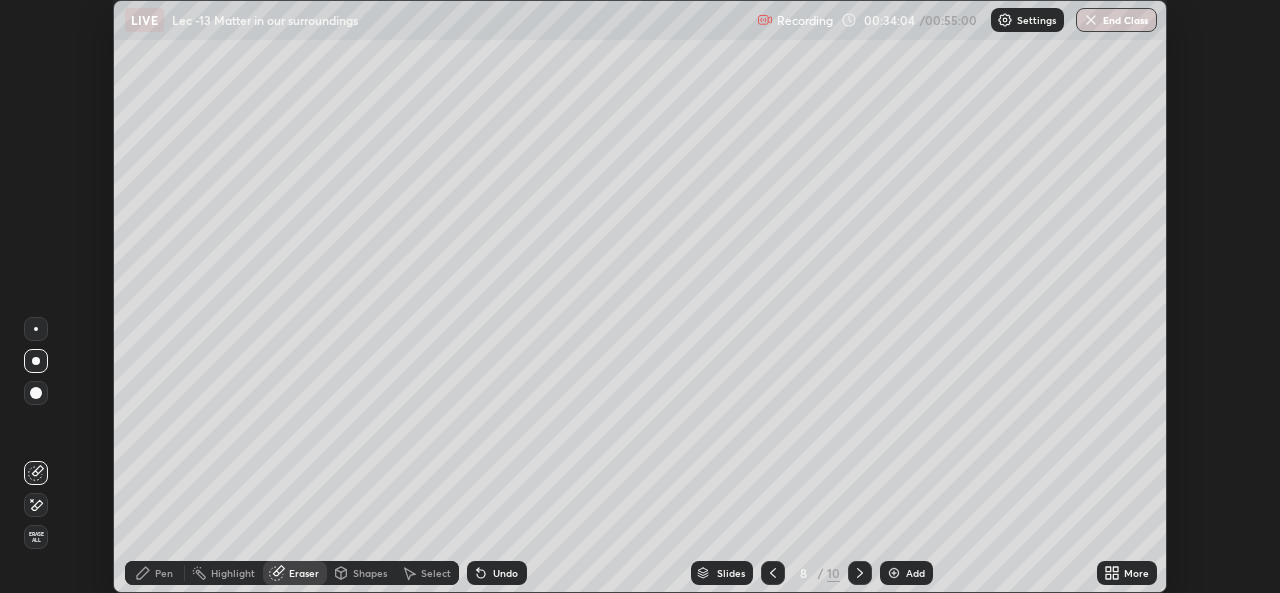 click on "More" at bounding box center (1136, 573) 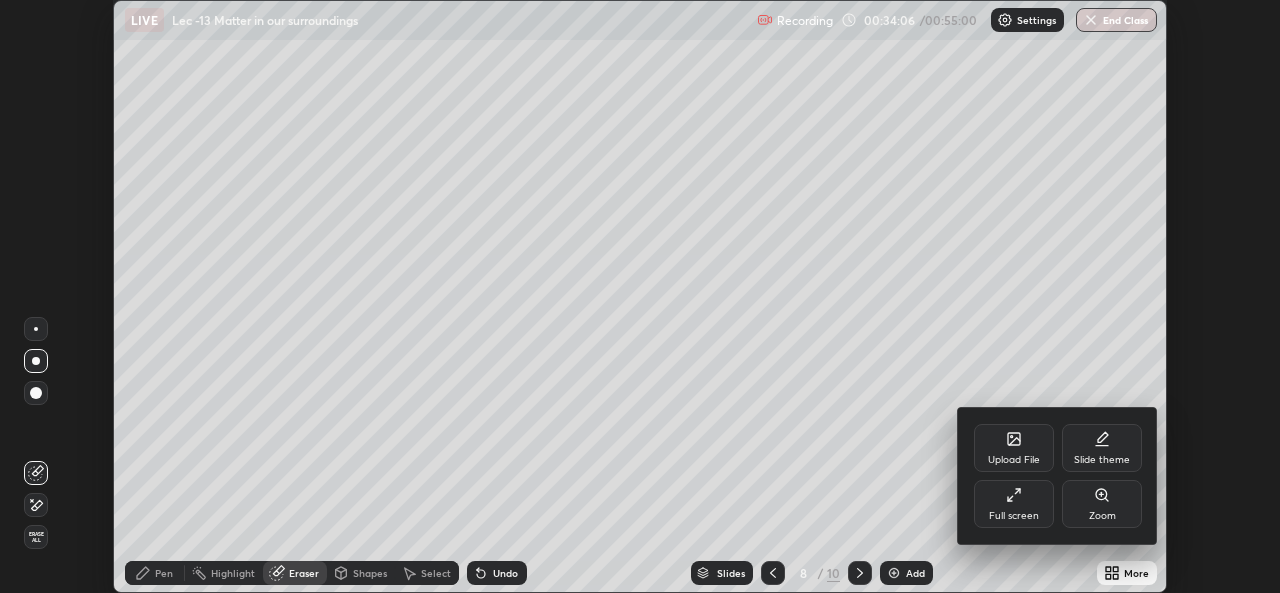 click on "Full screen" at bounding box center [1014, 504] 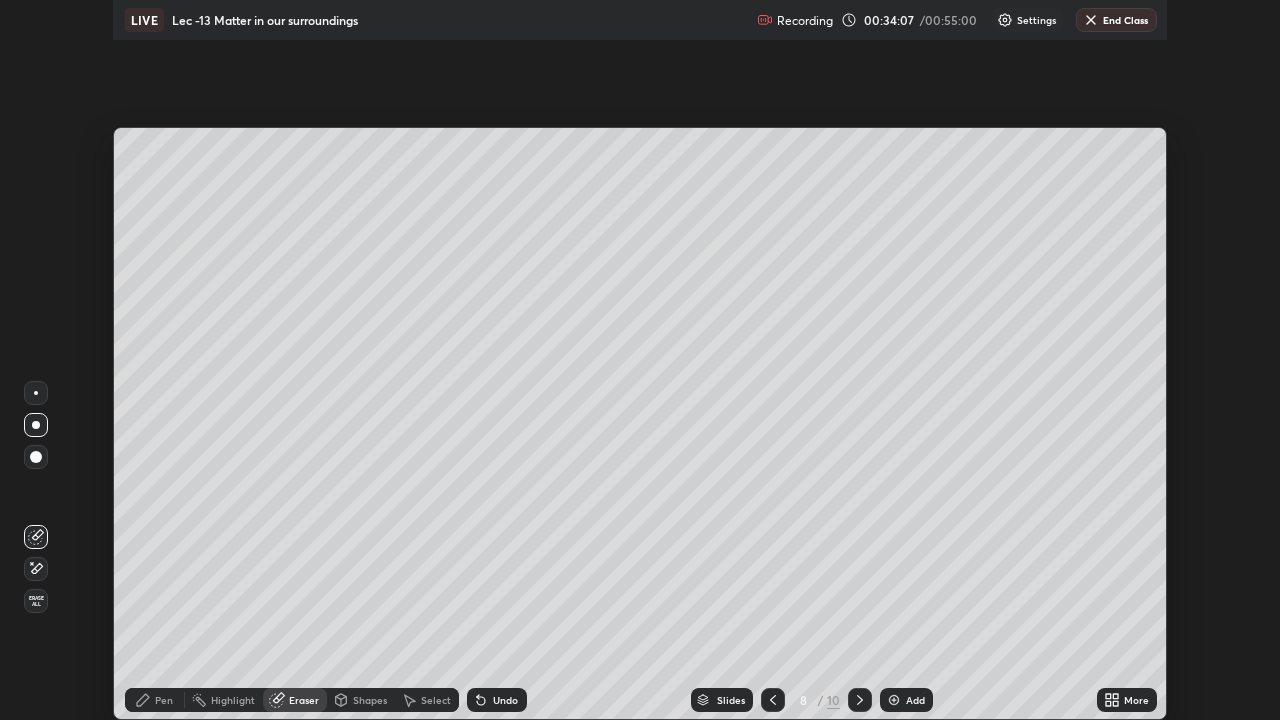 scroll, scrollTop: 99280, scrollLeft: 98720, axis: both 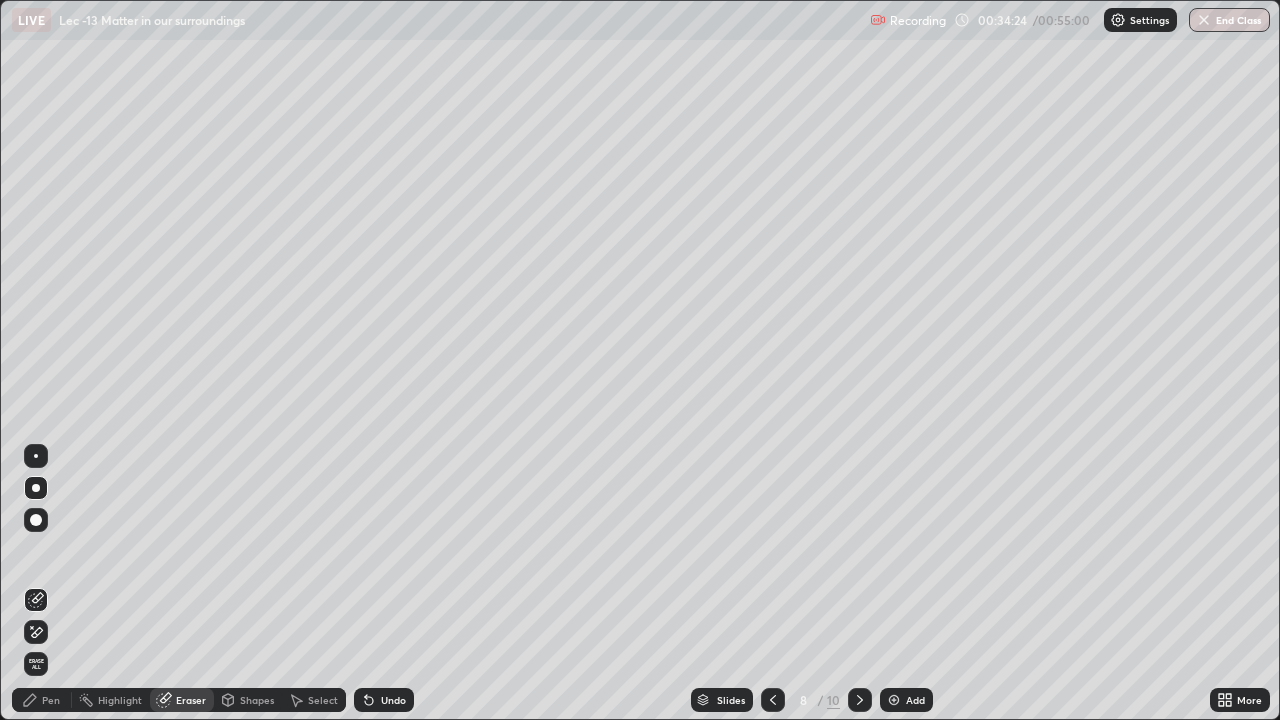 click at bounding box center (36, 456) 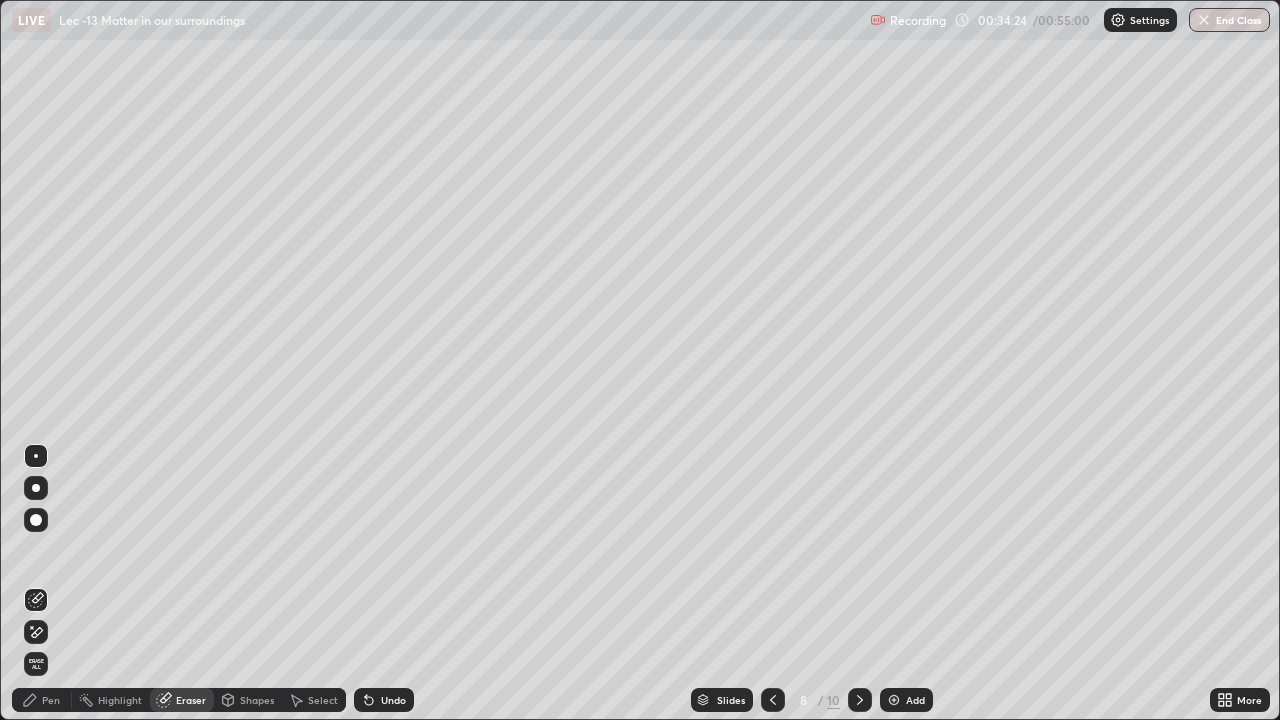 click at bounding box center [36, 456] 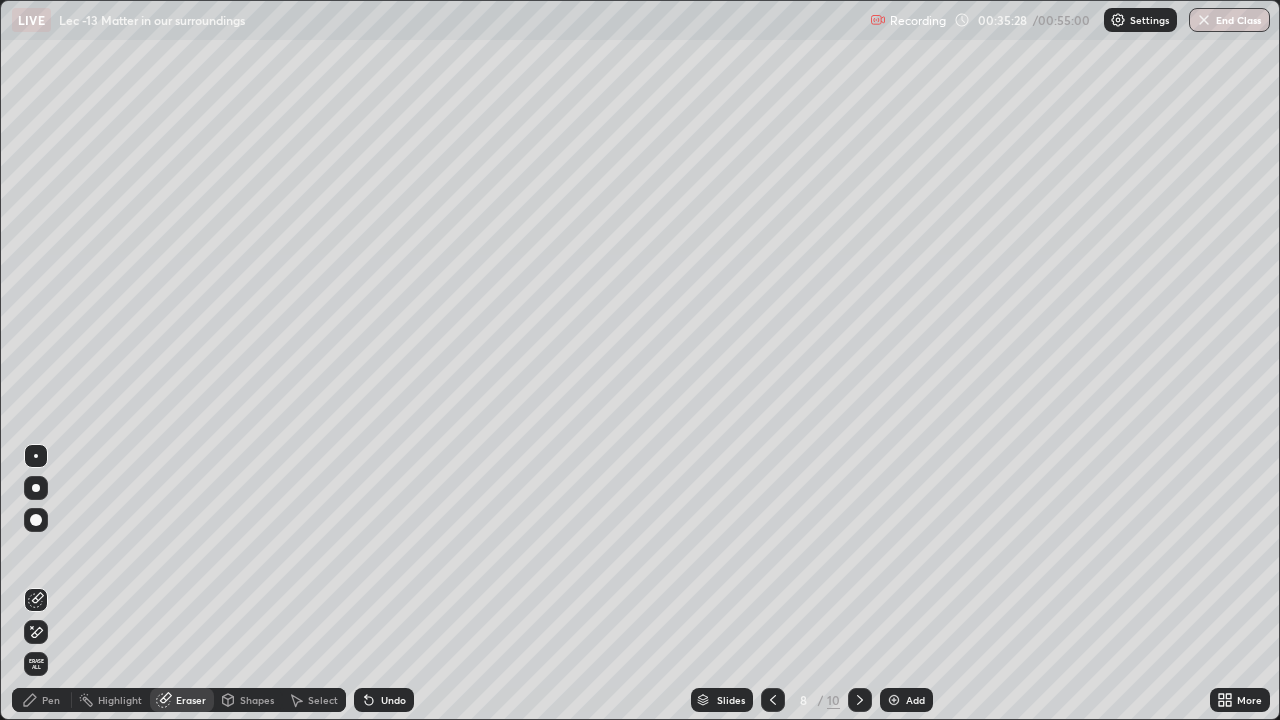 click at bounding box center [36, 488] 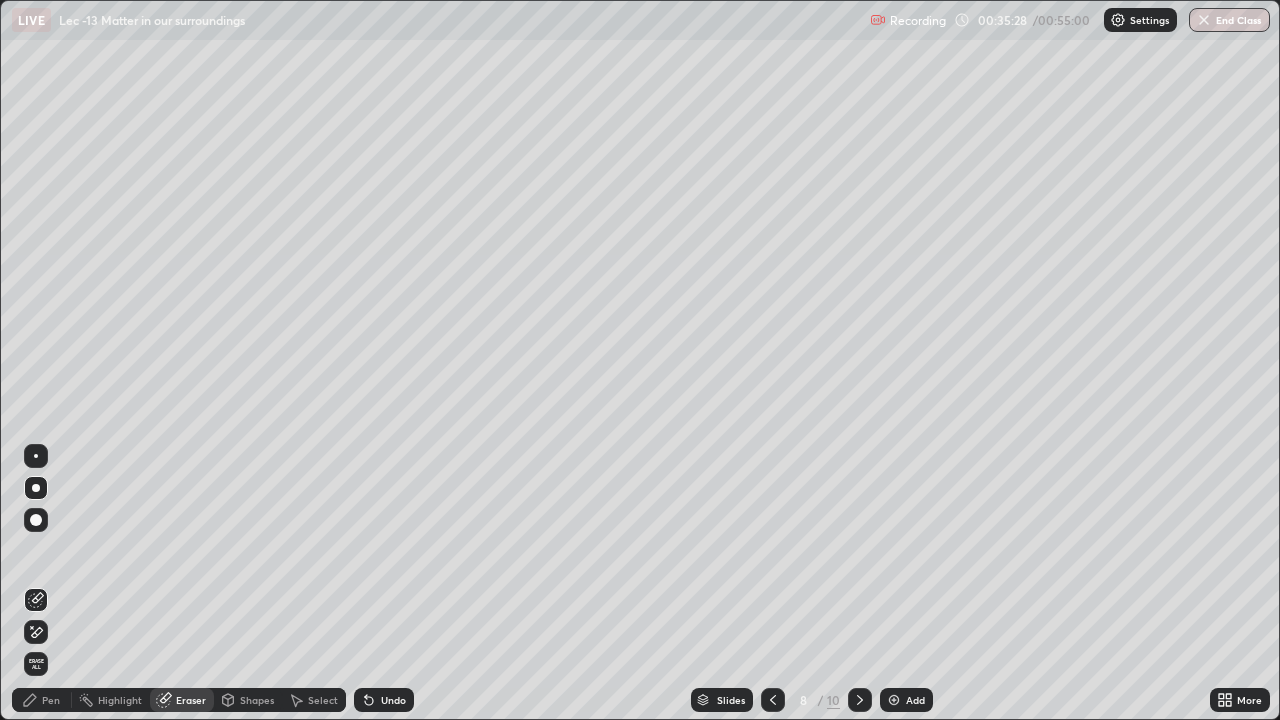 click at bounding box center (36, 488) 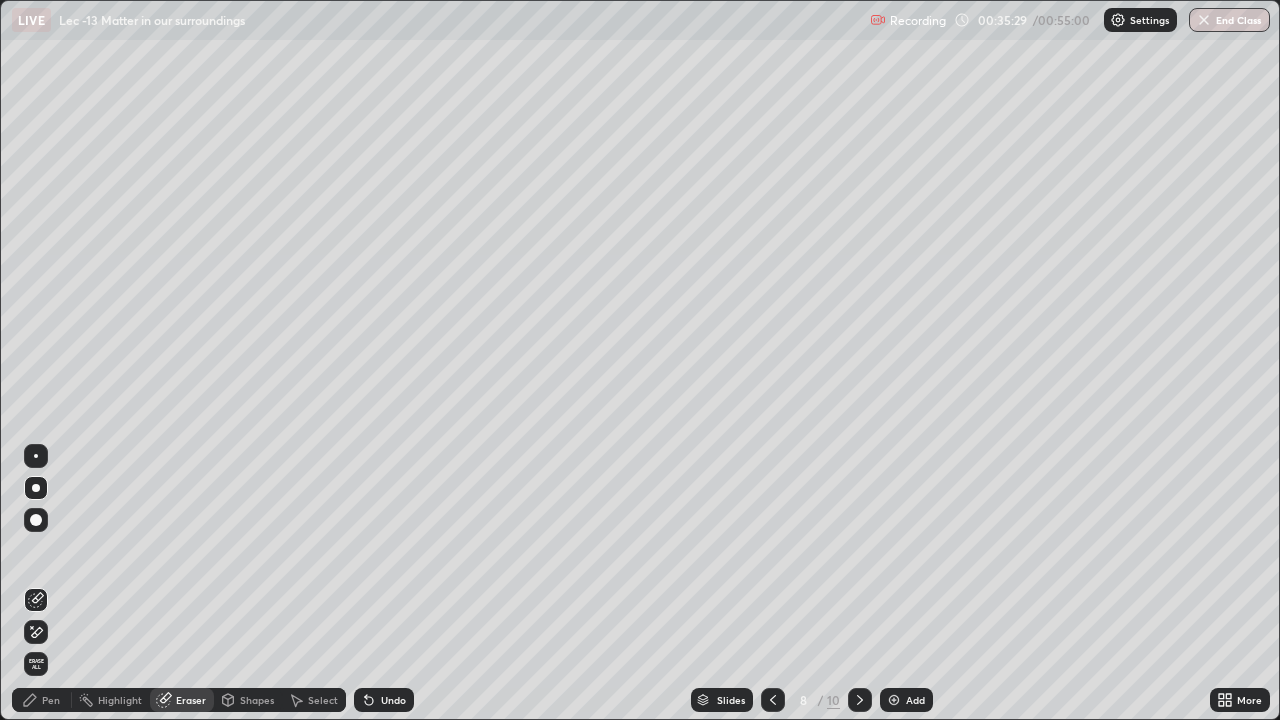 click at bounding box center [36, 456] 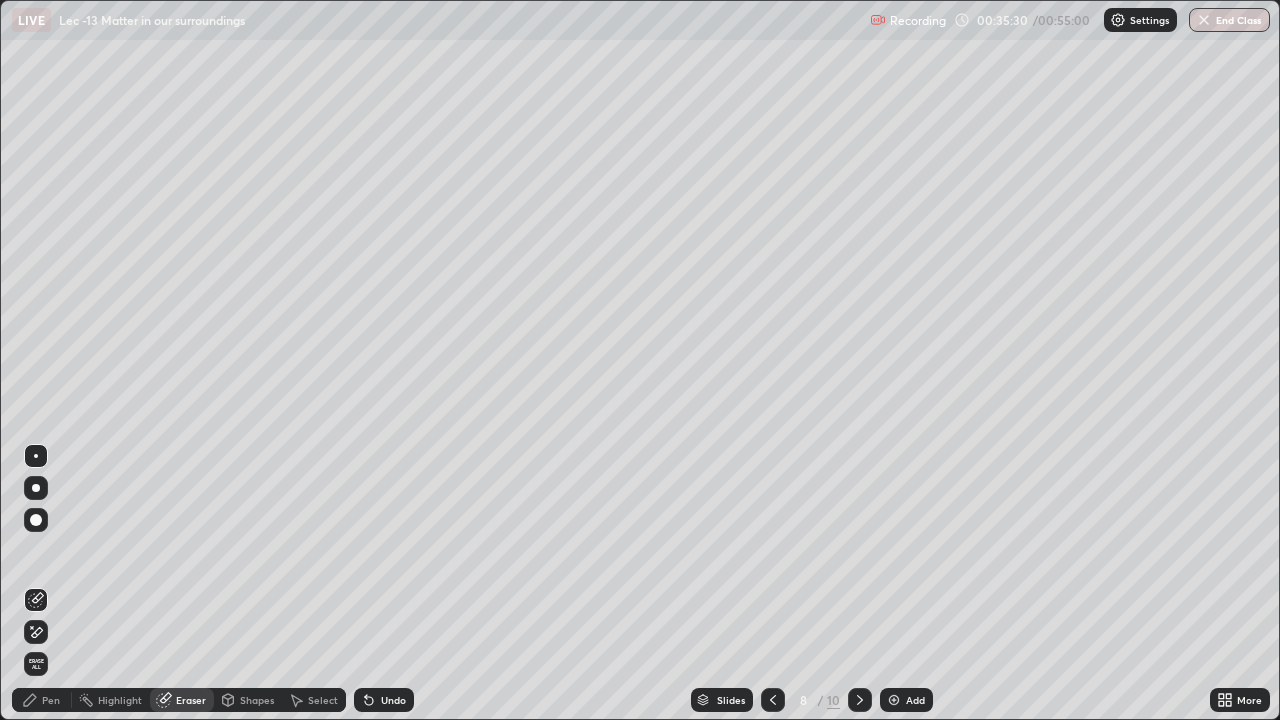 click at bounding box center (36, 488) 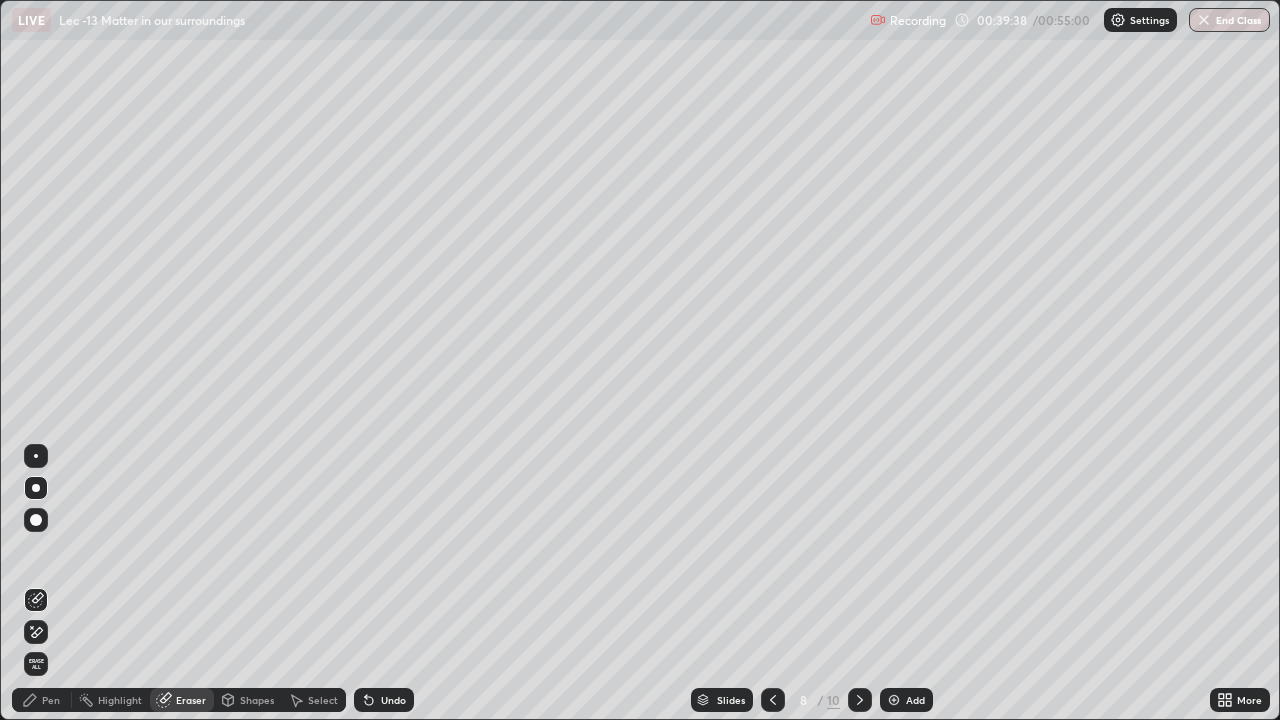 click on "More" at bounding box center (1249, 700) 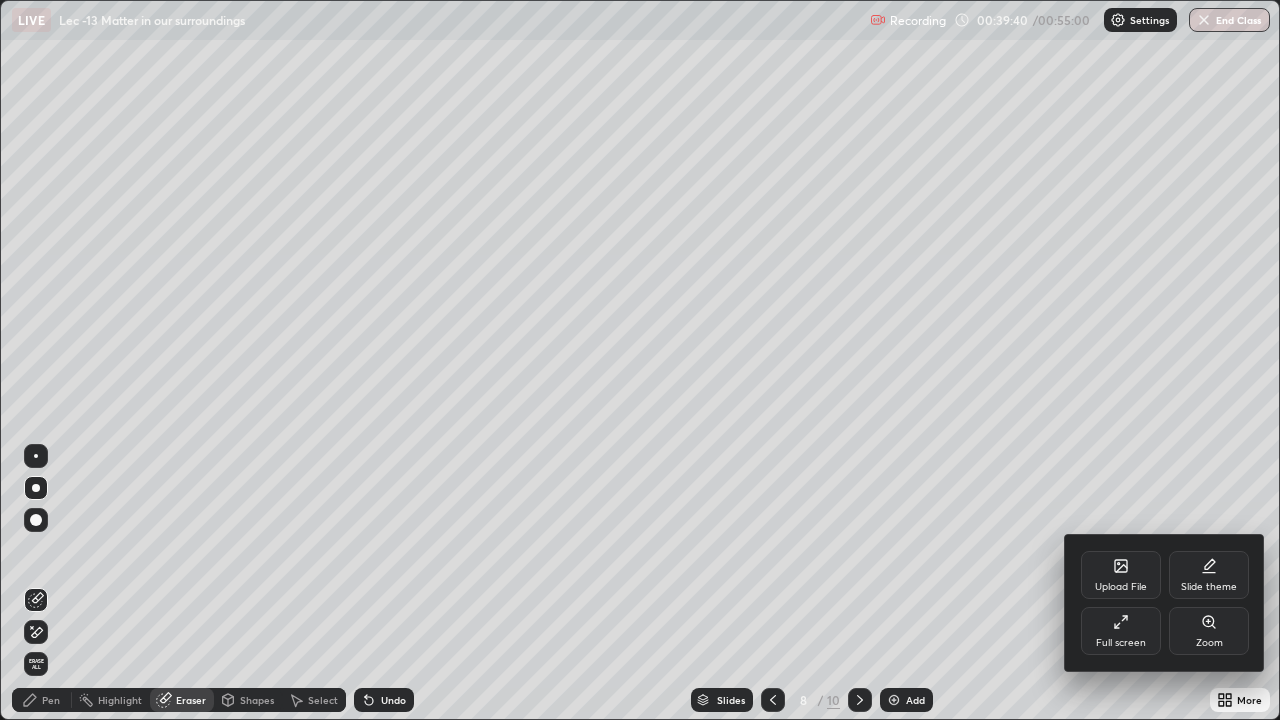 click on "Full screen" at bounding box center [1121, 631] 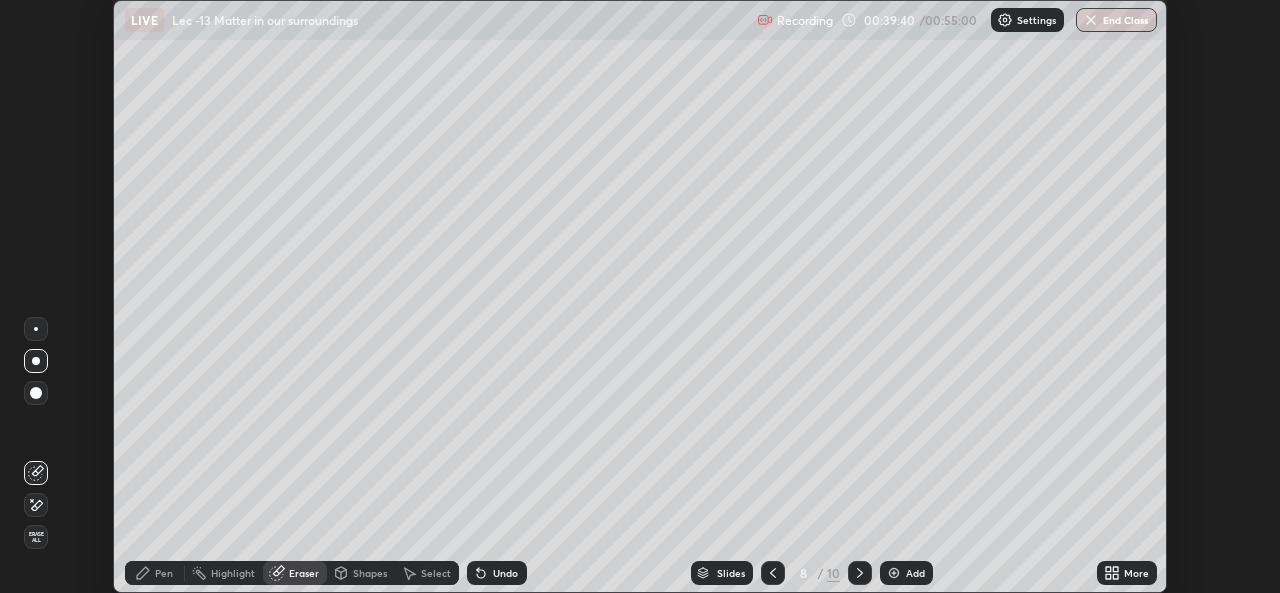 scroll, scrollTop: 593, scrollLeft: 1280, axis: both 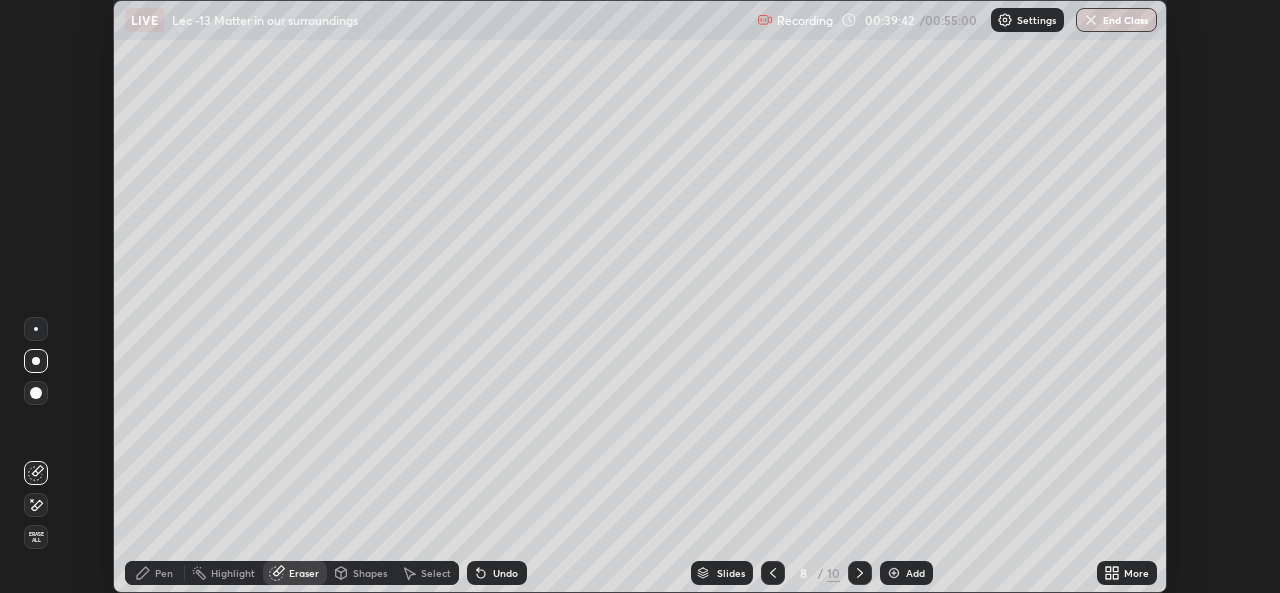 click on "More" at bounding box center (1136, 573) 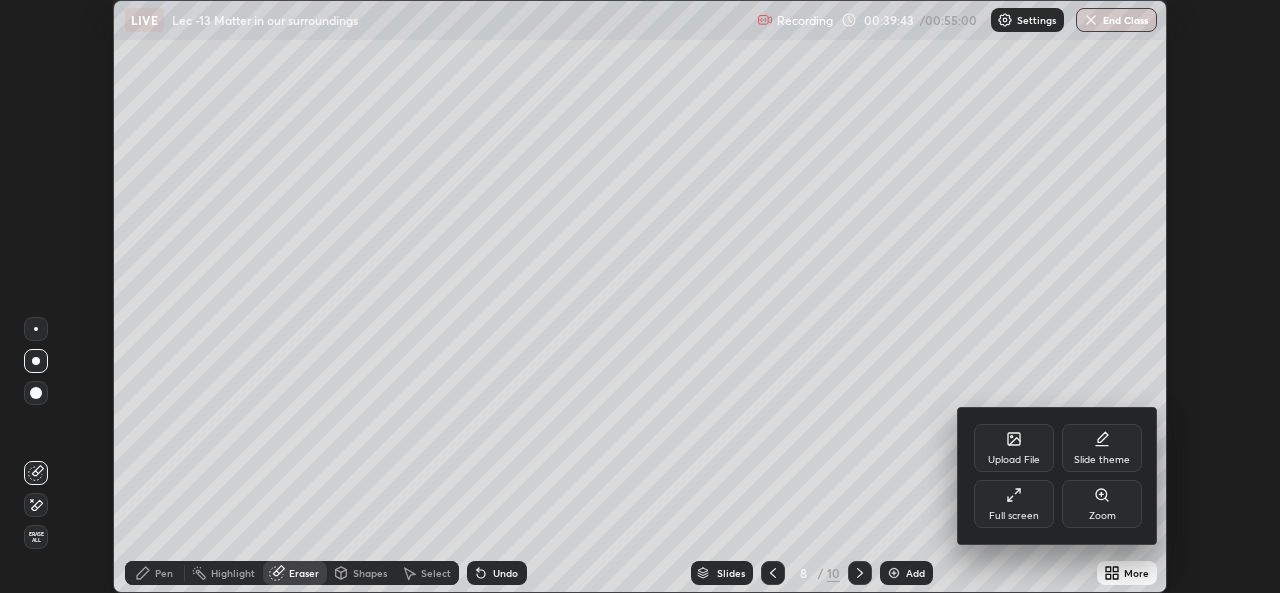 click on "Full screen" at bounding box center [1014, 504] 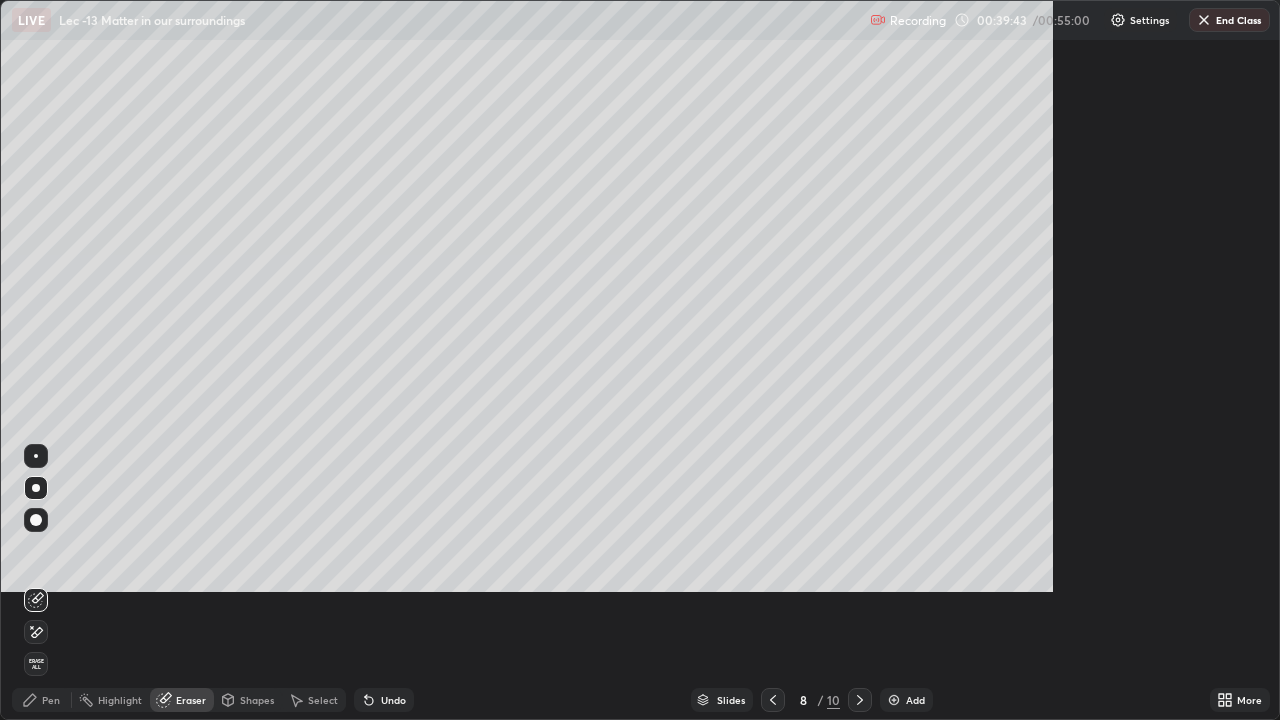 scroll, scrollTop: 99280, scrollLeft: 98720, axis: both 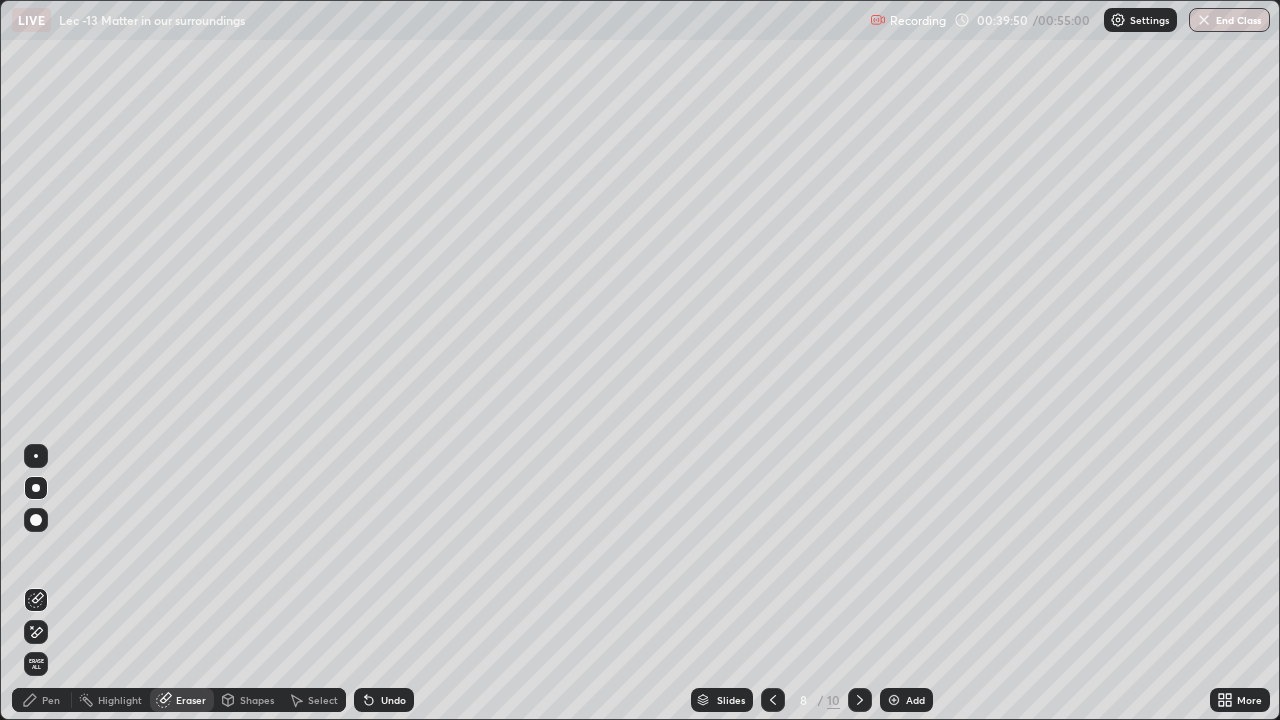 click on "Settings" at bounding box center [1149, 20] 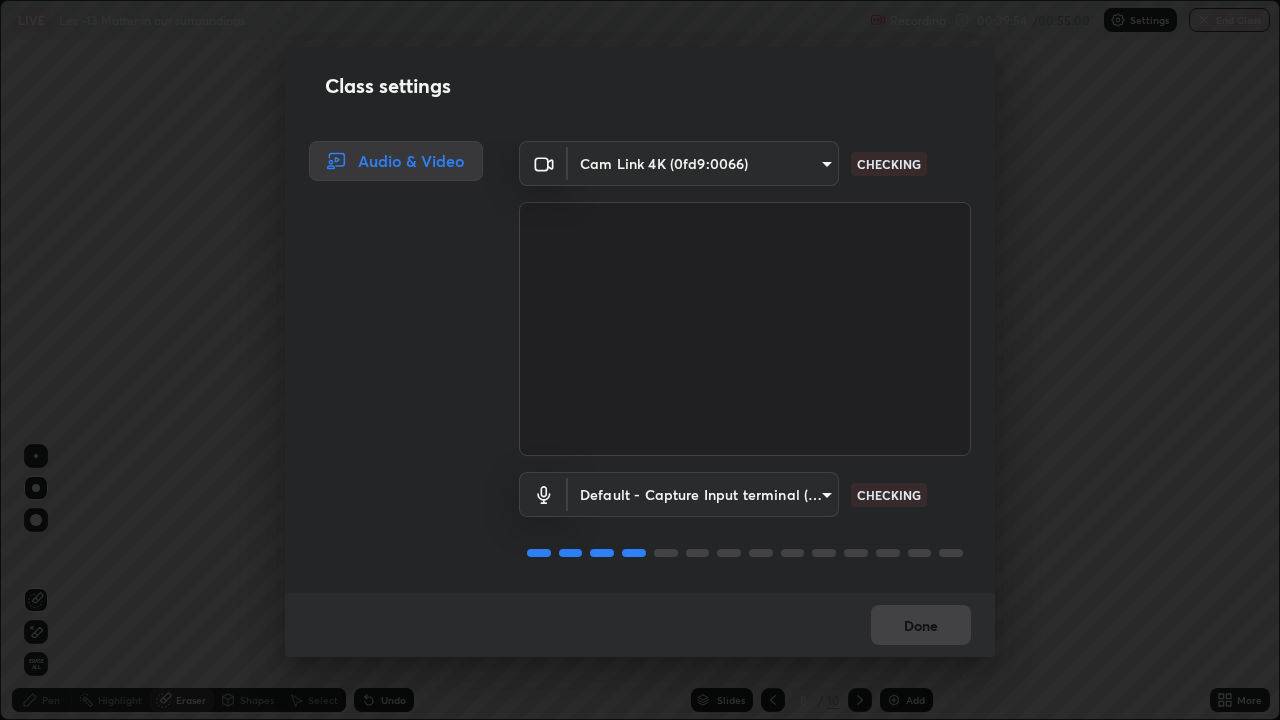 scroll, scrollTop: 2, scrollLeft: 0, axis: vertical 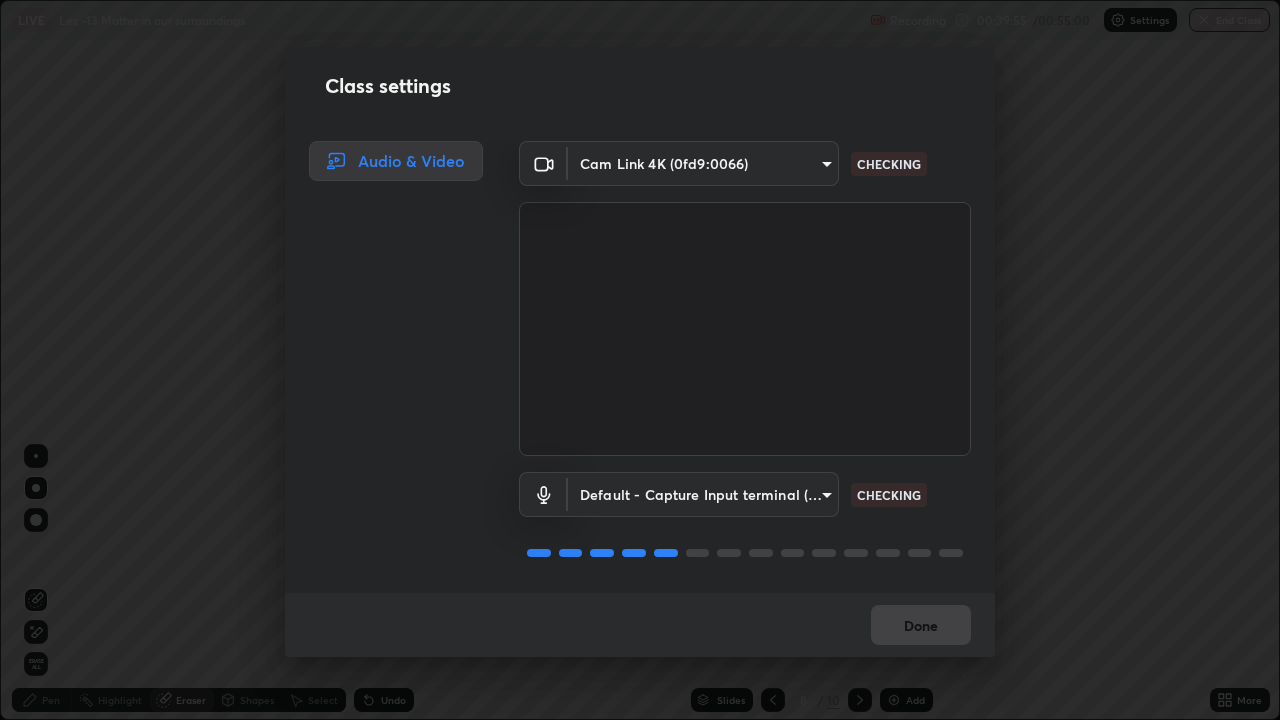 click on "Erase all LIVE Lec -13 Matter in our surroundings Recording 00:39:55 /  00:55:00 Settings End Class Setting up your live class Lec -13 Matter in our surroundings • L14 of Course On Chemistry for Foundation Adapt 1 2026 [FIRST] [LAST] Pen Highlight Eraser Shapes Select Undo Slides 8 / 10 Add More No doubts shared Encourage your learners to ask a doubt for better clarity Report an issue Reason for reporting Buffering Chat not working Audio - Video sync issue Educator video quality low ​ Attach an image Report Class settings Audio & Video Cam Link 4K (0fd9:0066) [HASH] CHECKING Default - Capture Input terminal (Digital Array MIC) default CHECKING Done" at bounding box center [640, 360] 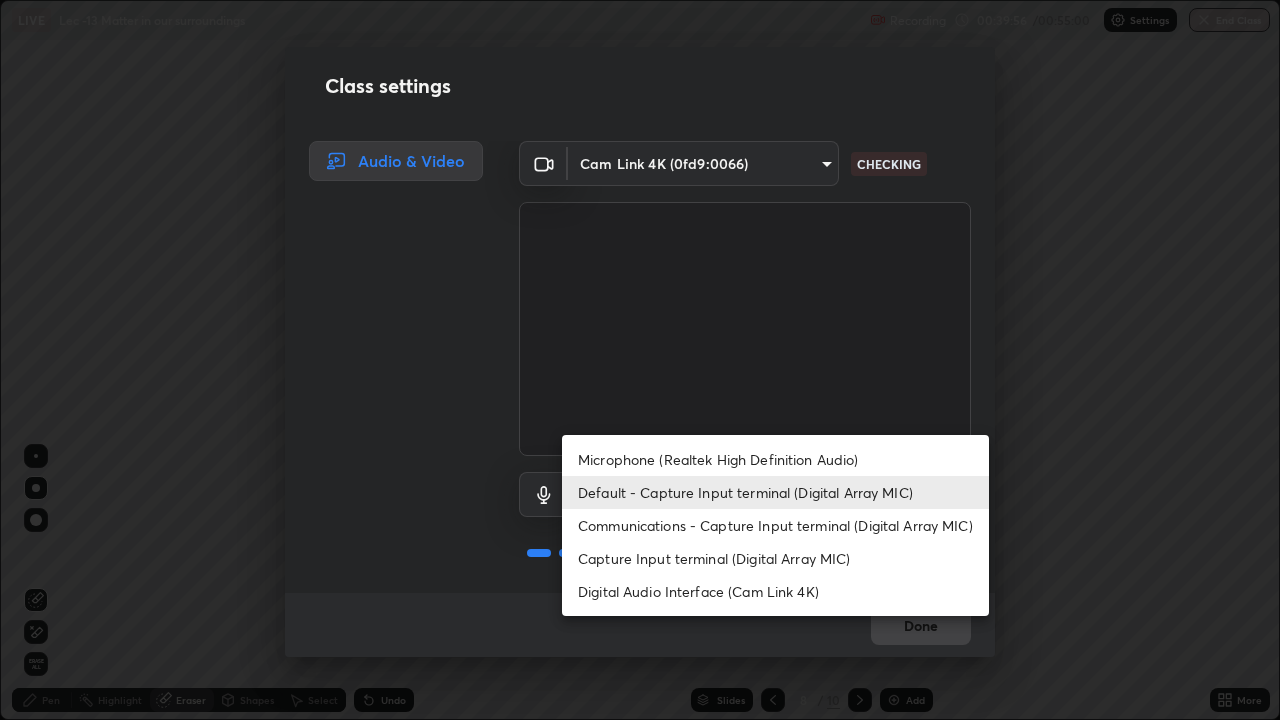 click on "Default - Capture Input terminal (Digital Array MIC)" at bounding box center (775, 492) 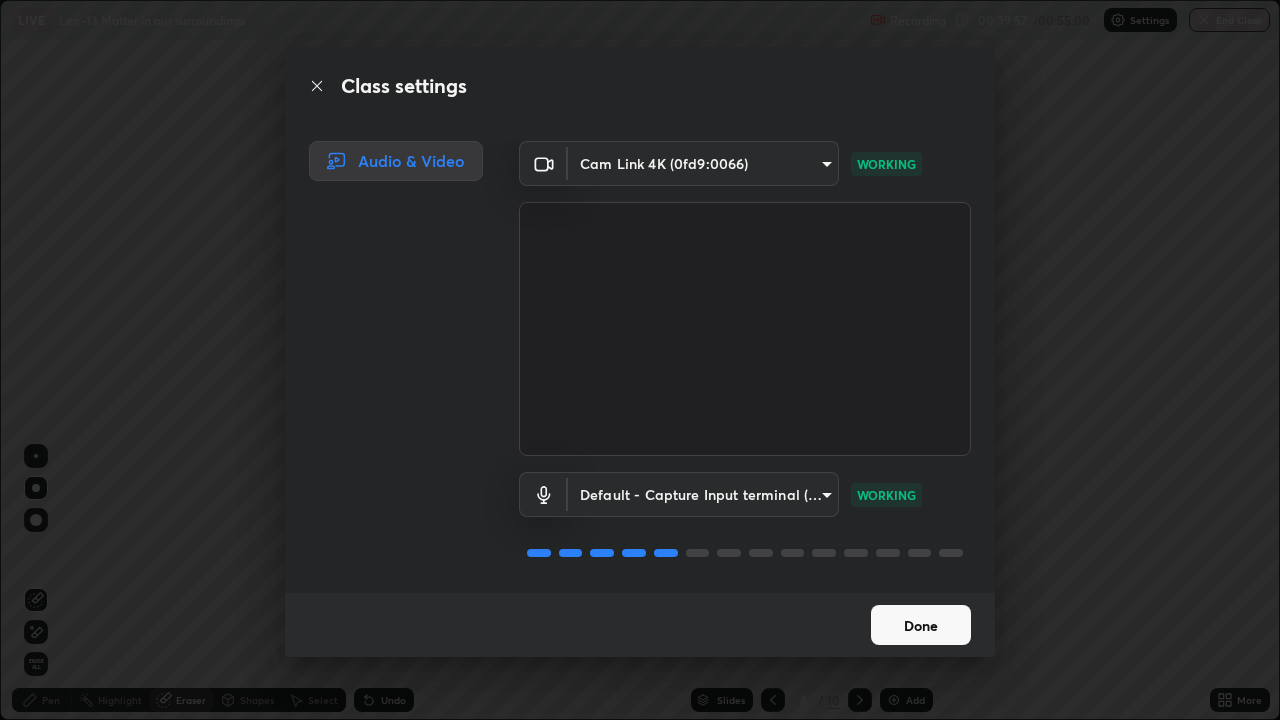 click on "Done" at bounding box center (921, 625) 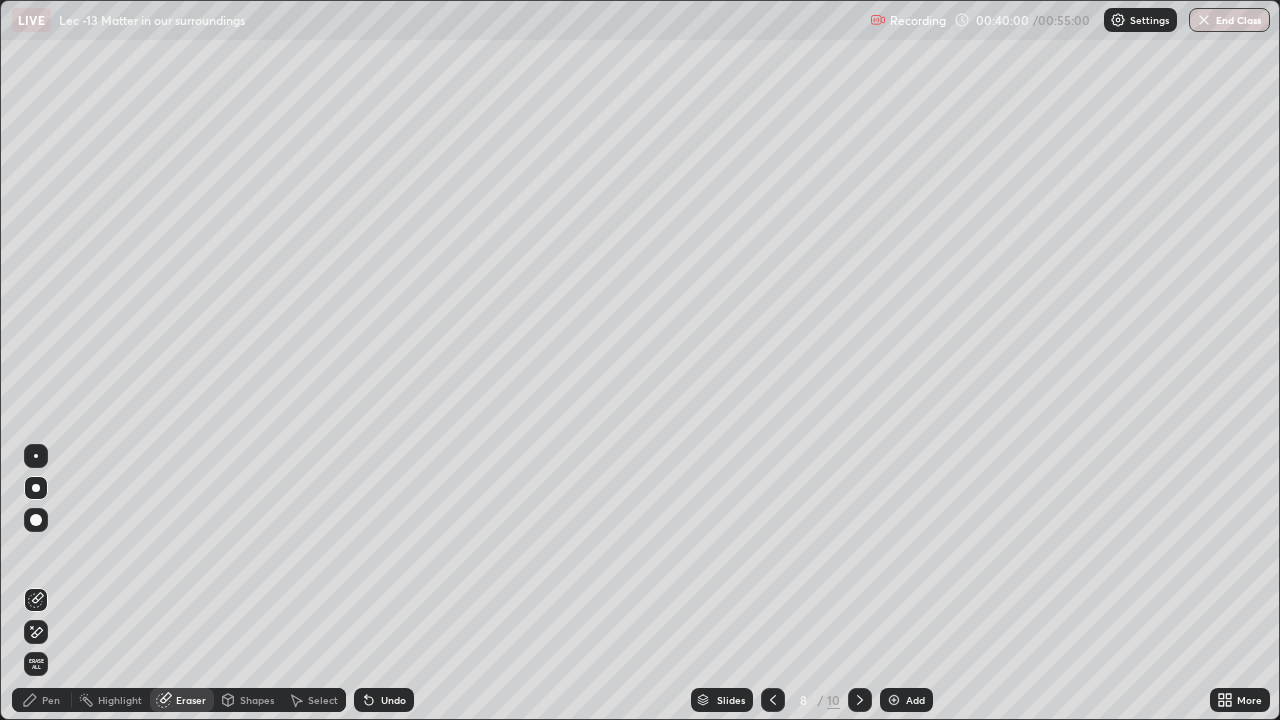click at bounding box center [36, 456] 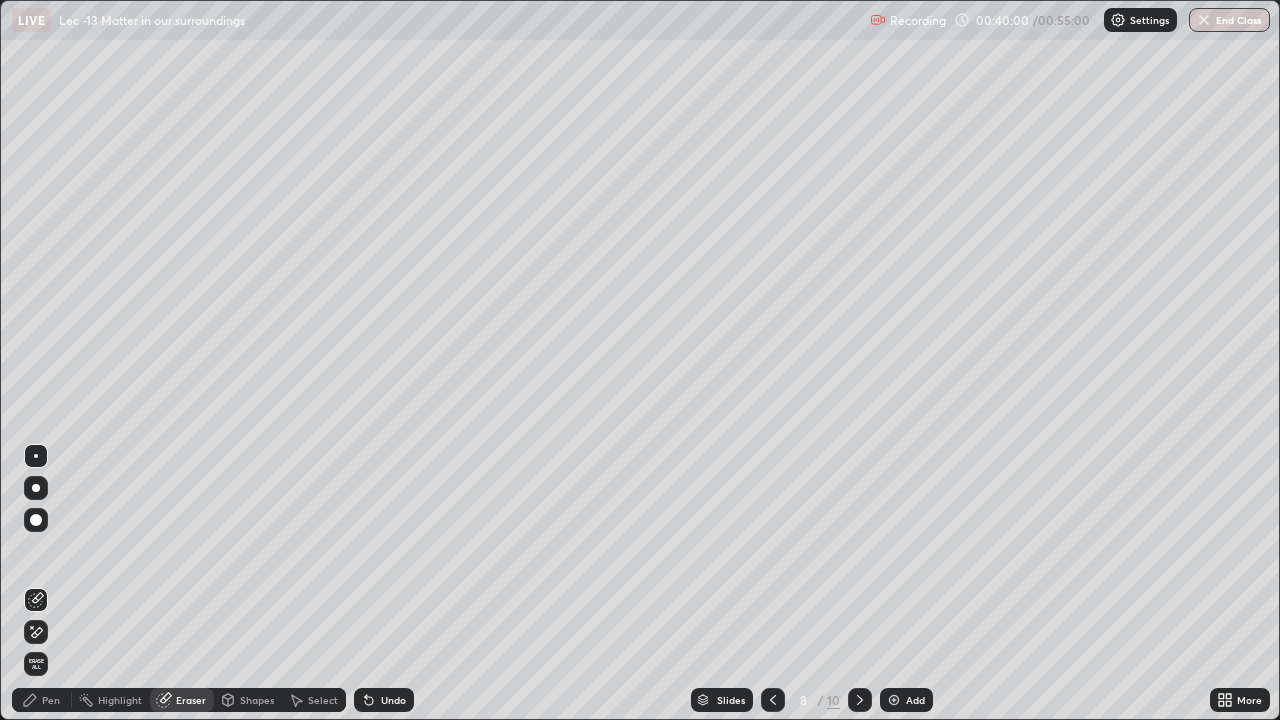 click at bounding box center (36, 456) 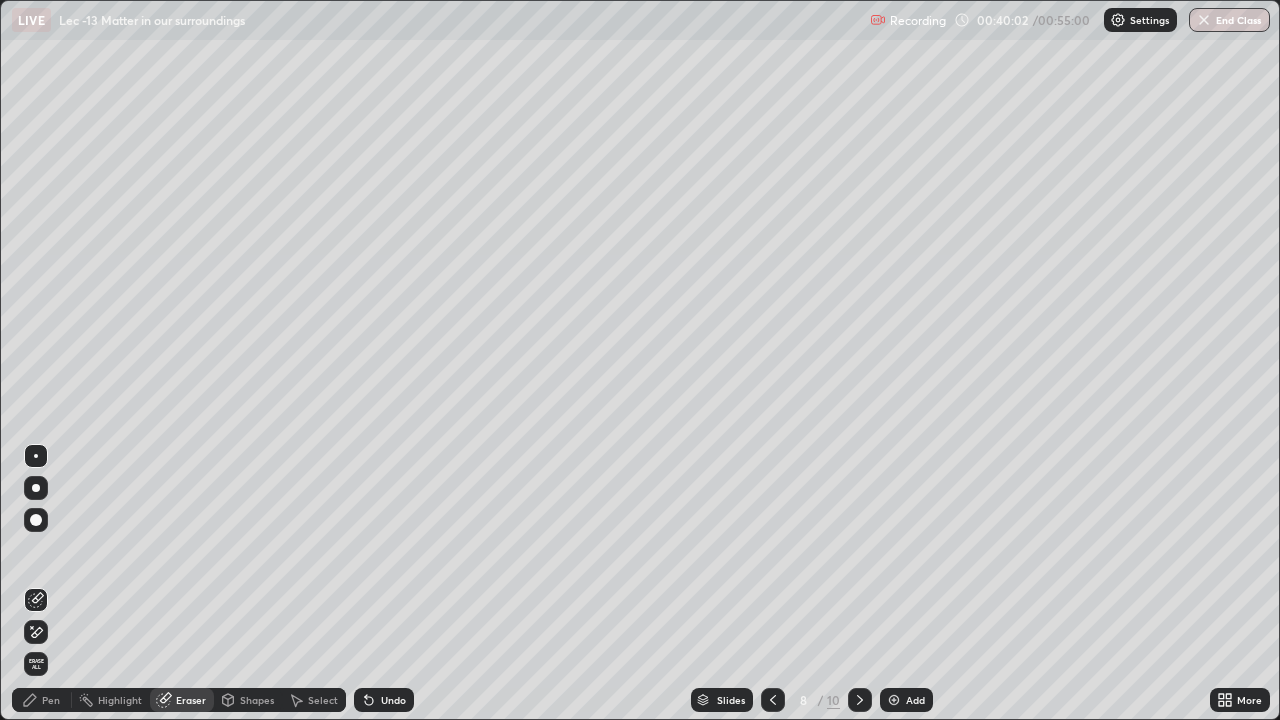click on "Shapes" at bounding box center (257, 700) 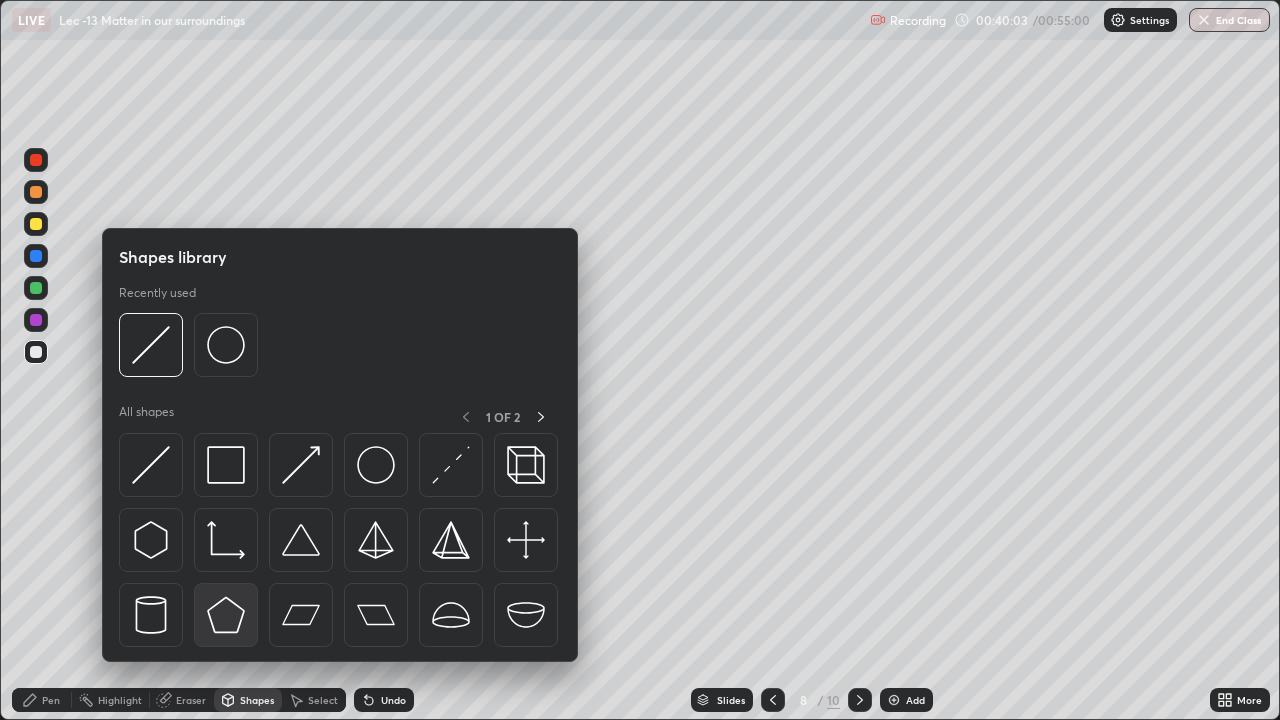 click at bounding box center [226, 615] 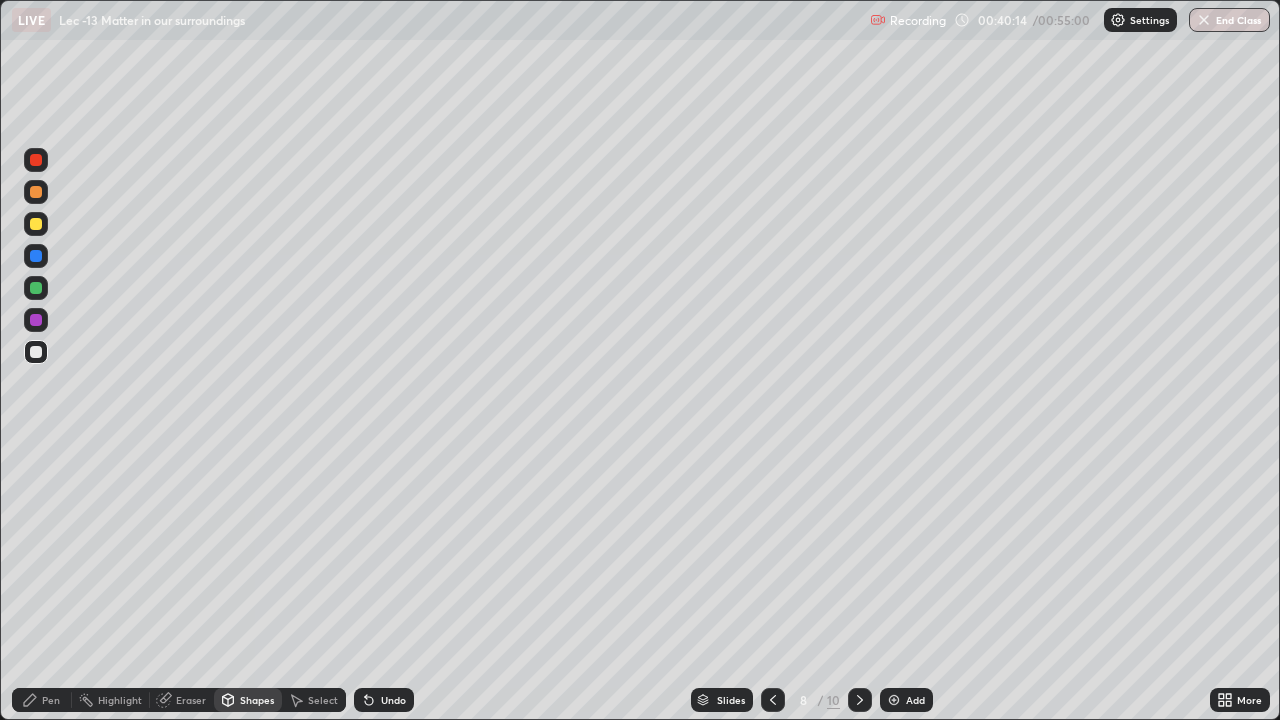 click on "Eraser" at bounding box center [191, 700] 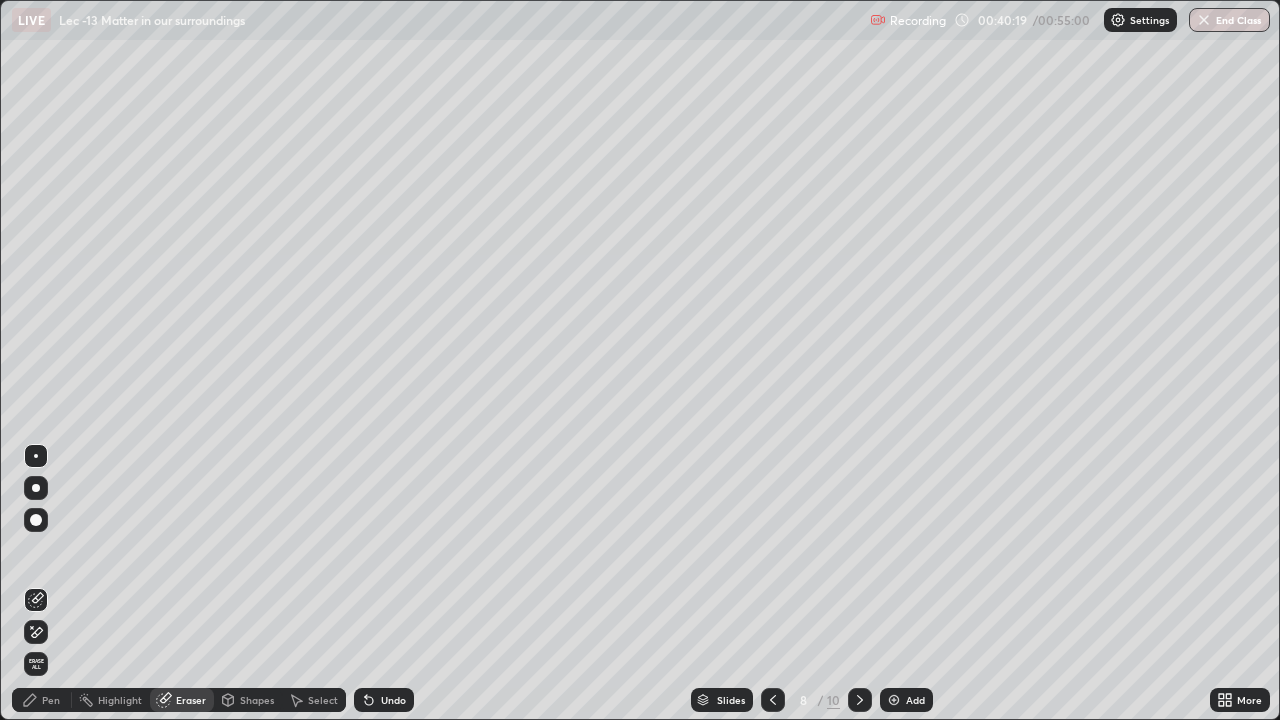click on "Eraser" at bounding box center [191, 700] 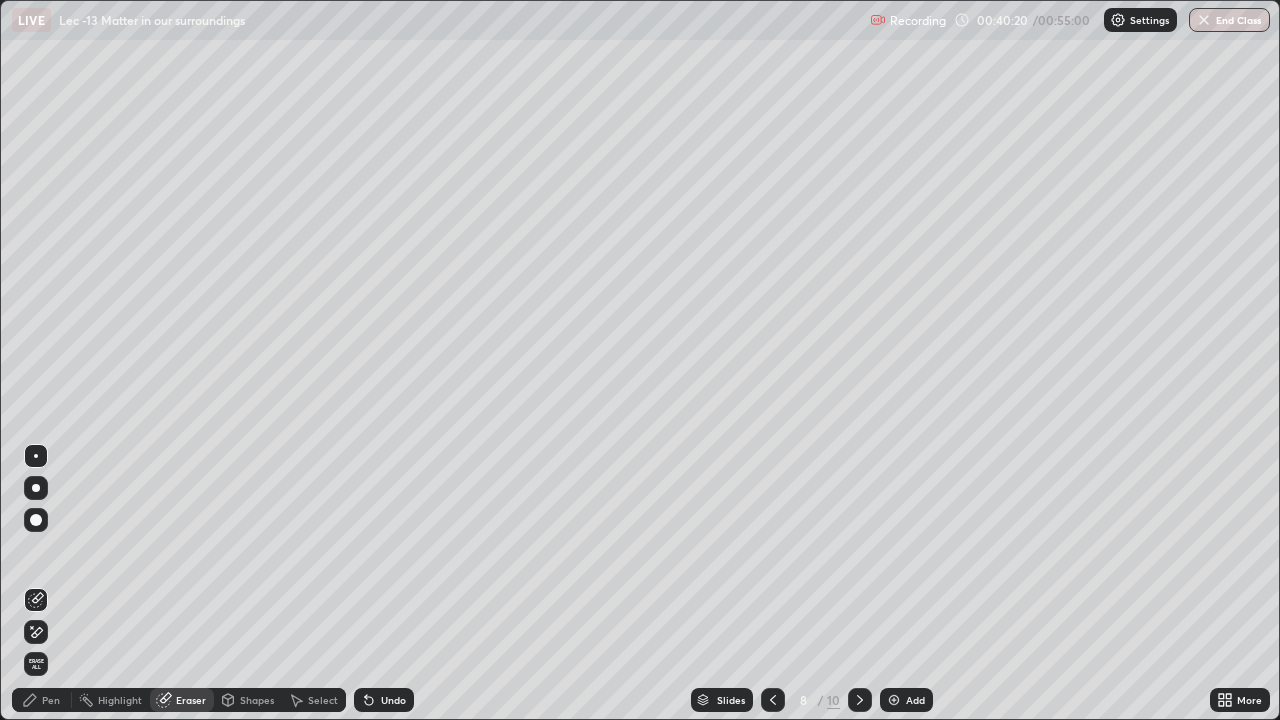 click on "Eraser" at bounding box center [191, 700] 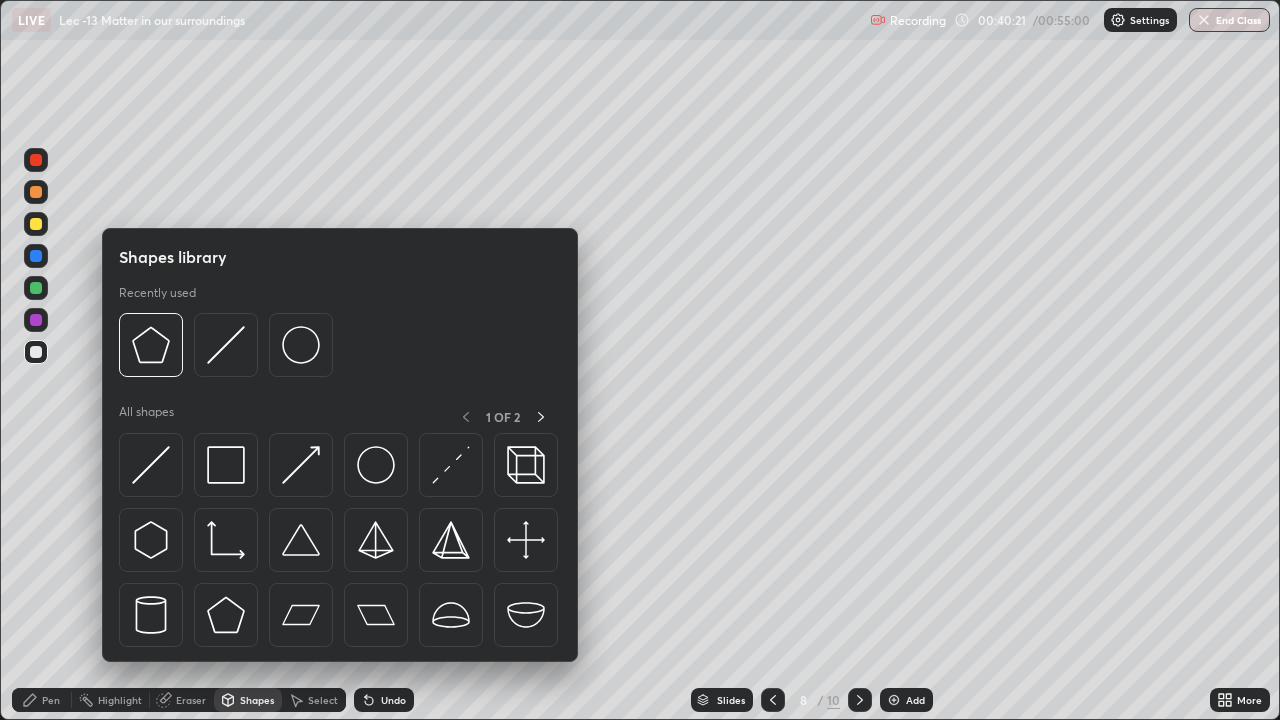 click on "Shapes" at bounding box center (257, 700) 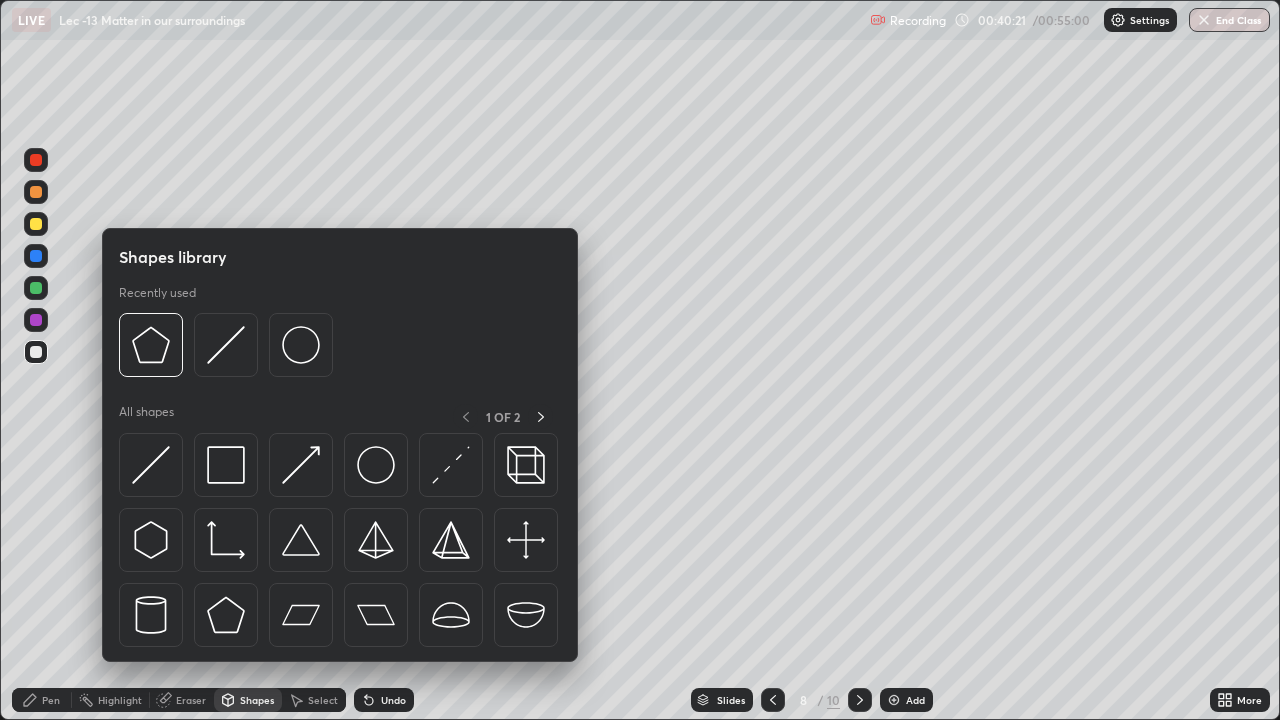 click on "Shapes" at bounding box center [257, 700] 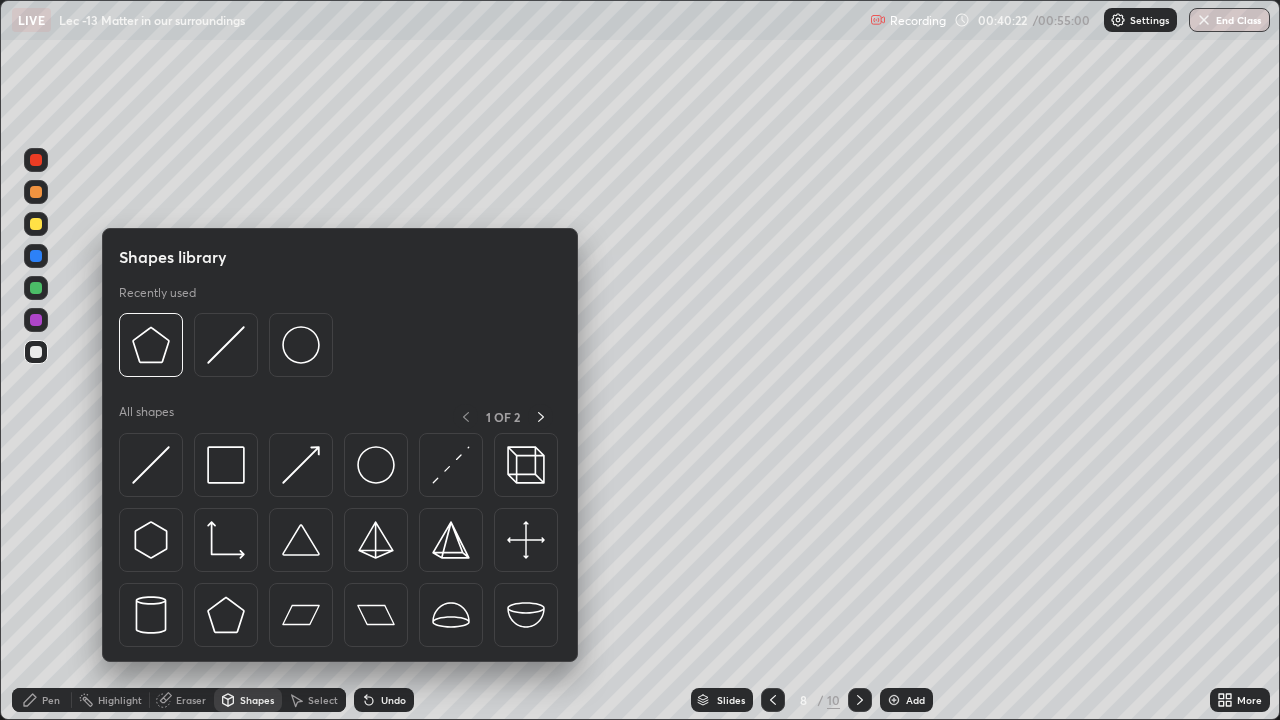 click on "Select" at bounding box center [323, 700] 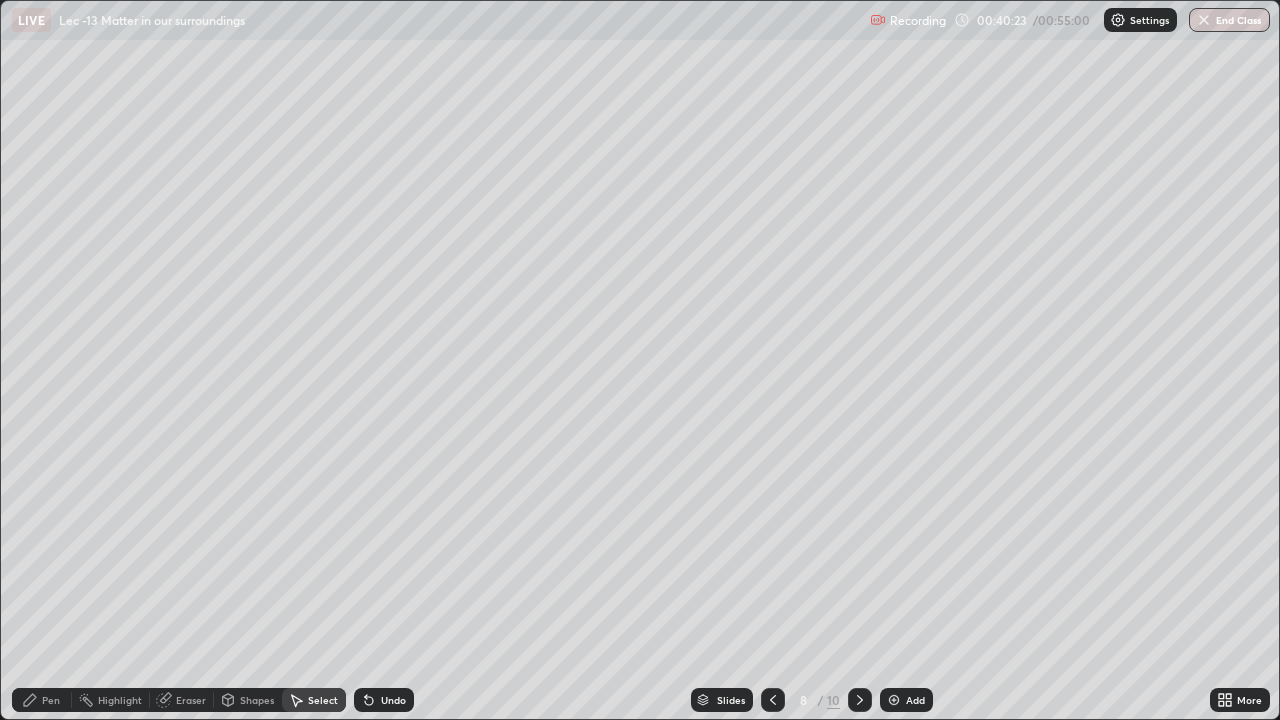 click on "Undo" at bounding box center (393, 700) 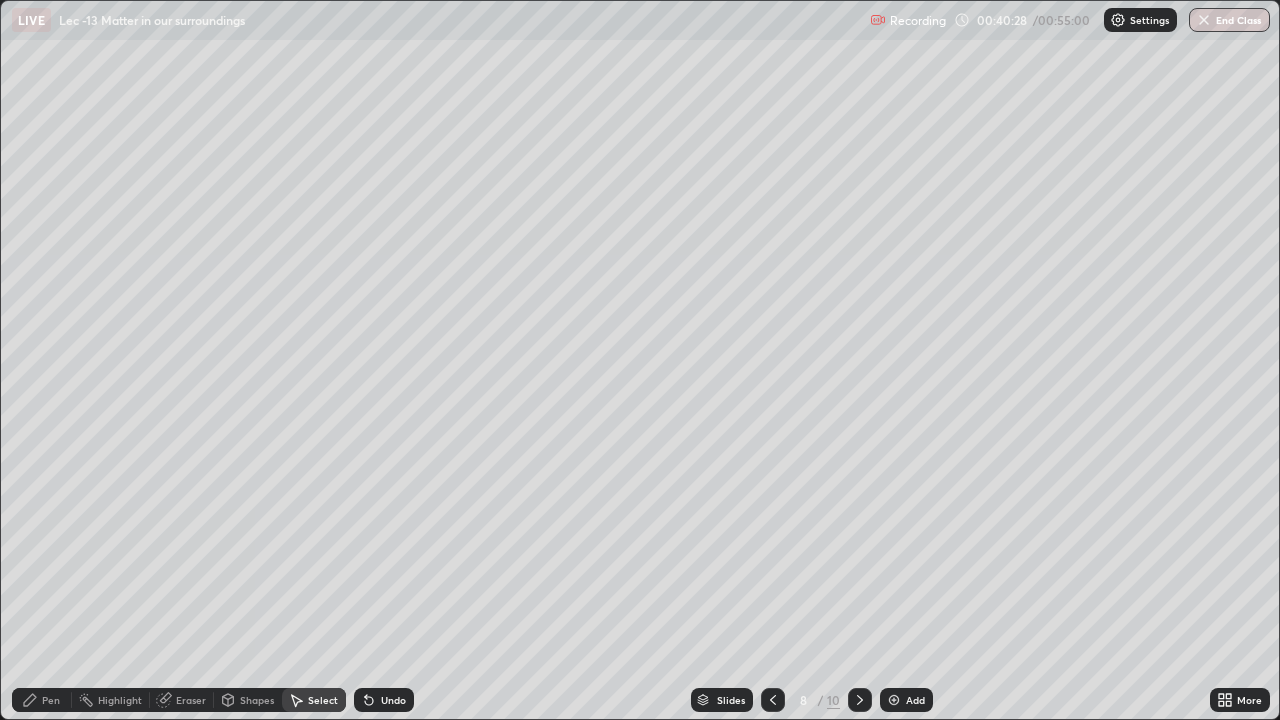 click on "Eraser" at bounding box center (191, 700) 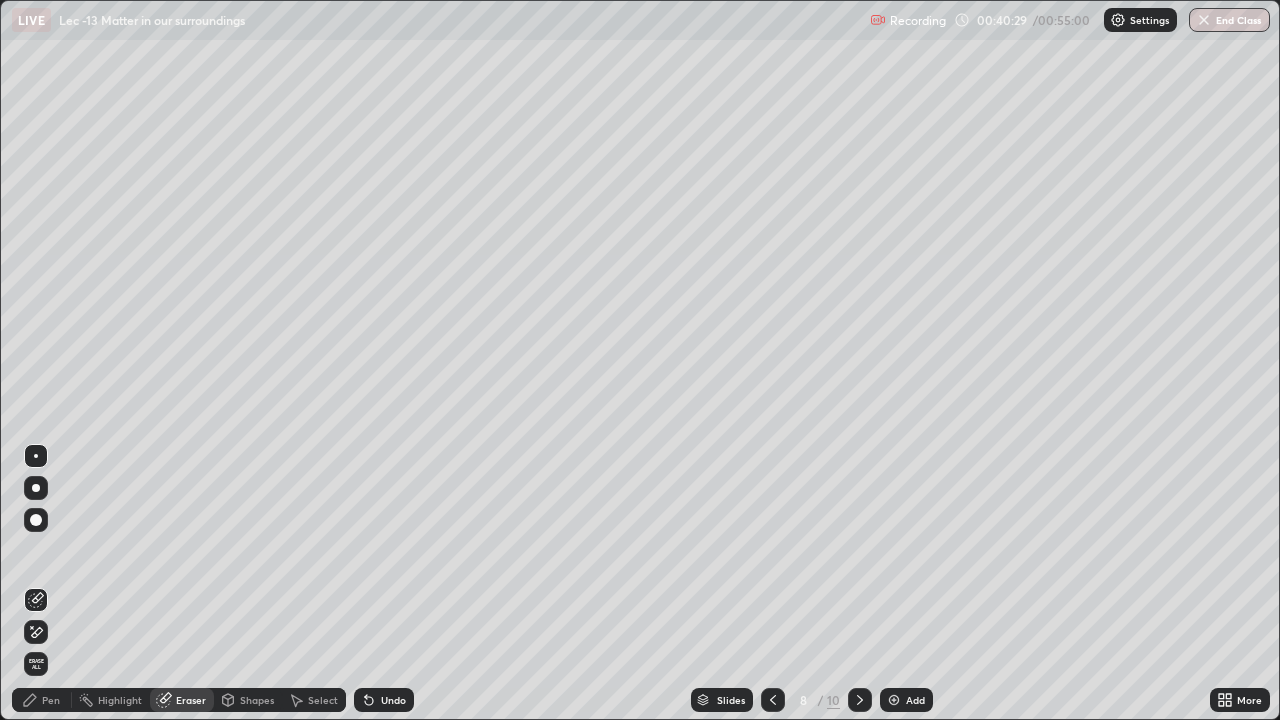 click 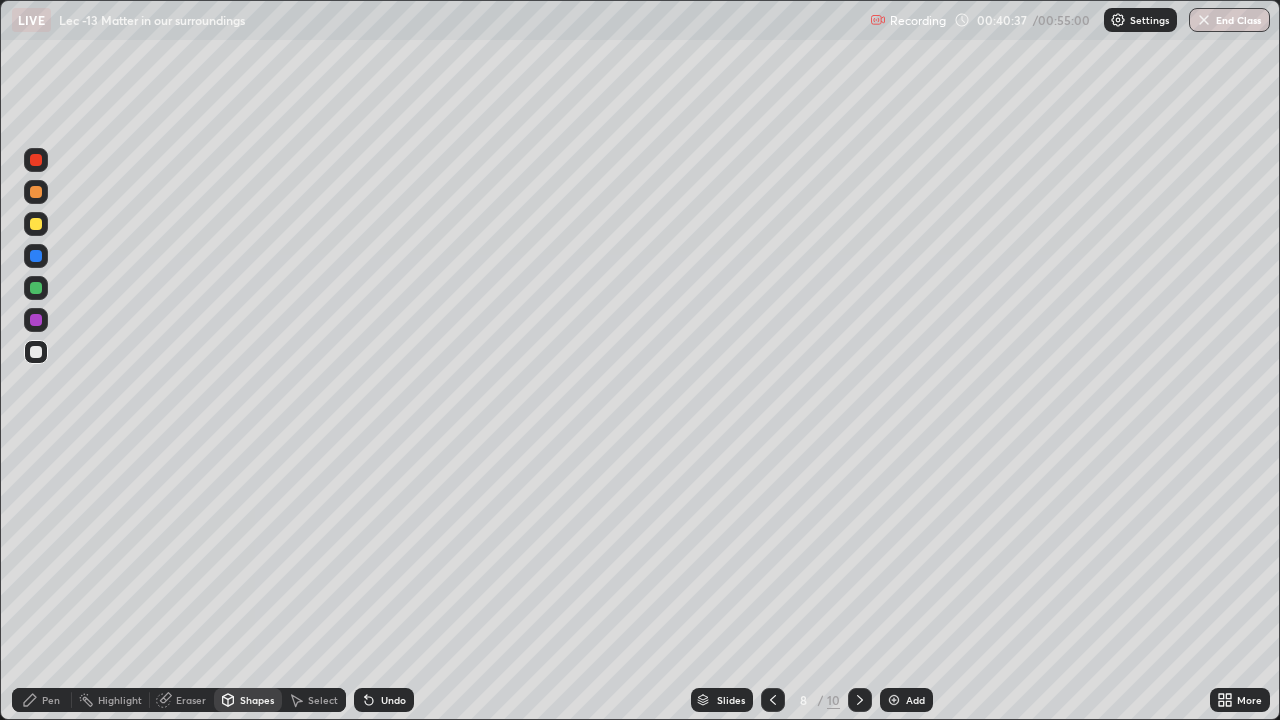 click at bounding box center (36, 160) 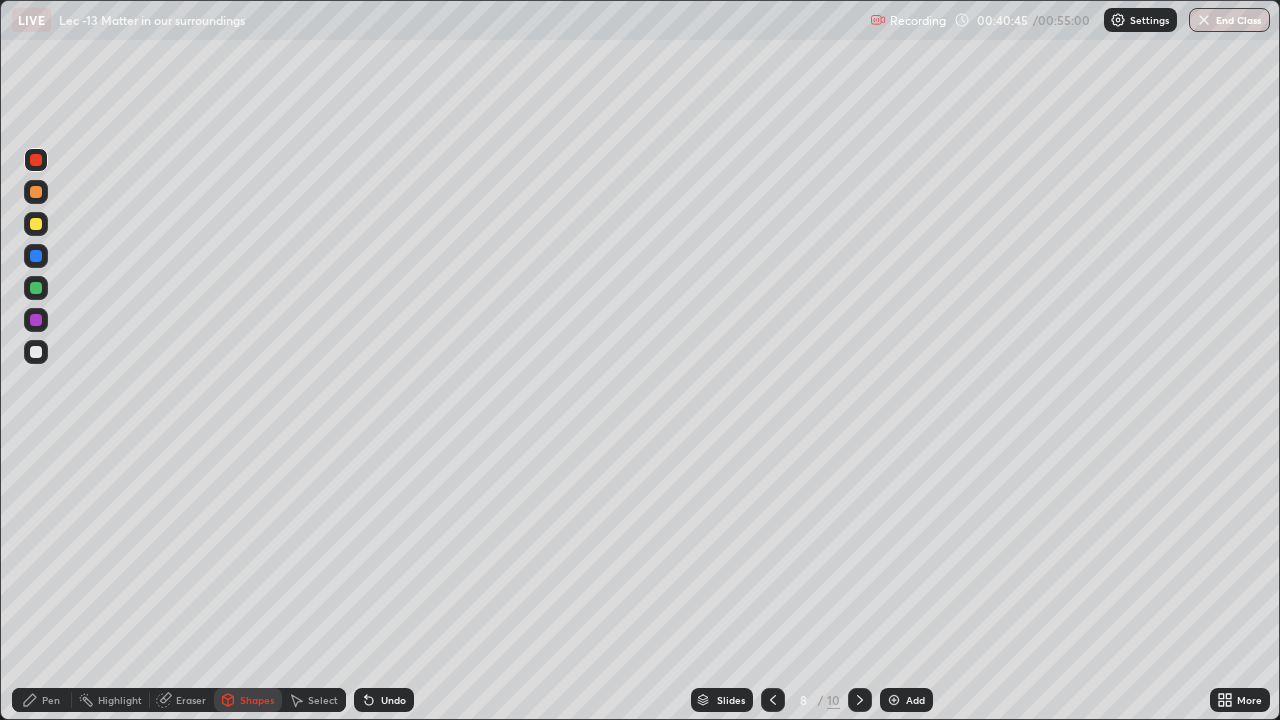 click at bounding box center [36, 288] 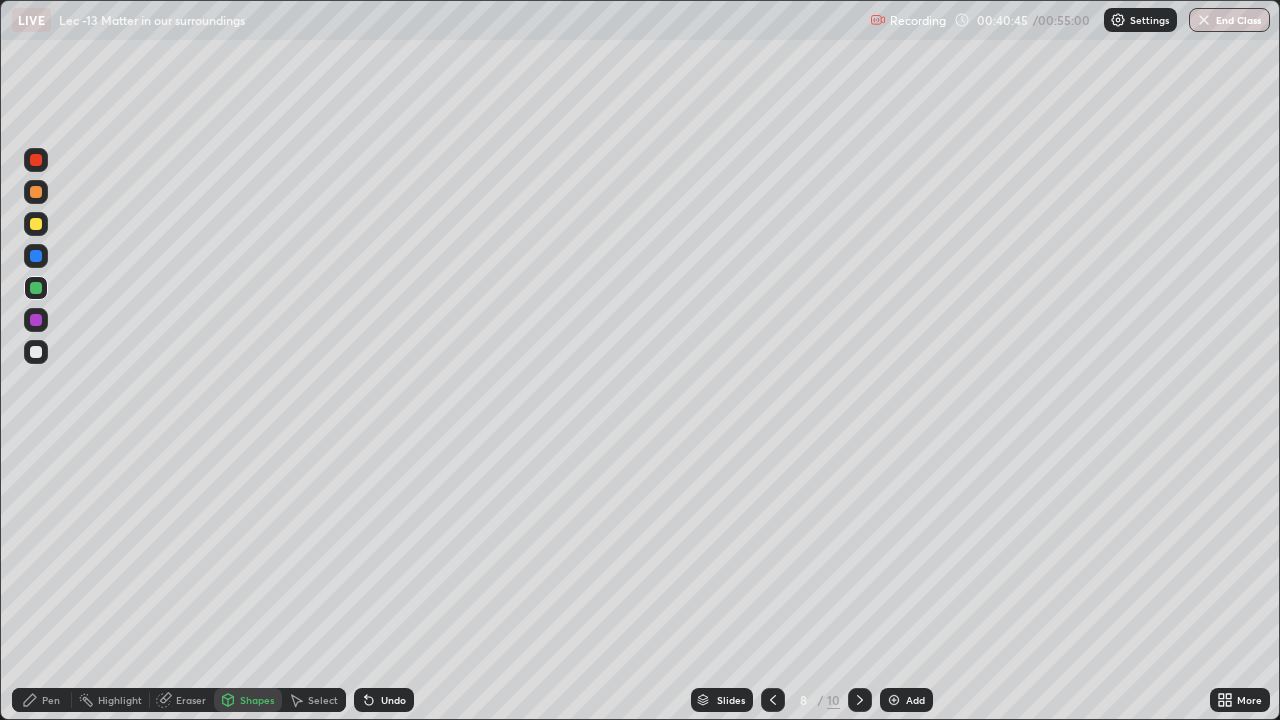 click at bounding box center (36, 288) 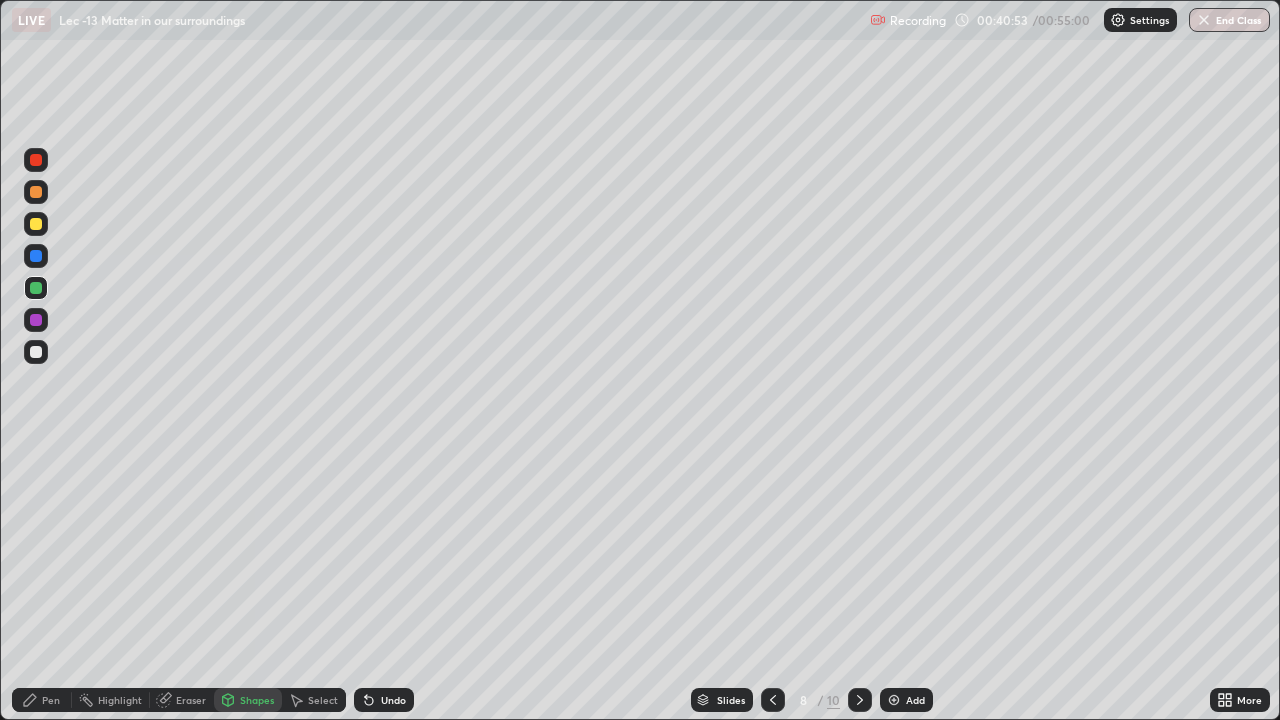 click on "Shapes" at bounding box center (257, 700) 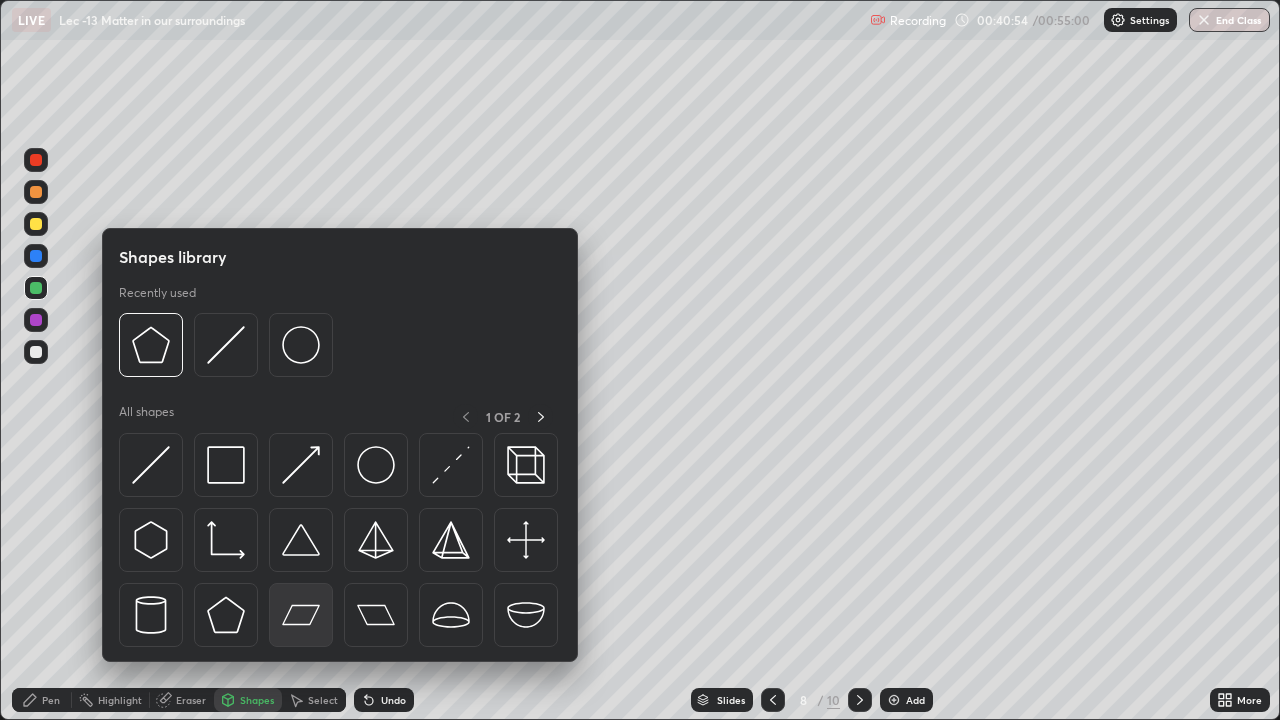 click at bounding box center (301, 615) 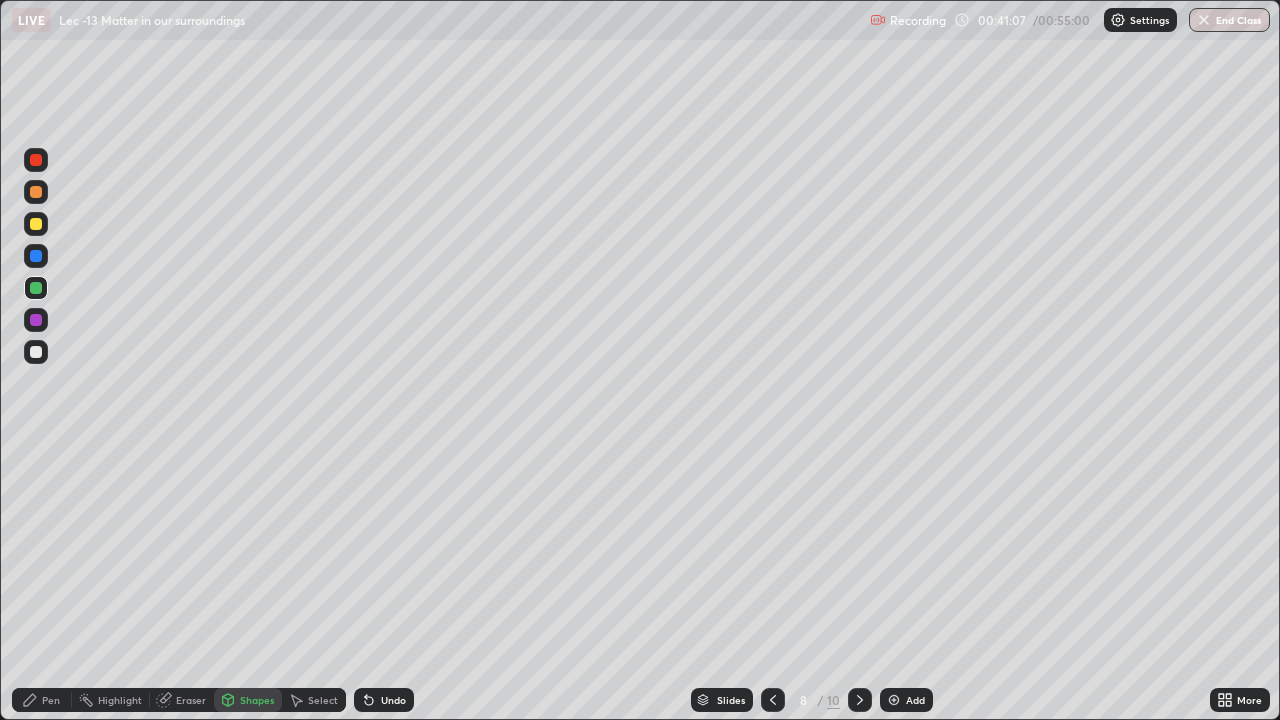 click on "Shapes" at bounding box center [257, 700] 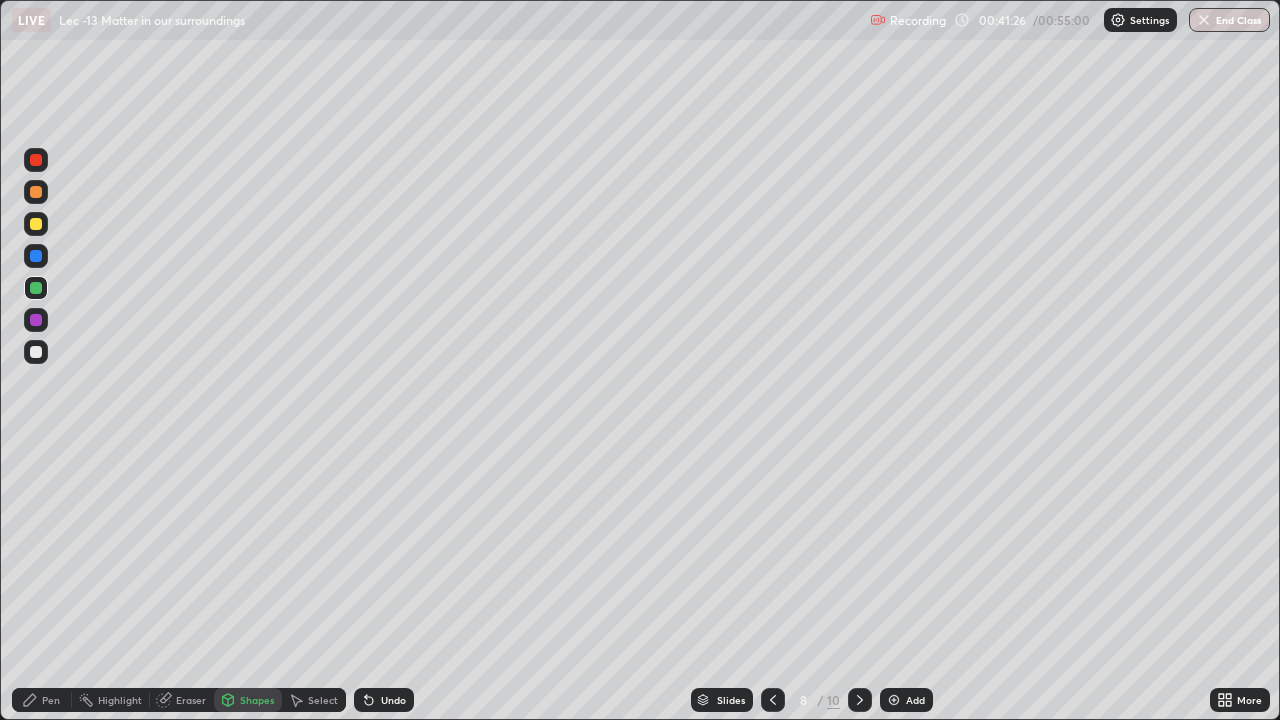 click 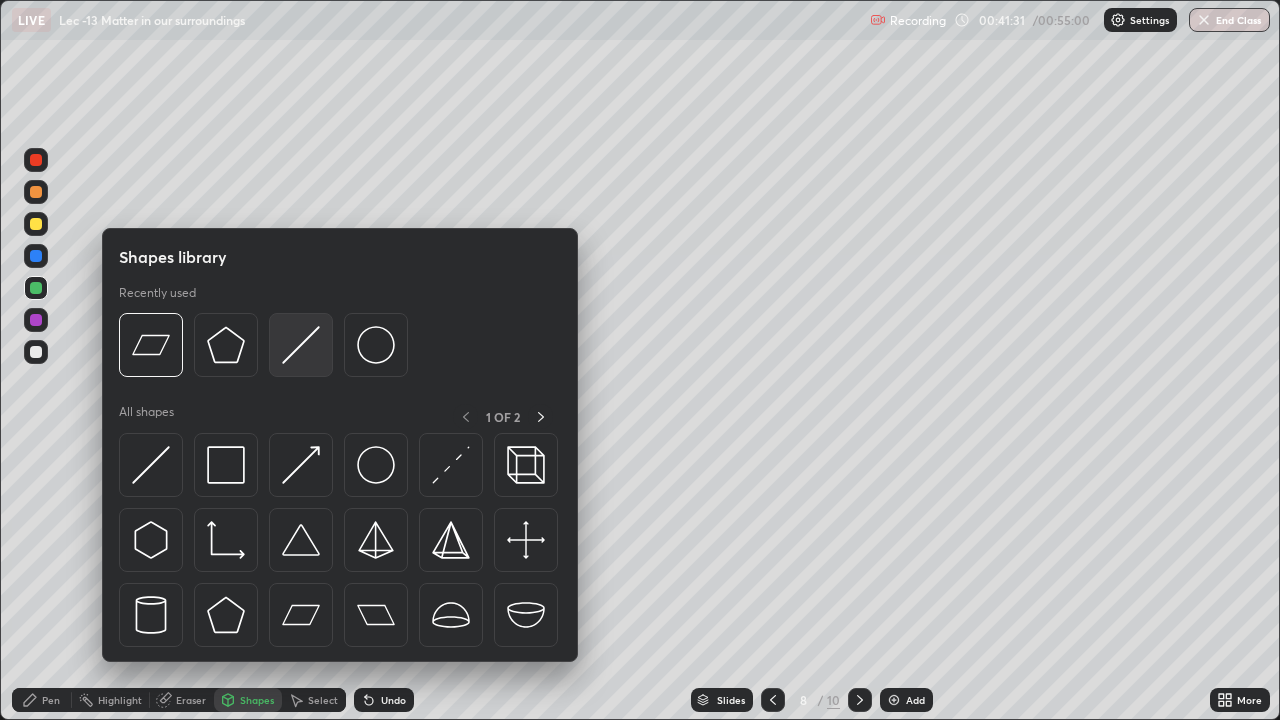 click at bounding box center (301, 345) 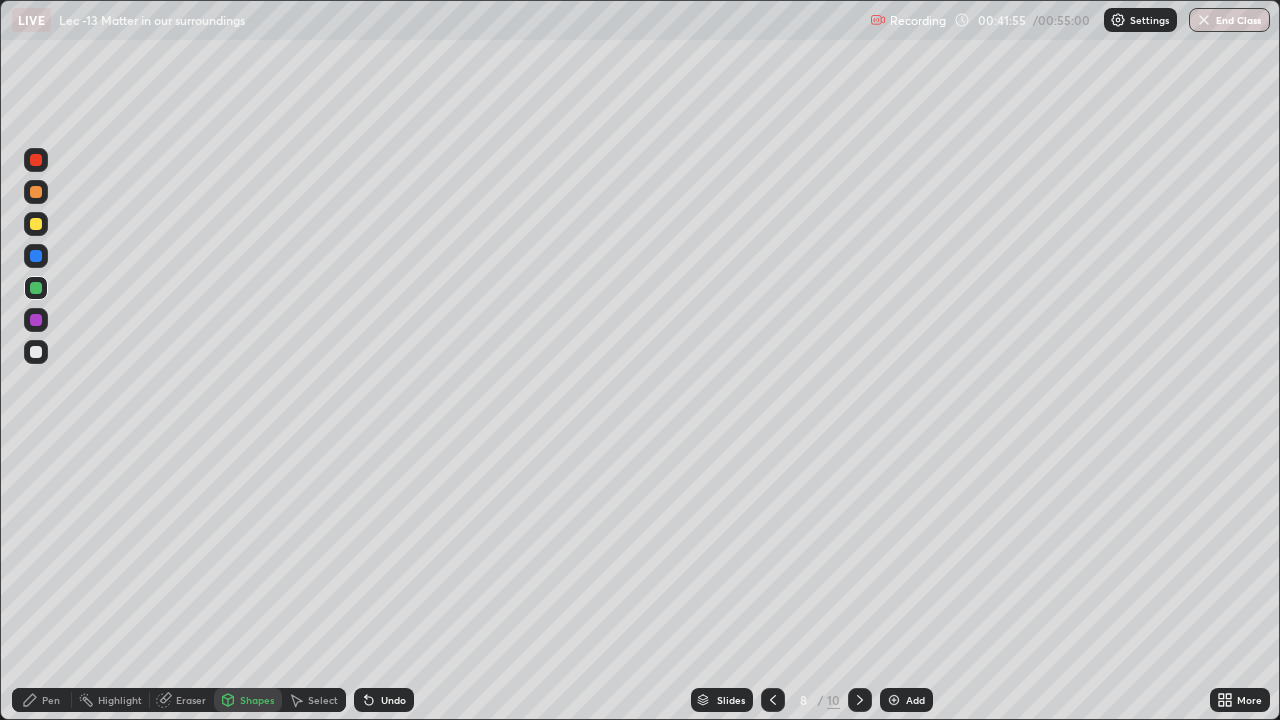 click on "Shapes" at bounding box center (248, 700) 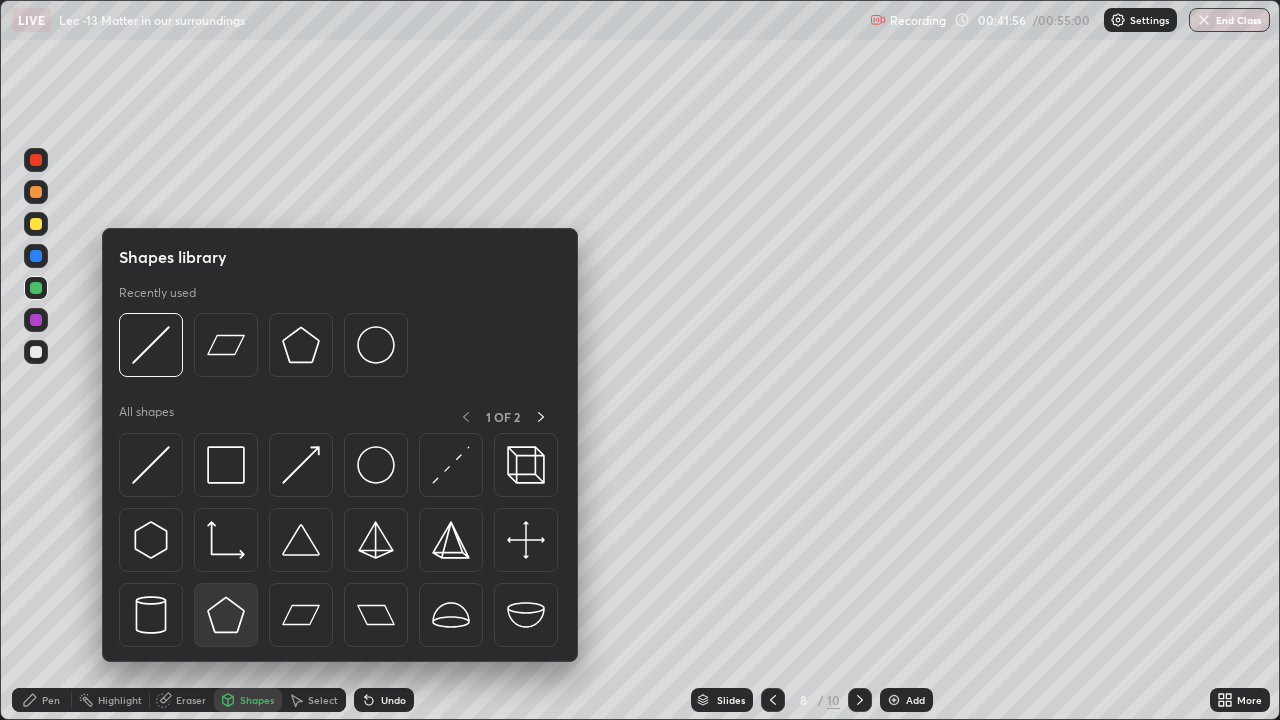click at bounding box center (226, 615) 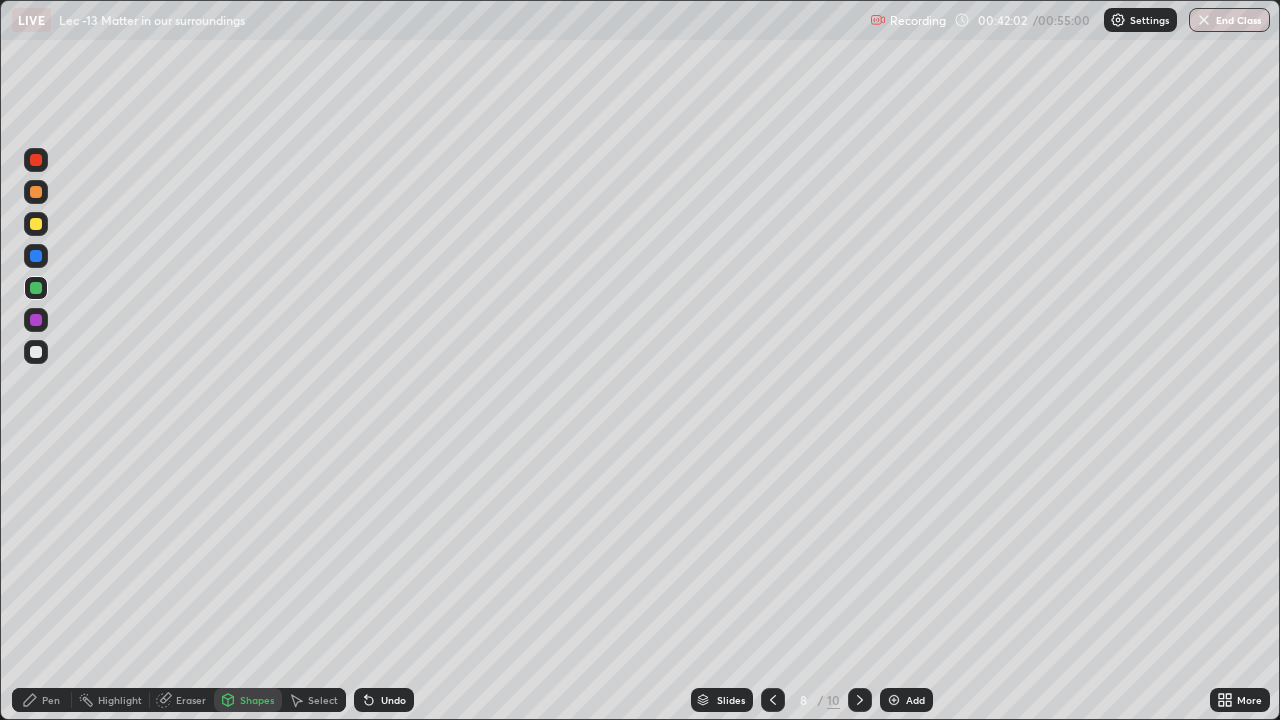 click 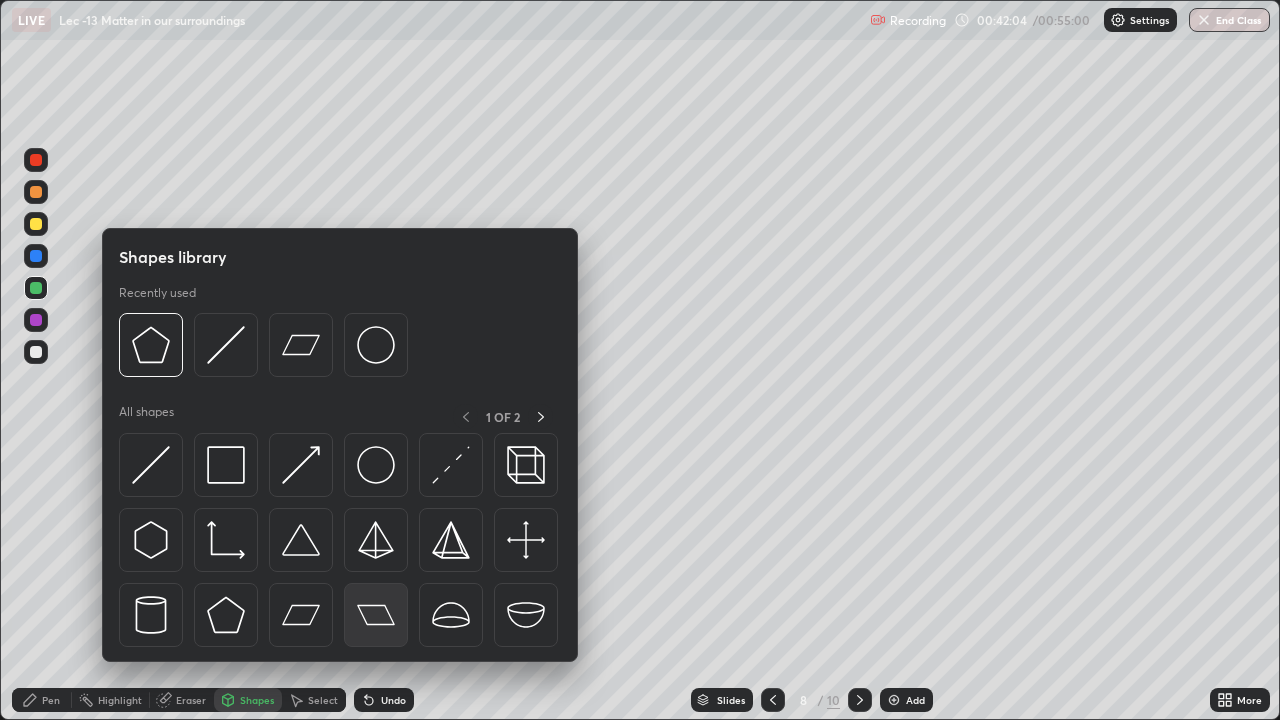click at bounding box center (376, 615) 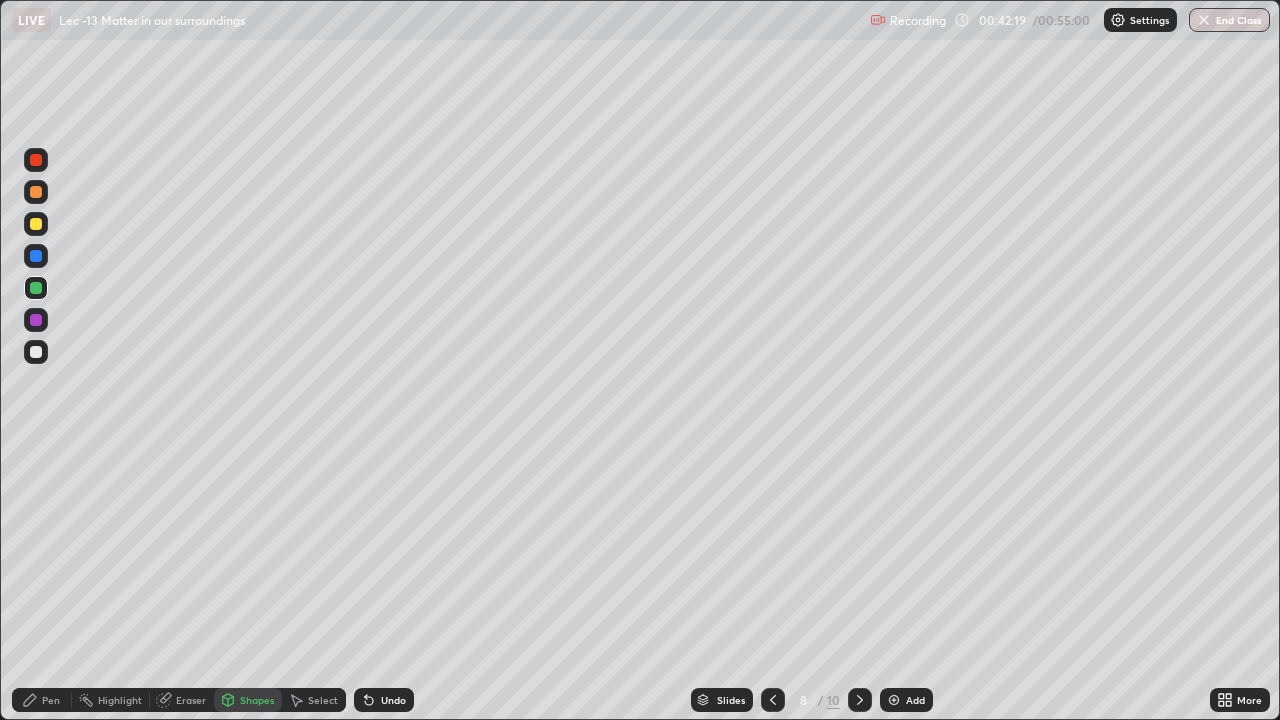 click on "Shapes" at bounding box center (248, 700) 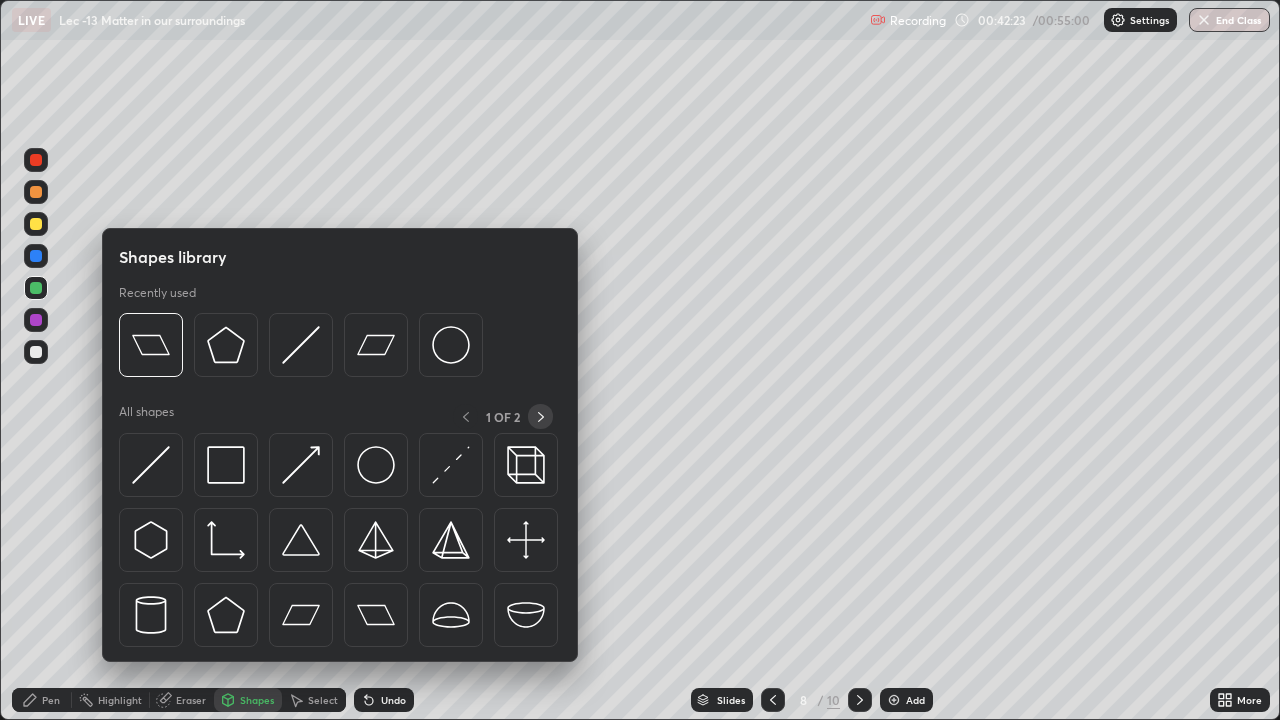 click 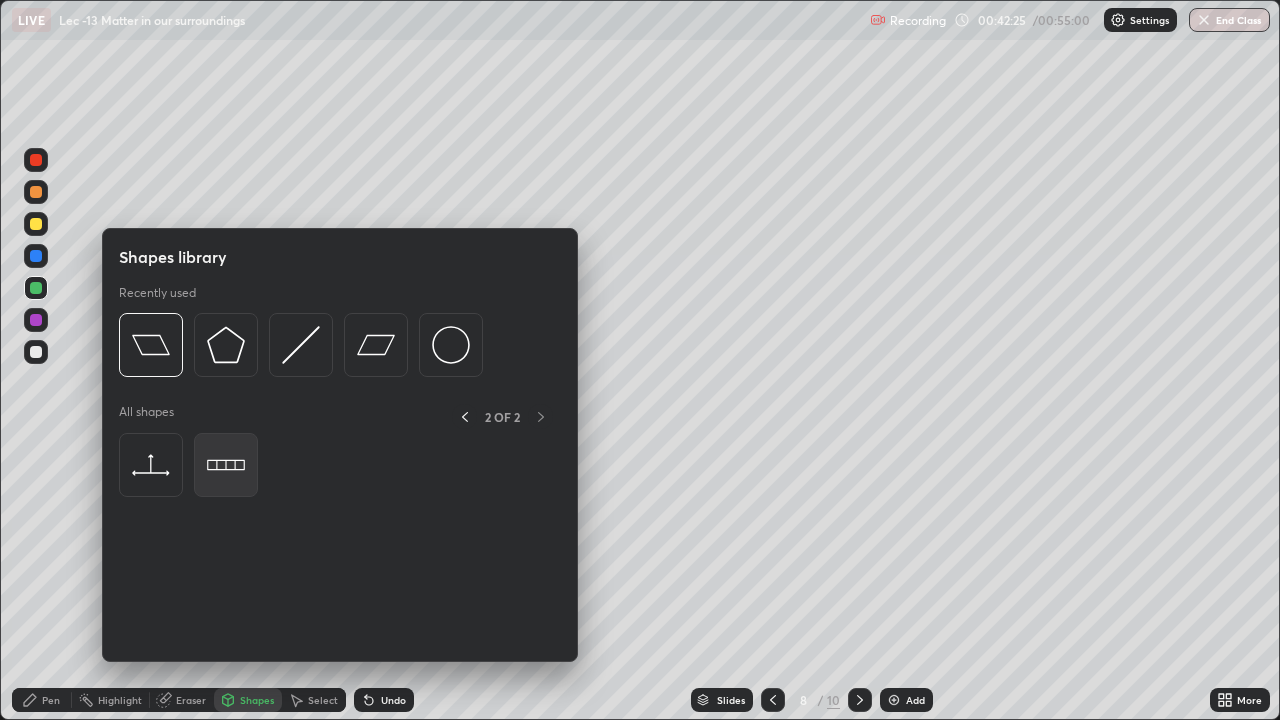 click at bounding box center [226, 465] 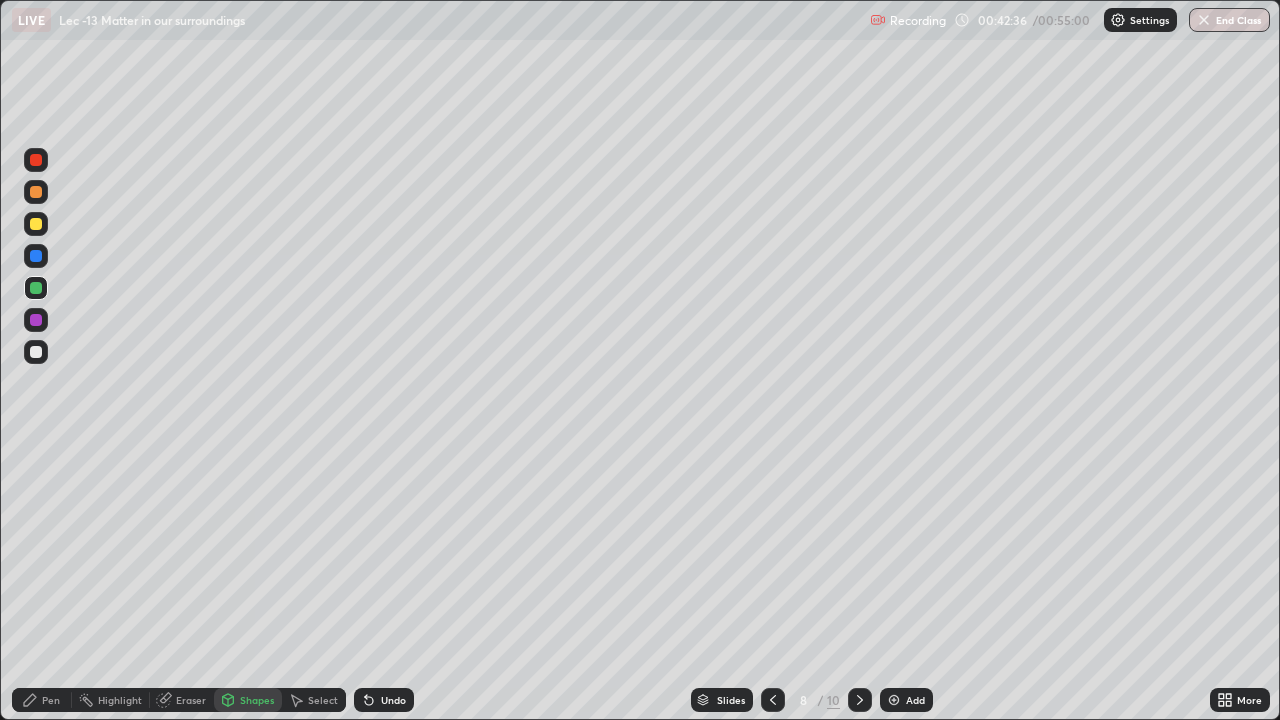 click on "Shapes" at bounding box center [257, 700] 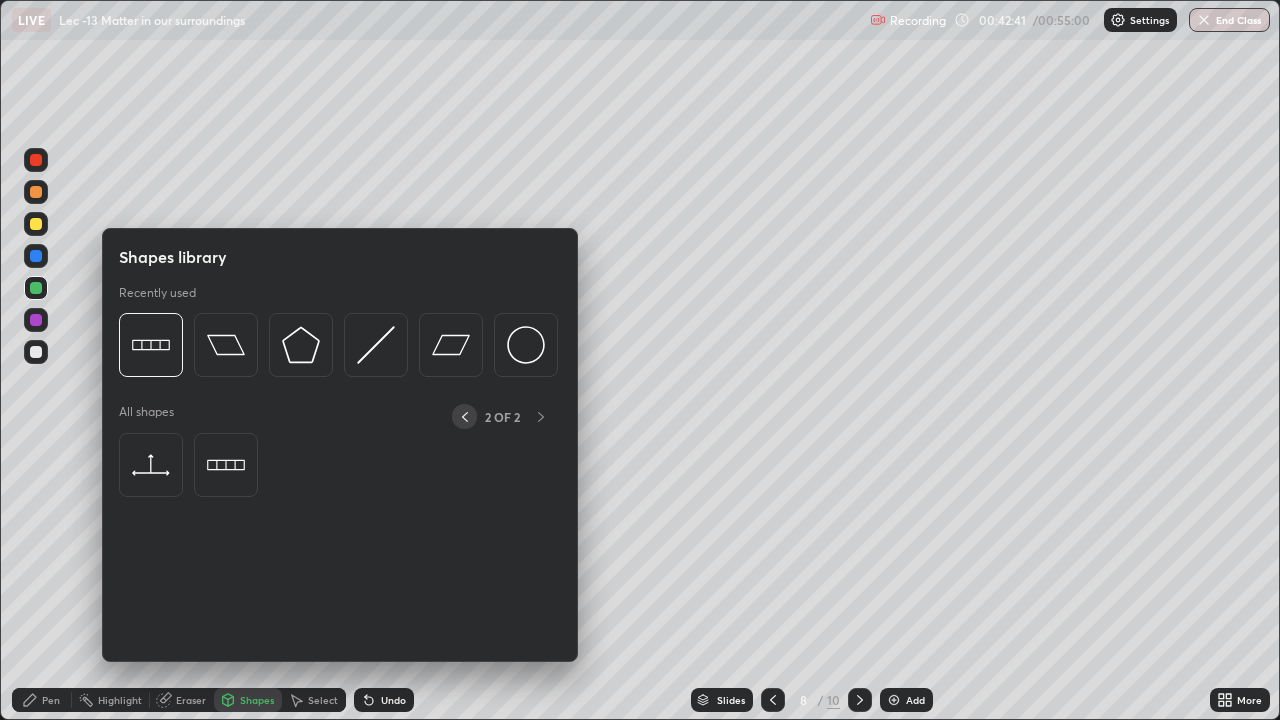 click 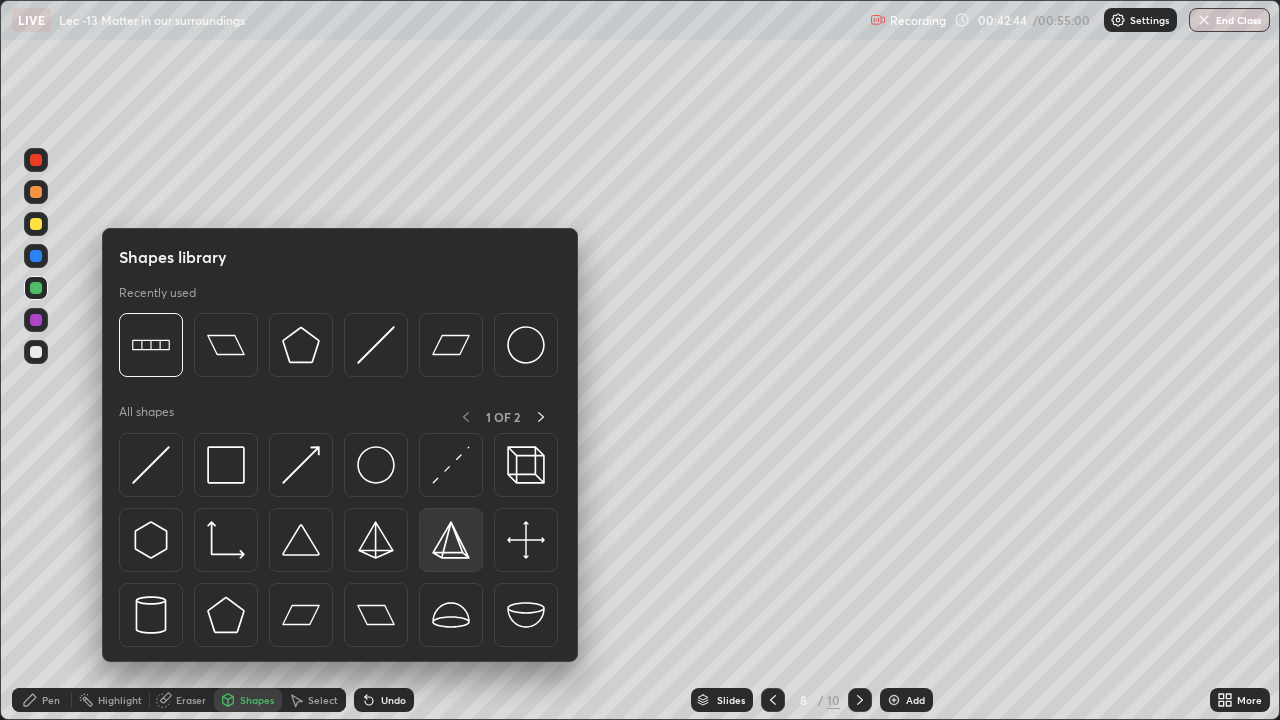 click at bounding box center (451, 540) 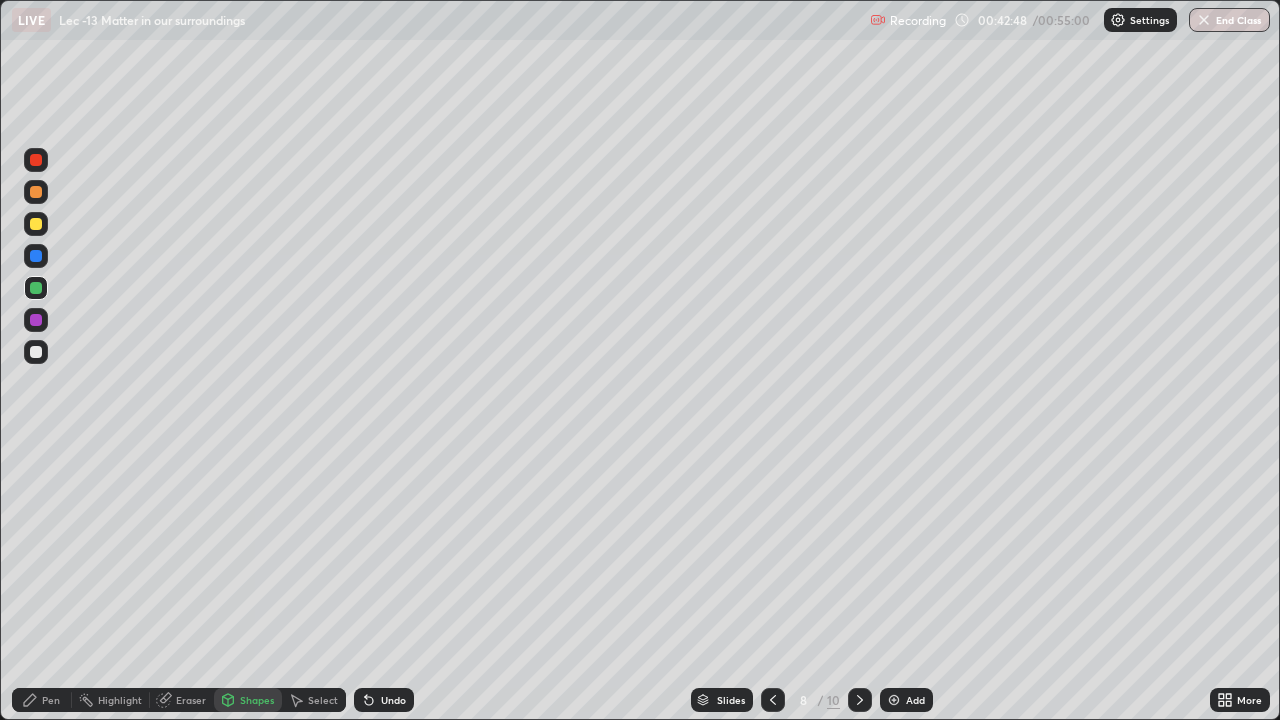 click on "Shapes" at bounding box center [248, 700] 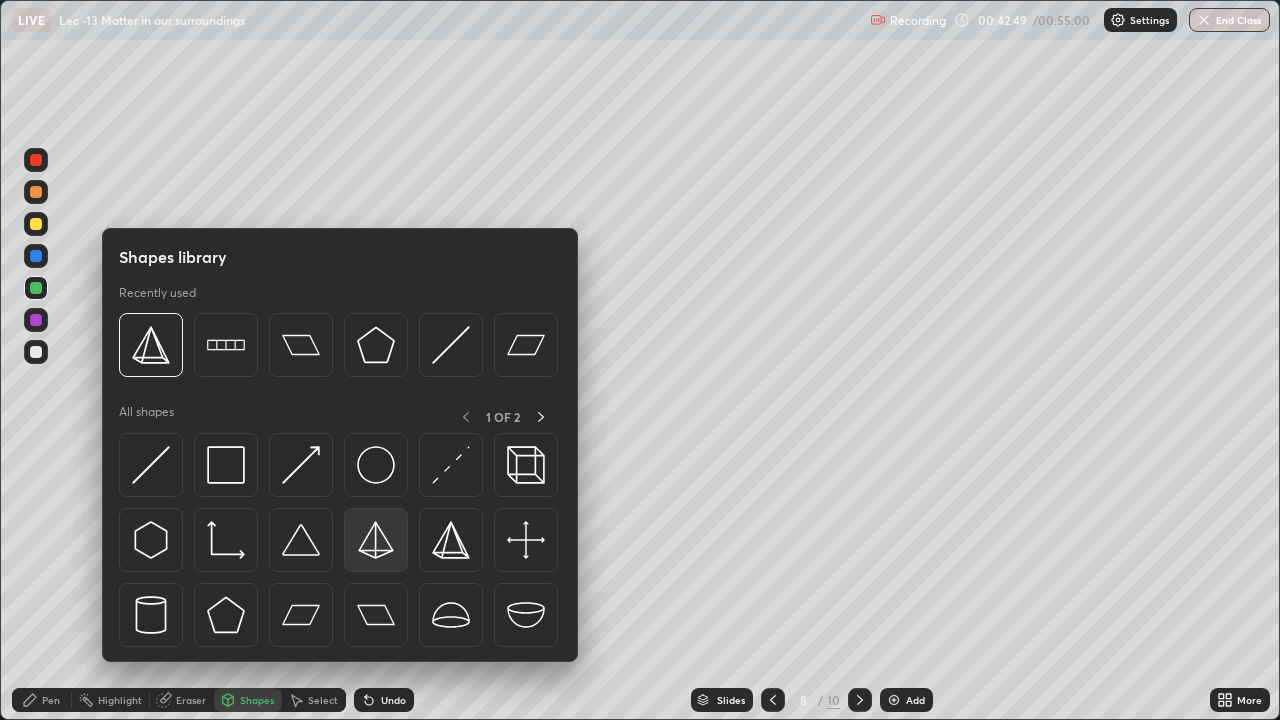click at bounding box center [376, 540] 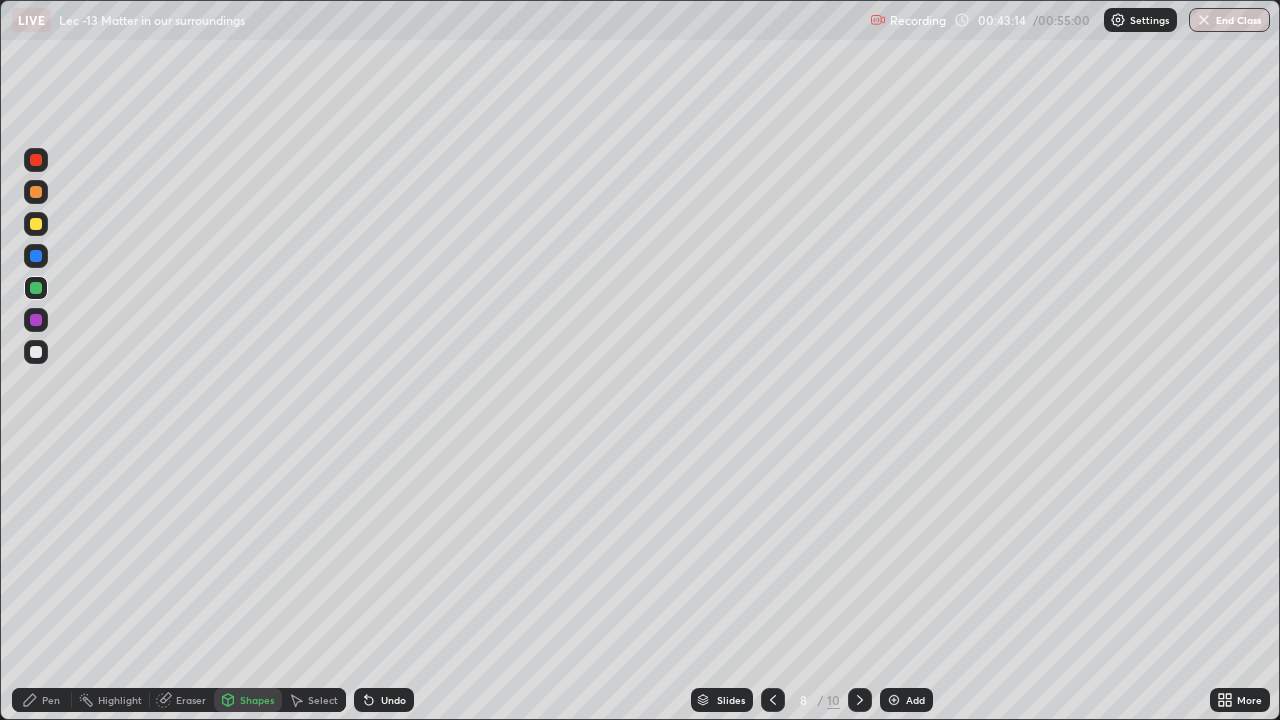 click on "Shapes" at bounding box center (257, 700) 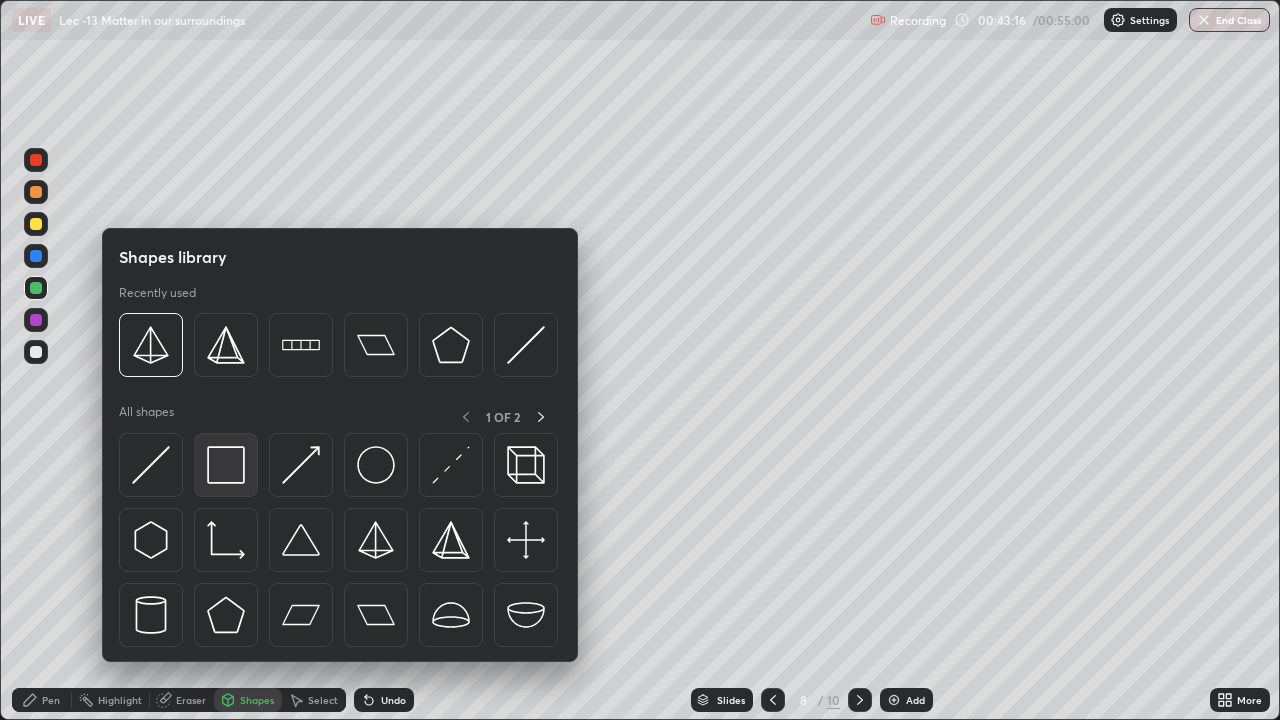 click at bounding box center (226, 465) 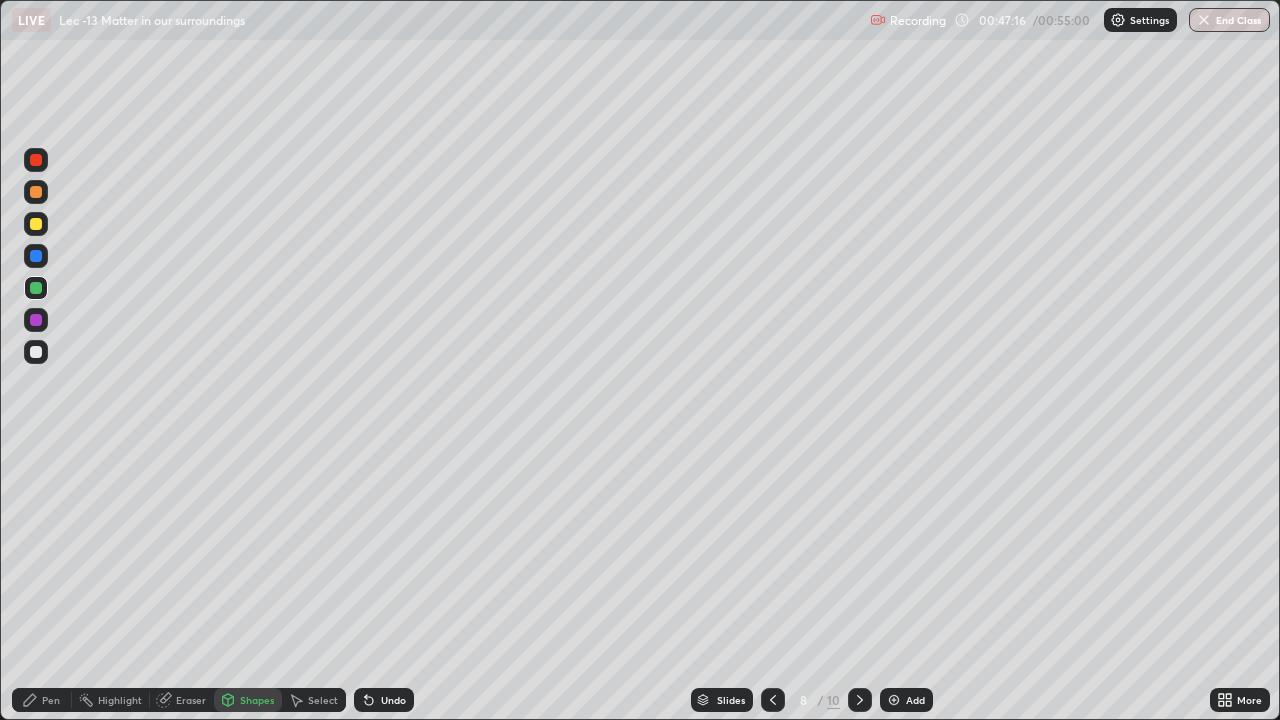 click on "Undo" at bounding box center (393, 700) 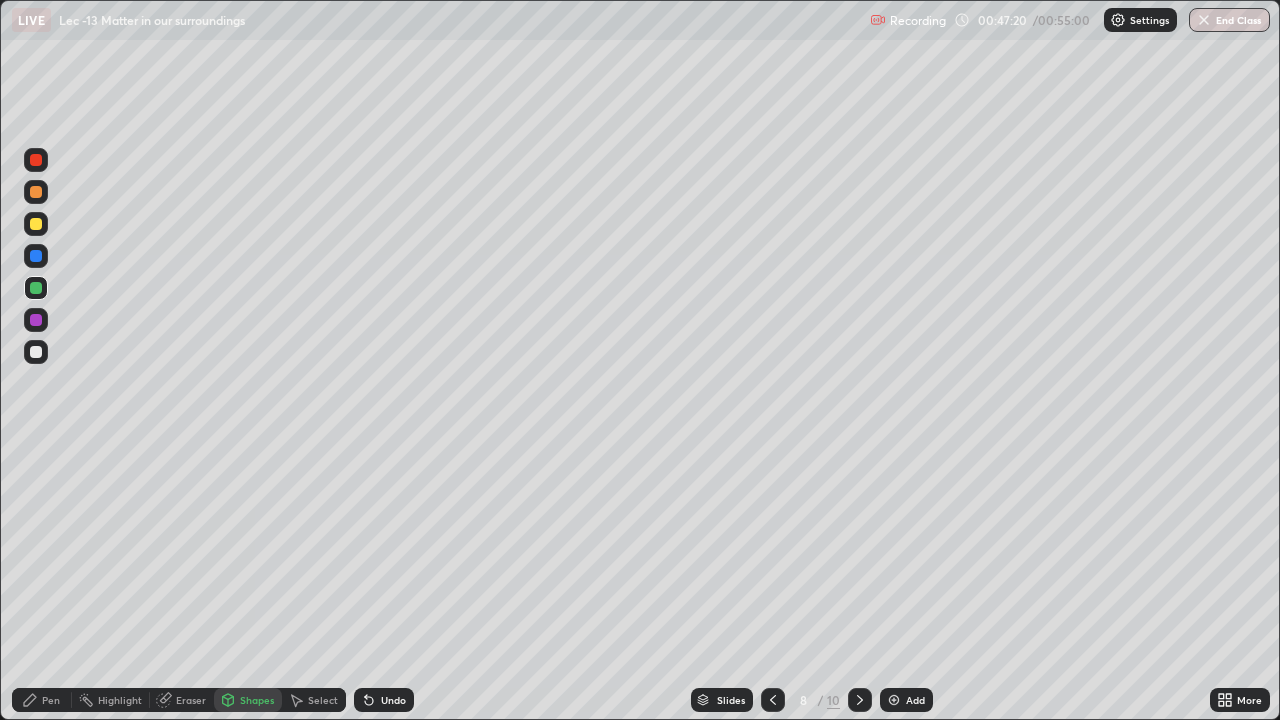 click on "Undo" at bounding box center (393, 700) 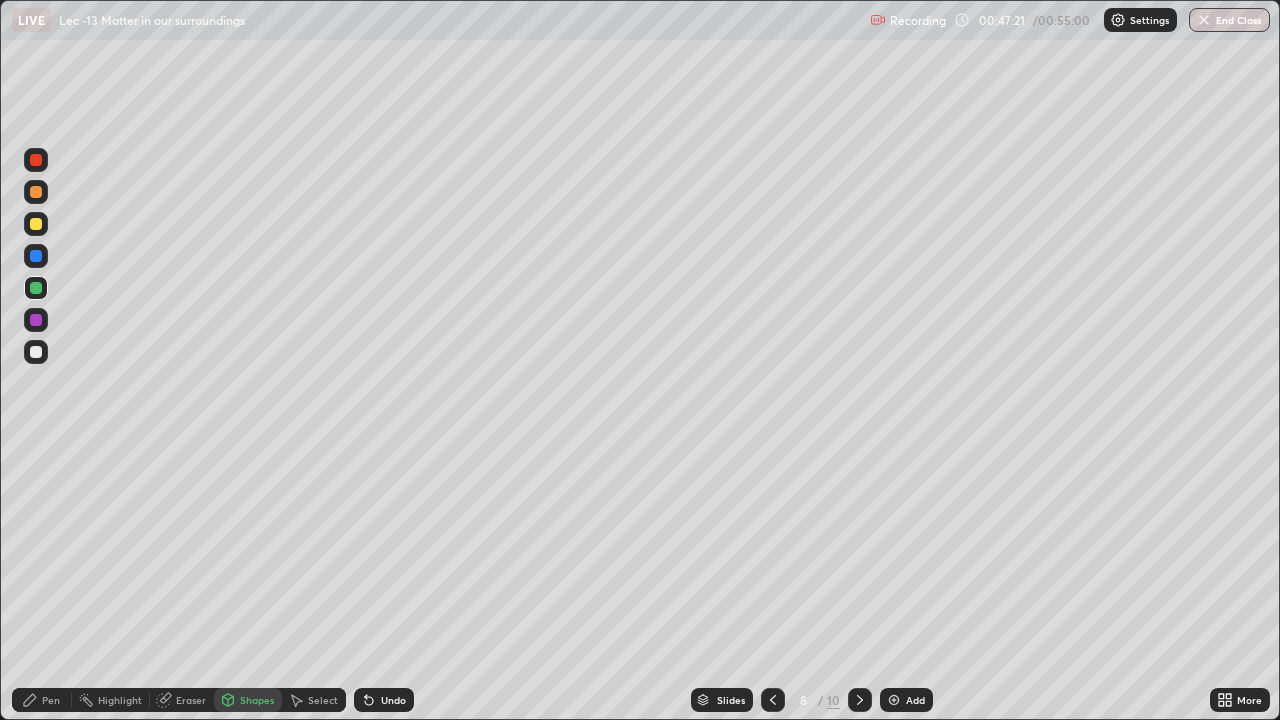 click on "Undo" at bounding box center [393, 700] 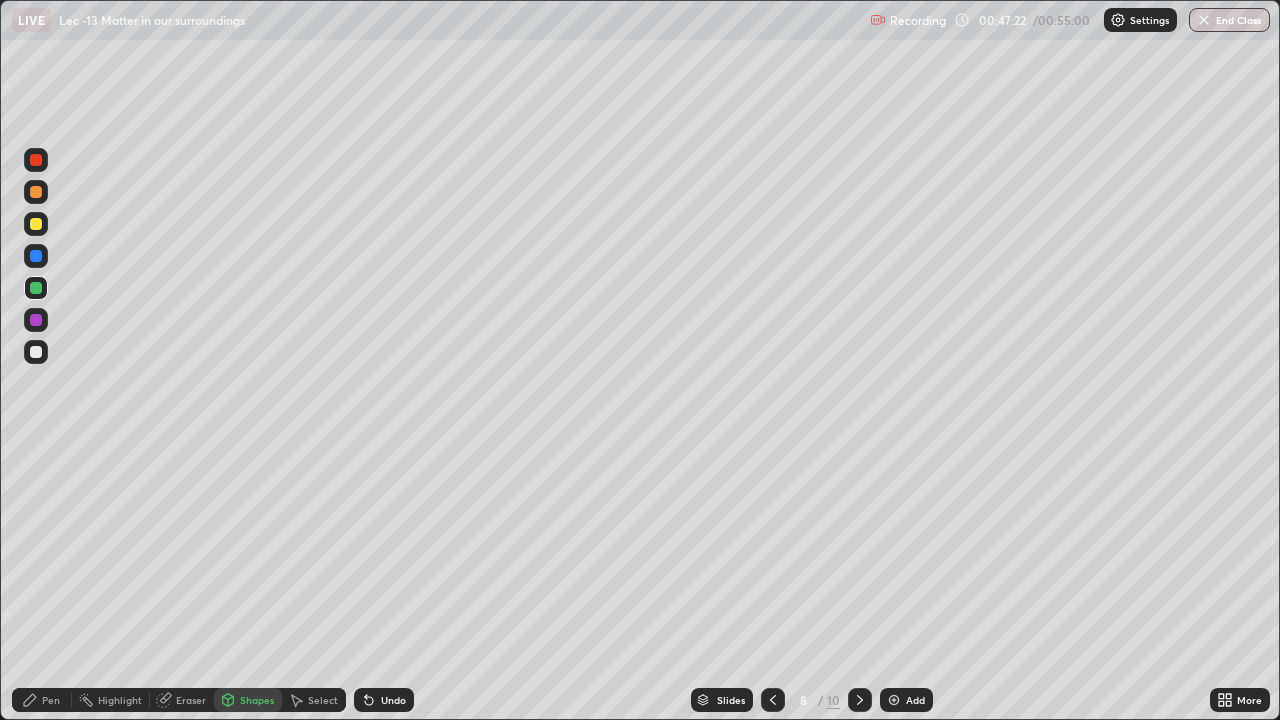 click on "Undo" at bounding box center (393, 700) 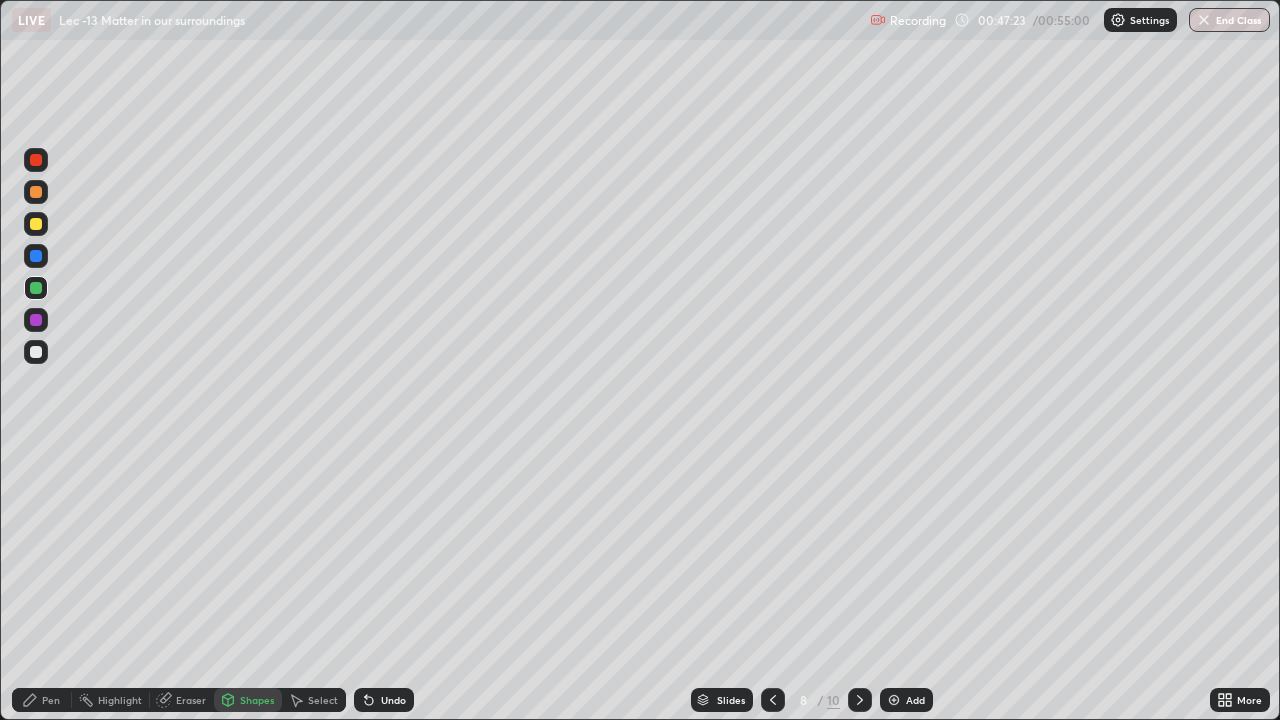 click on "Undo" at bounding box center [393, 700] 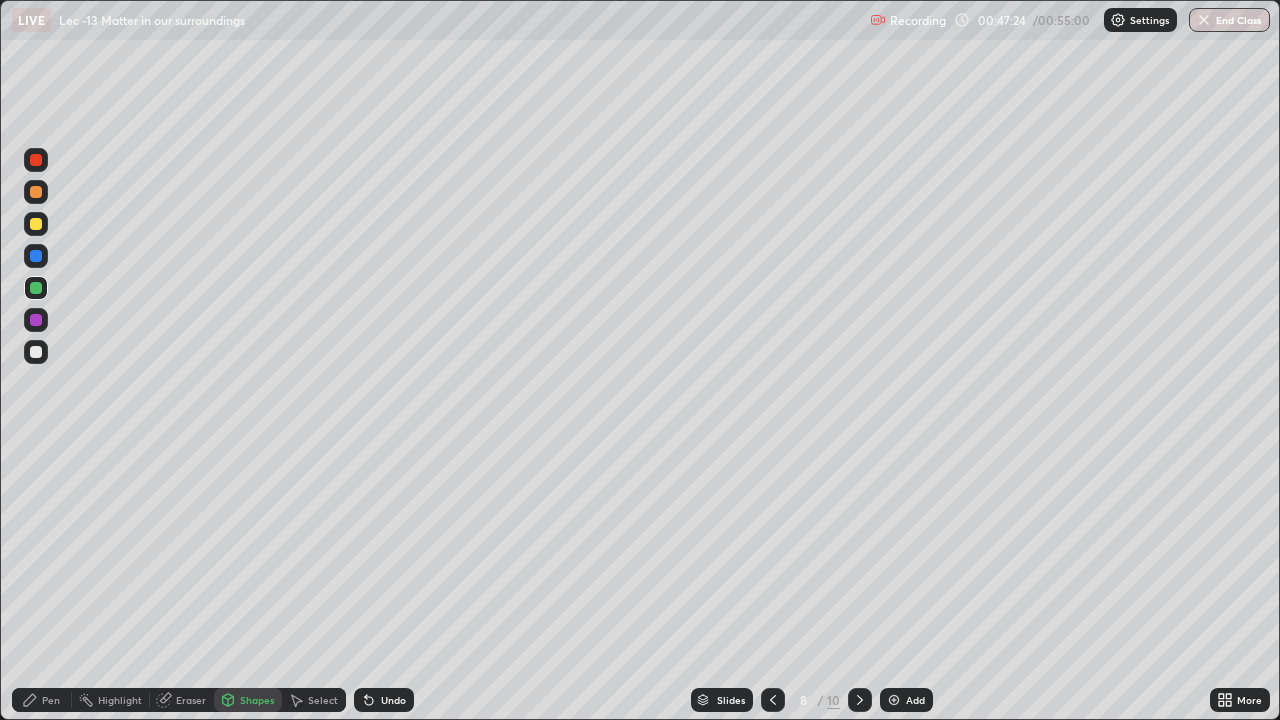 click on "Undo" at bounding box center (393, 700) 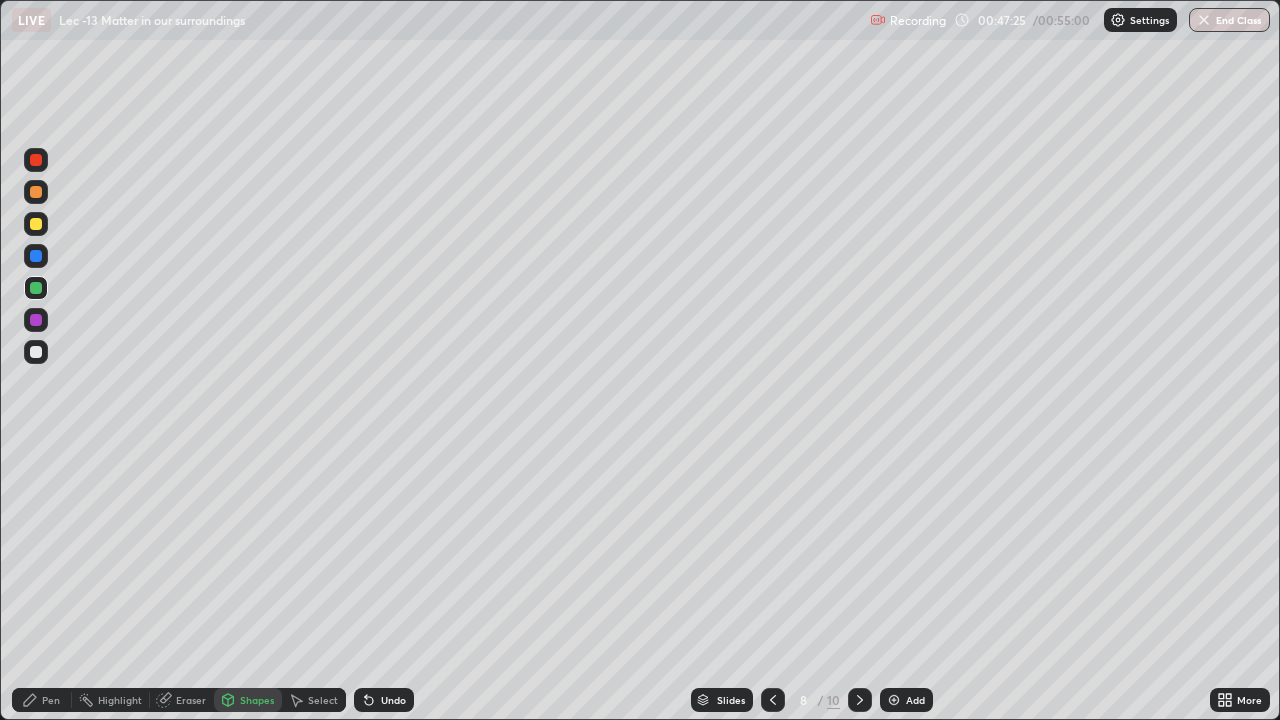 click on "Undo" at bounding box center (393, 700) 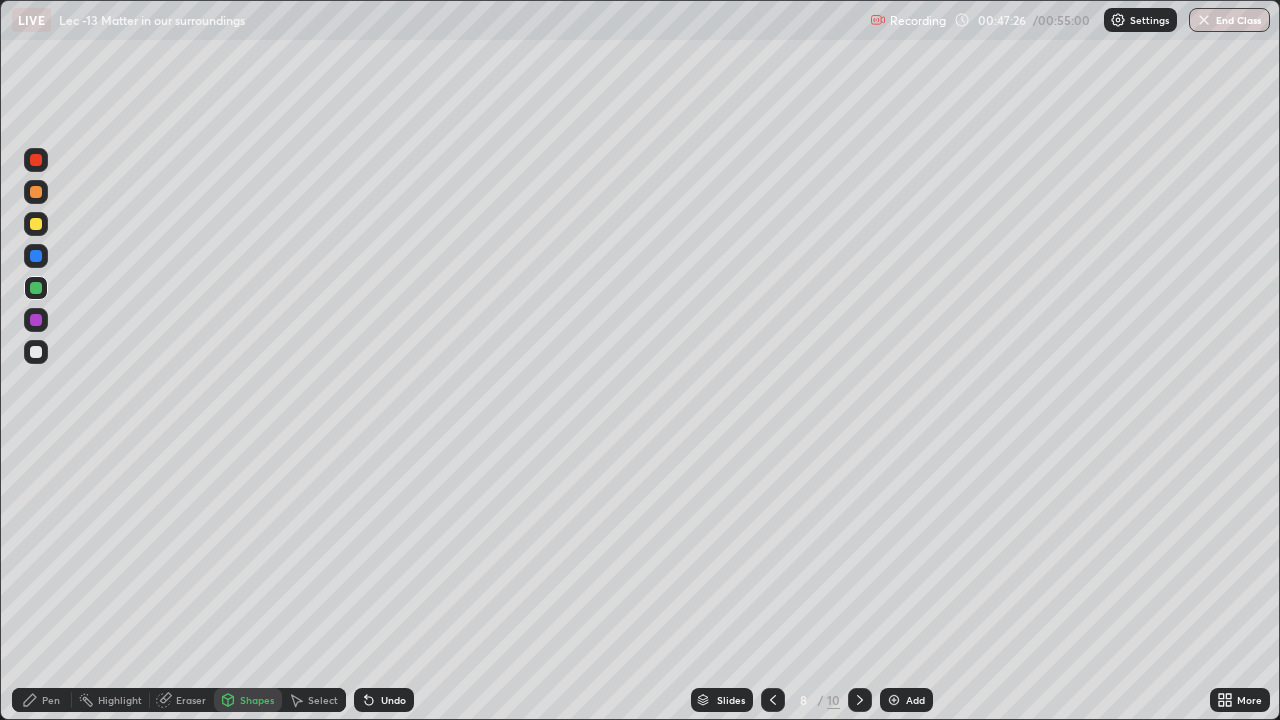 click on "Undo" at bounding box center [393, 700] 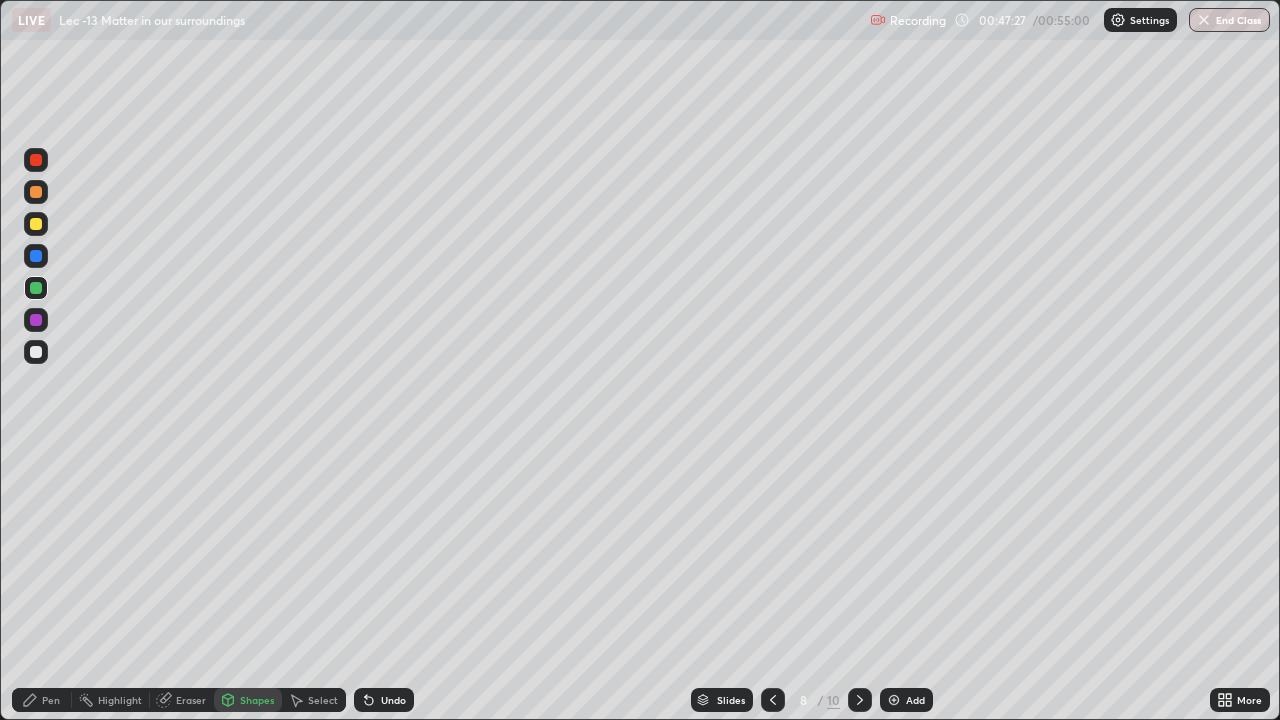 click on "Undo" at bounding box center [384, 700] 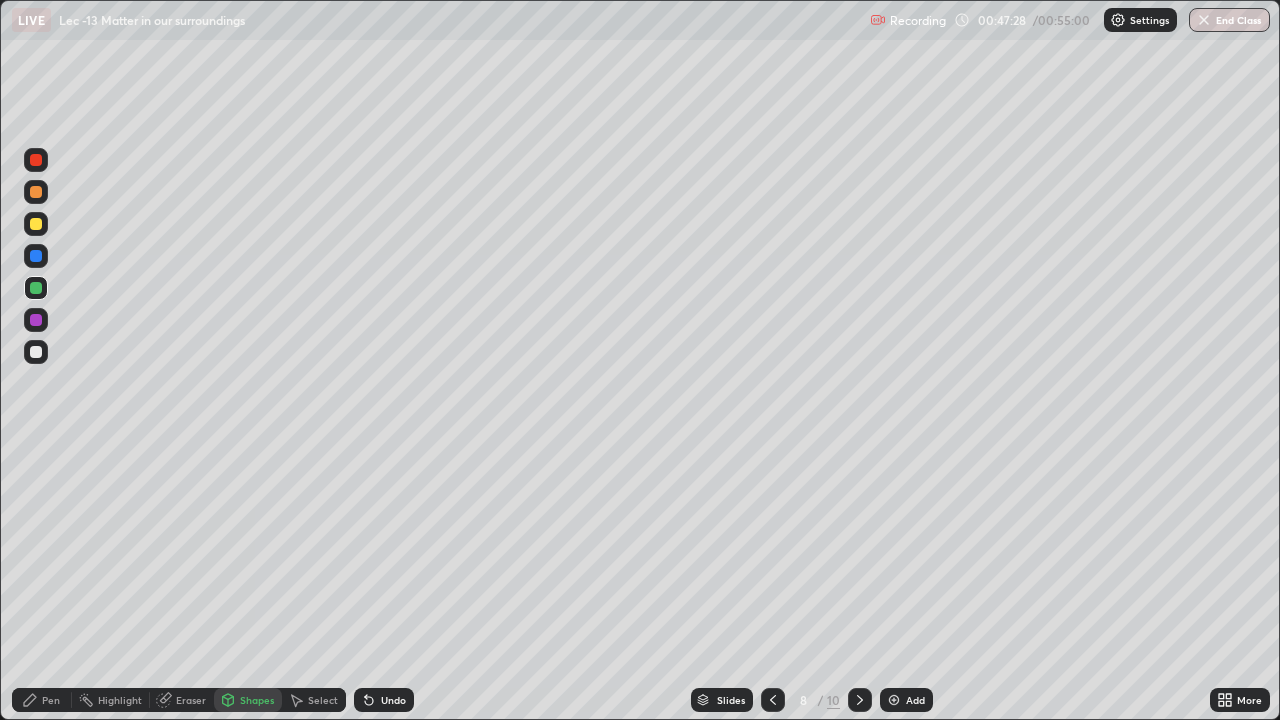 click 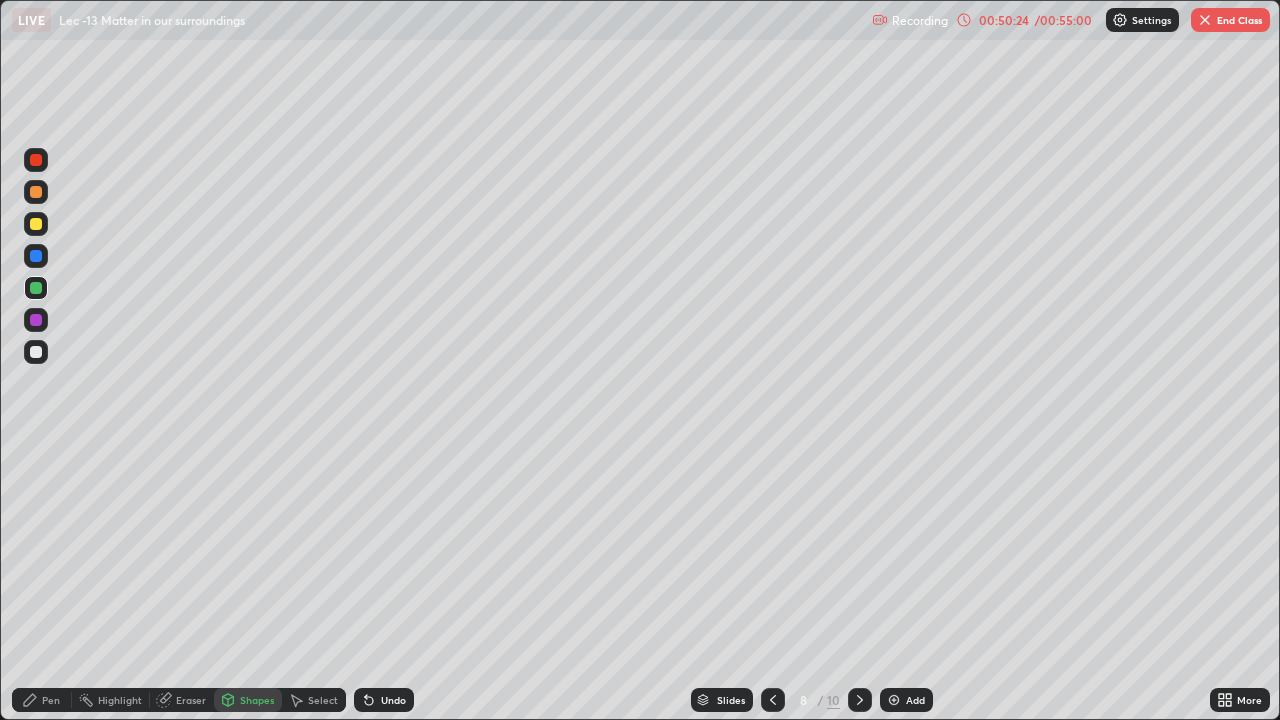 click on "End Class" at bounding box center [1230, 20] 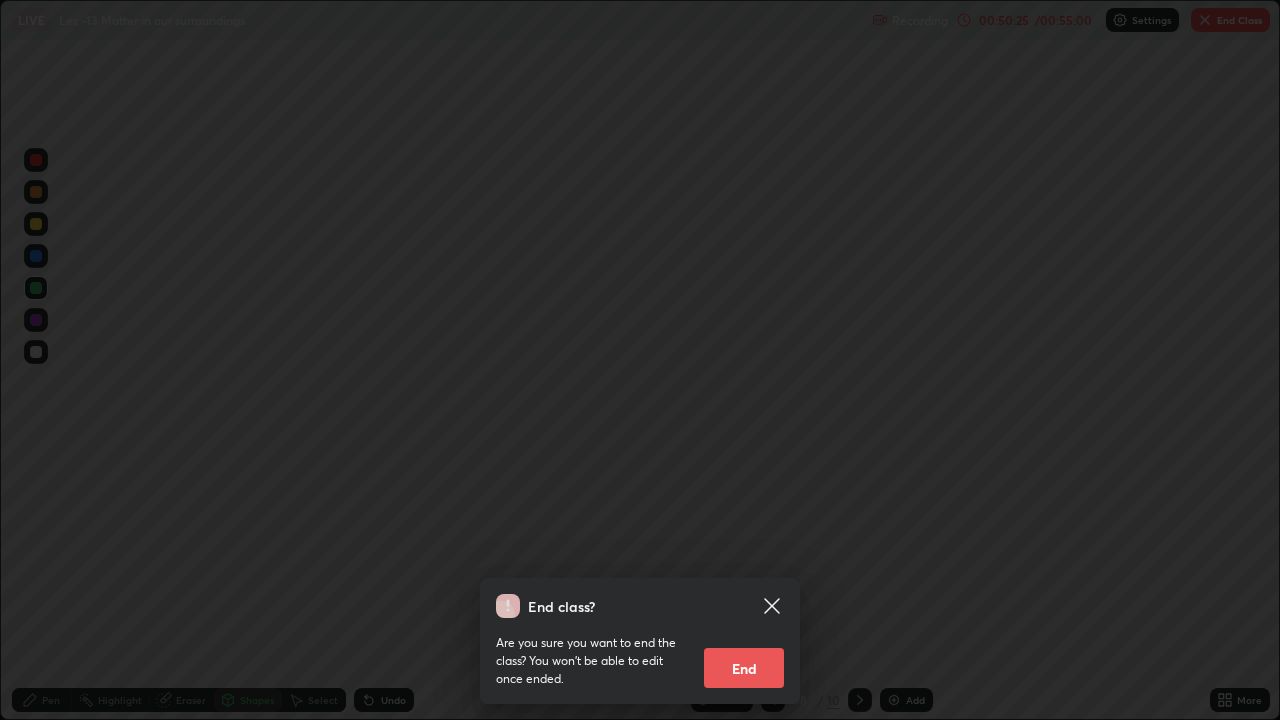 click on "End" at bounding box center (744, 668) 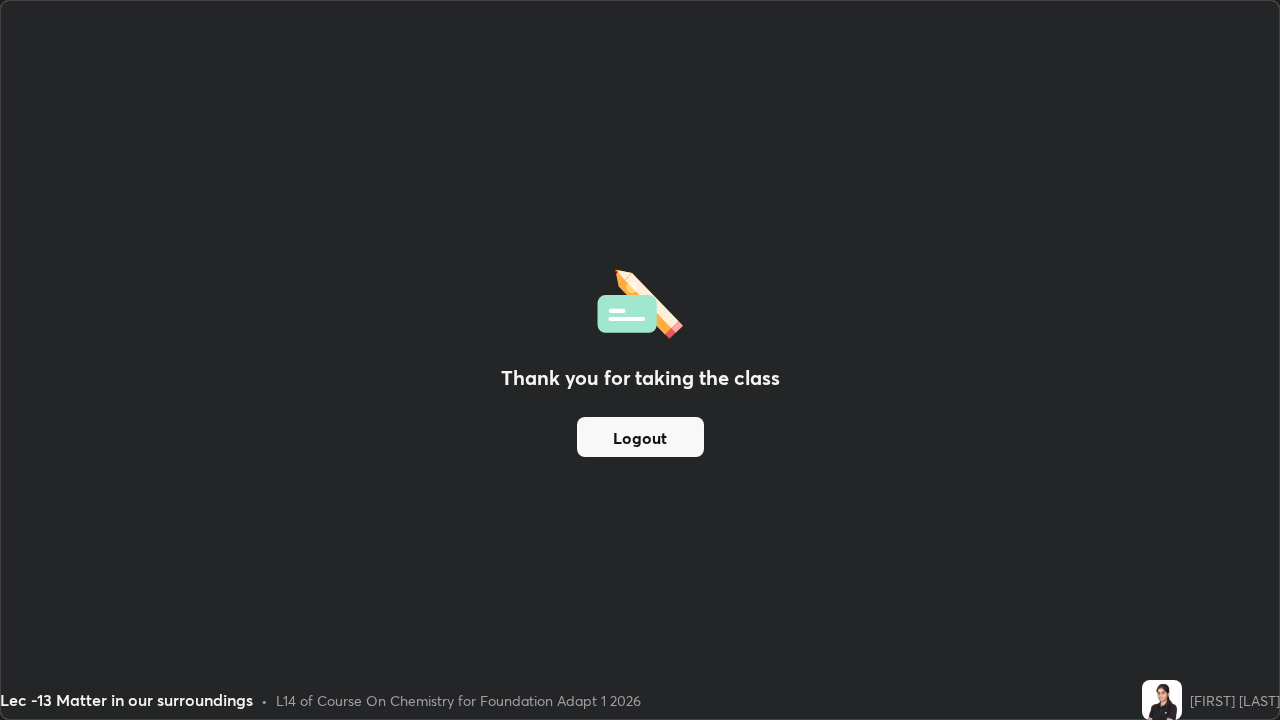 click on "Logout" at bounding box center [640, 437] 